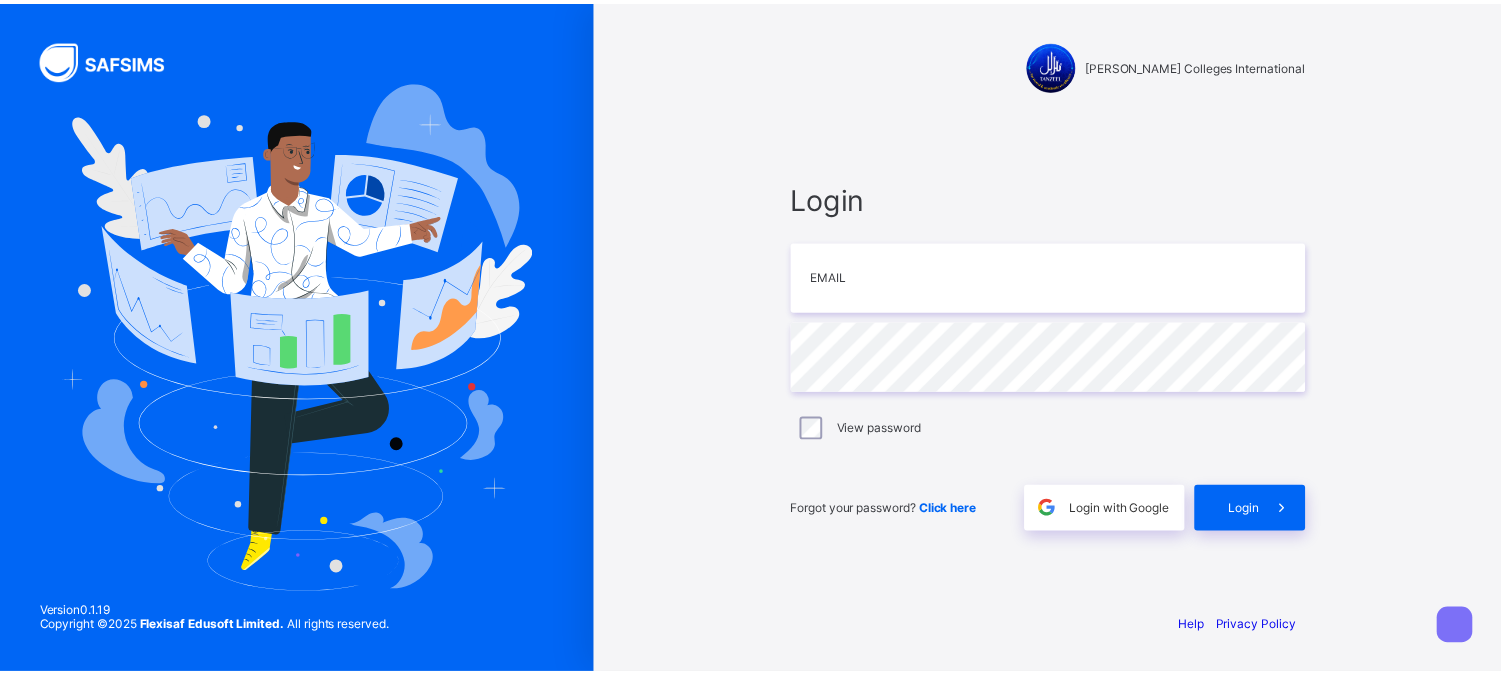 scroll, scrollTop: 0, scrollLeft: 0, axis: both 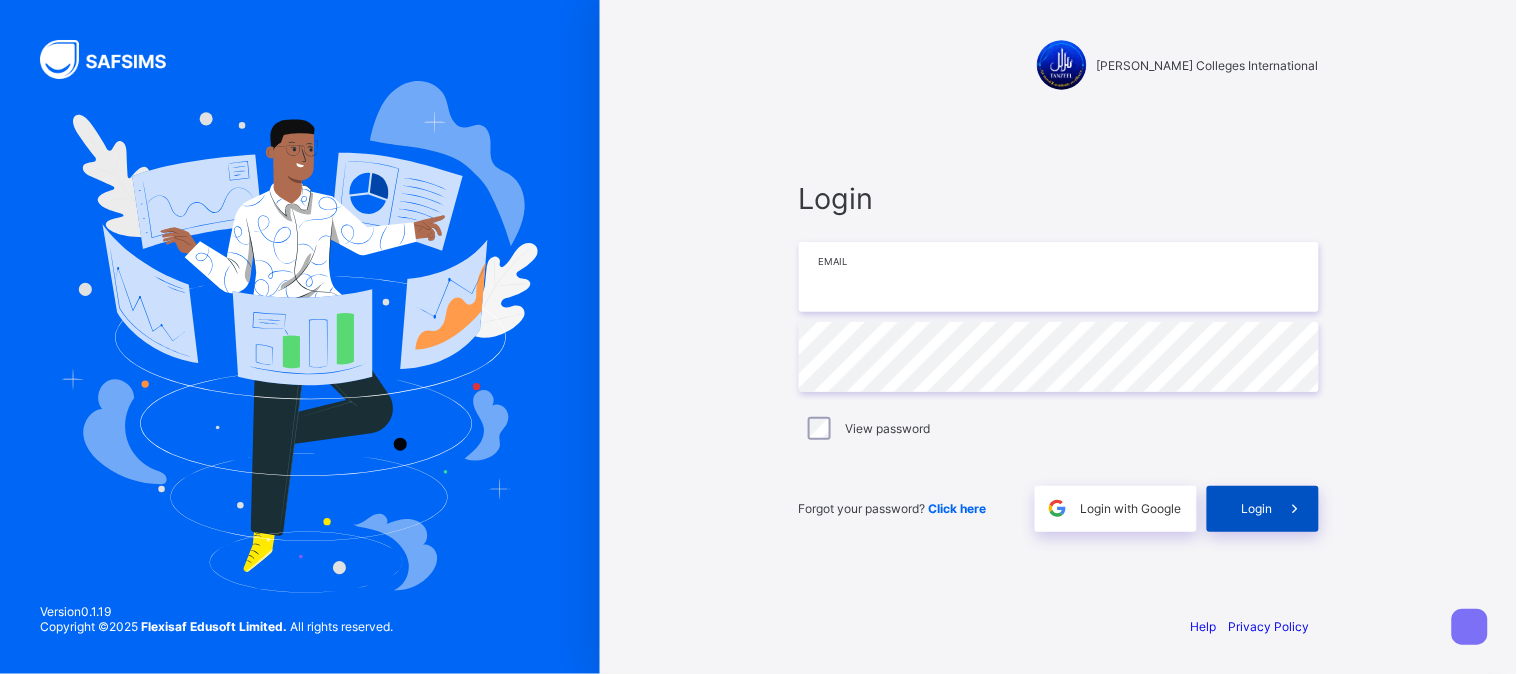type on "**********" 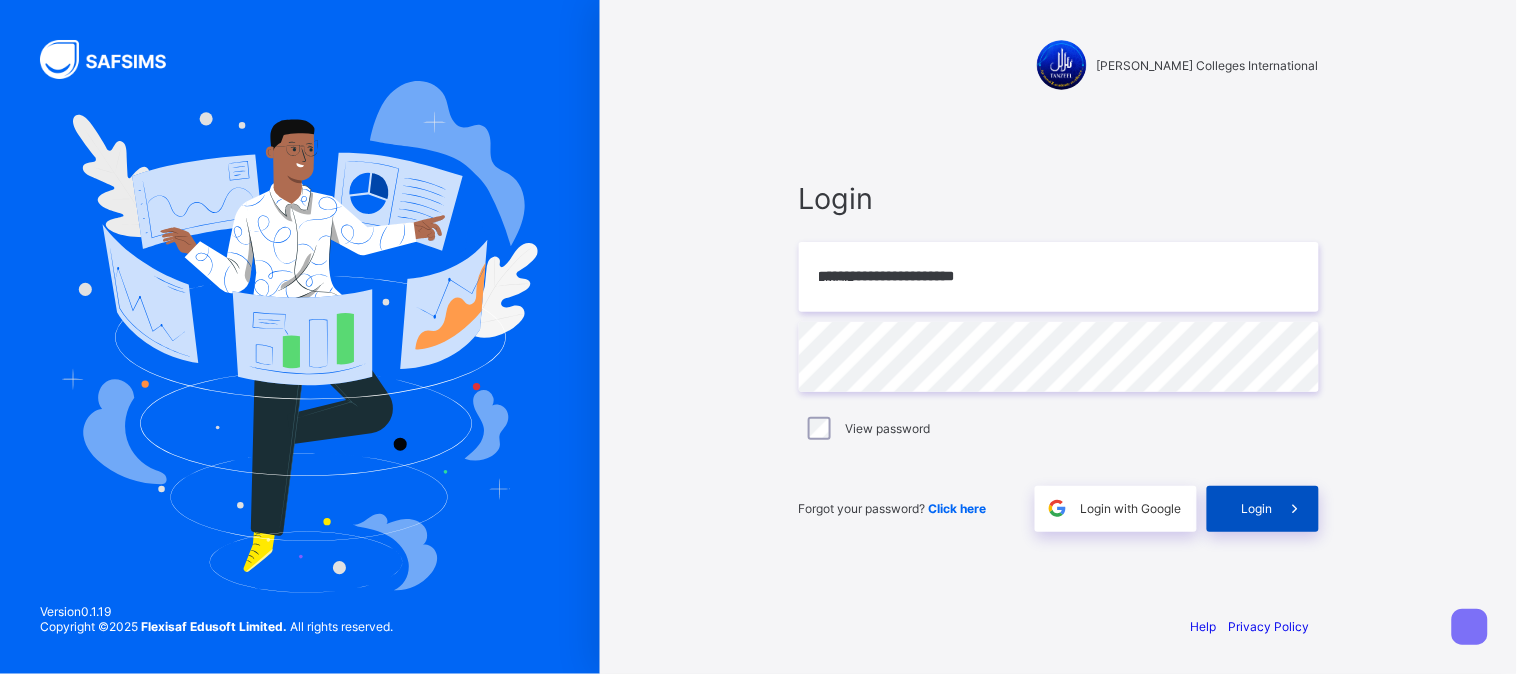 click on "Login" at bounding box center (1257, 508) 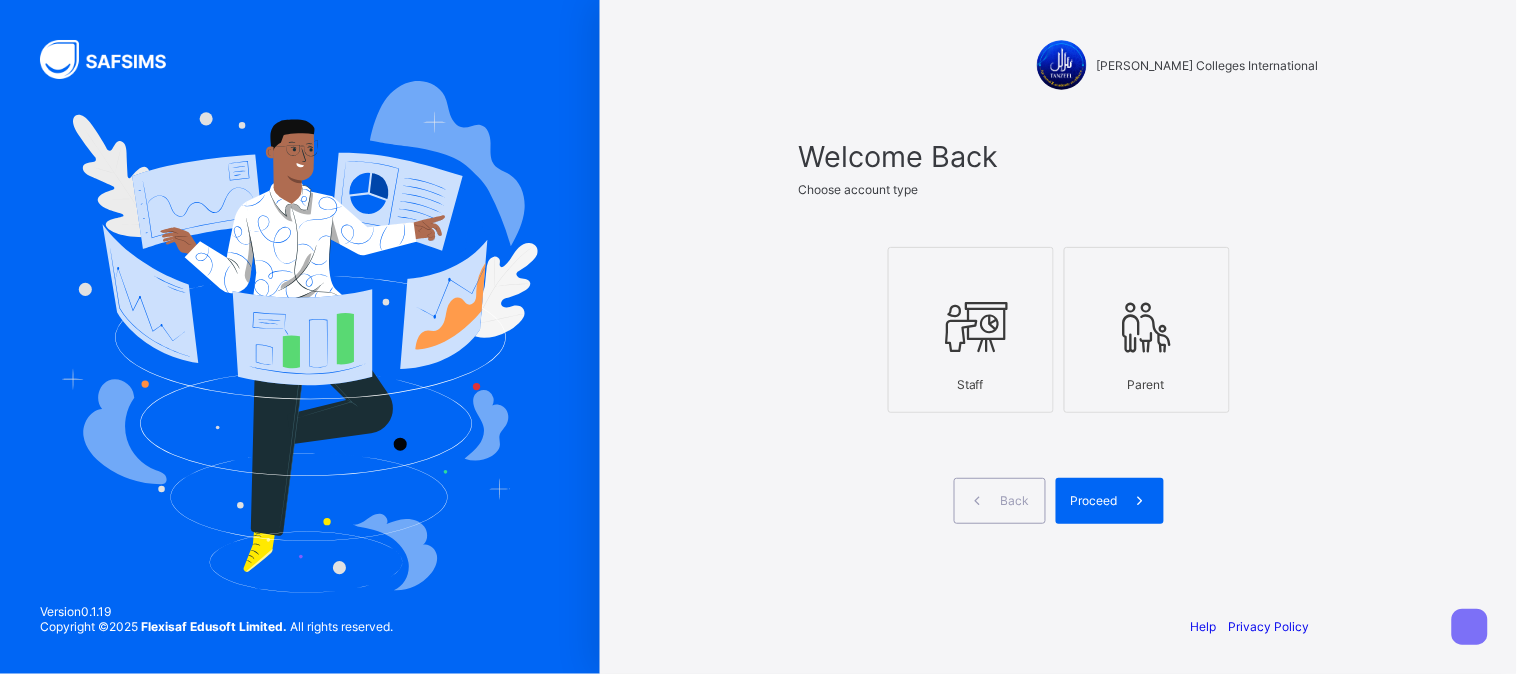 click on "Staff" at bounding box center [971, 384] 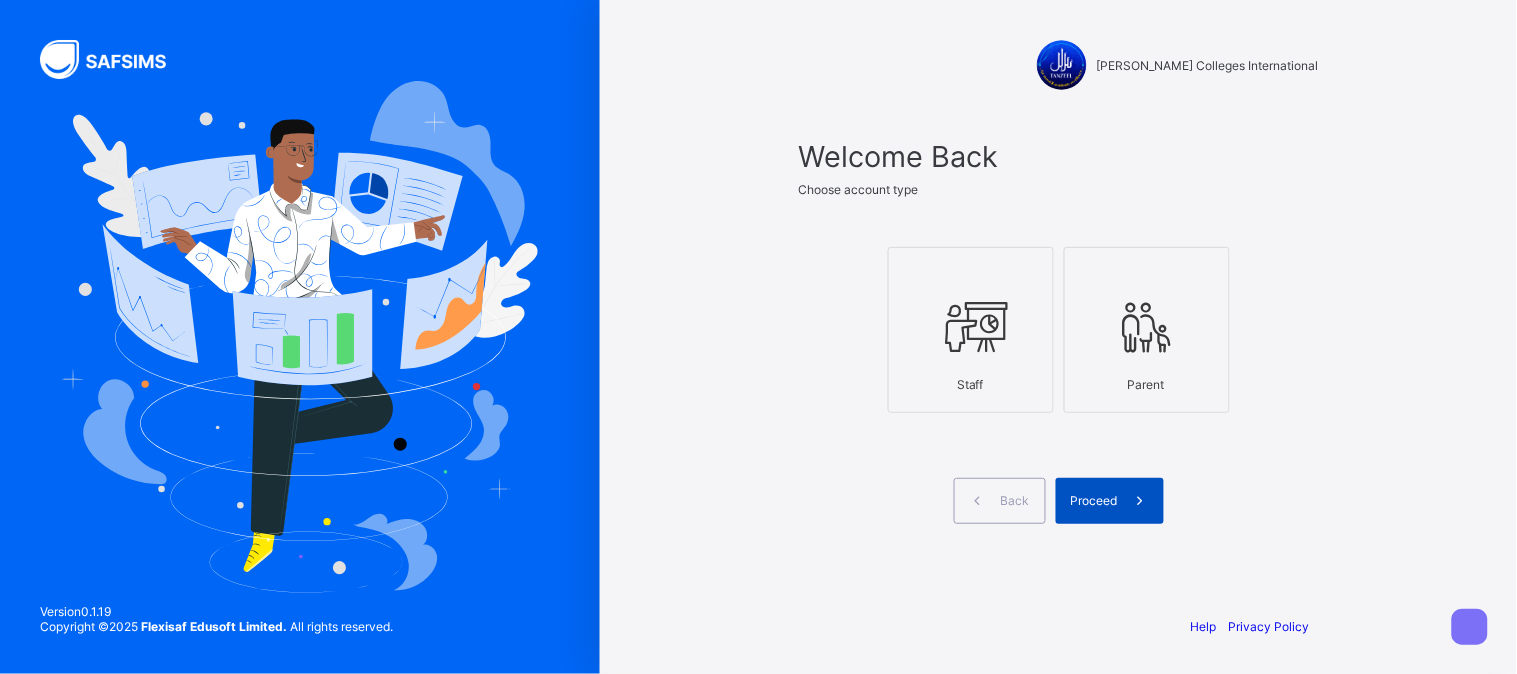 click on "Proceed" at bounding box center [1110, 501] 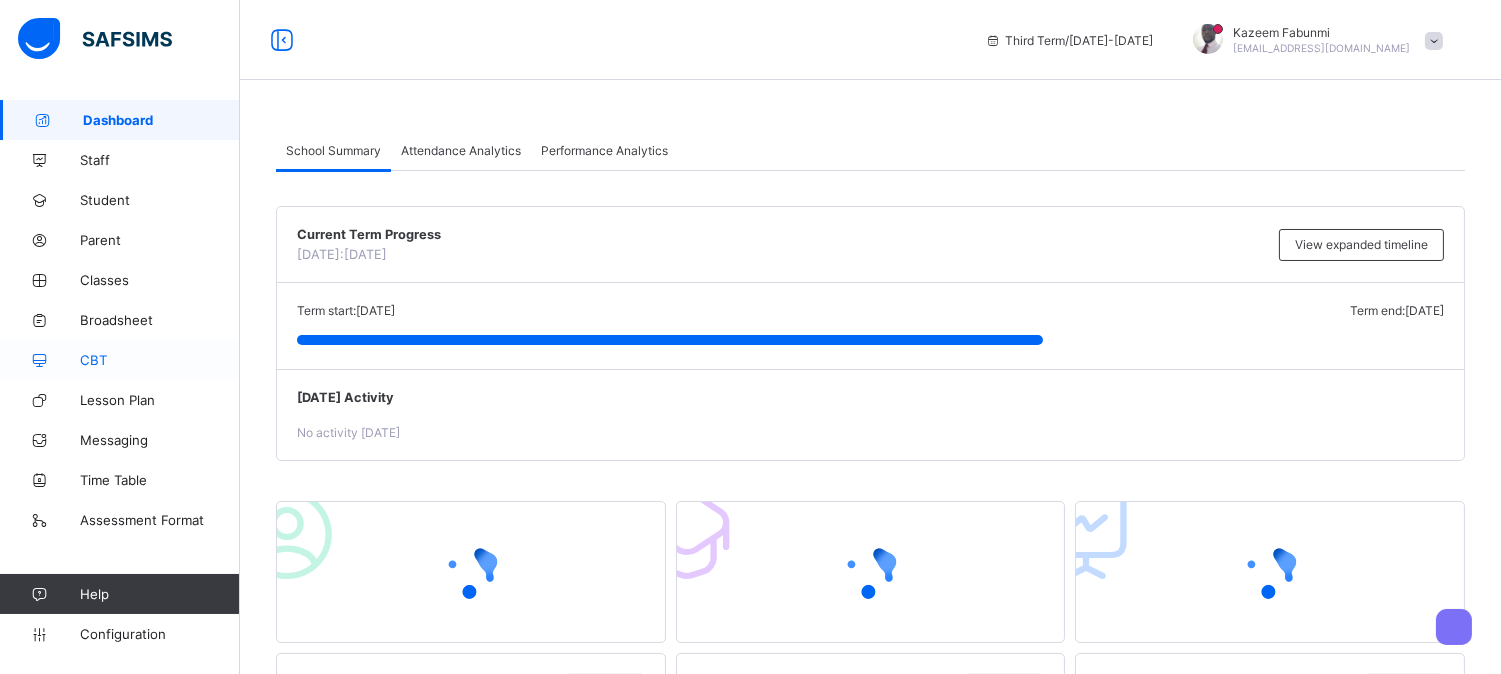 click on "CBT" at bounding box center (160, 360) 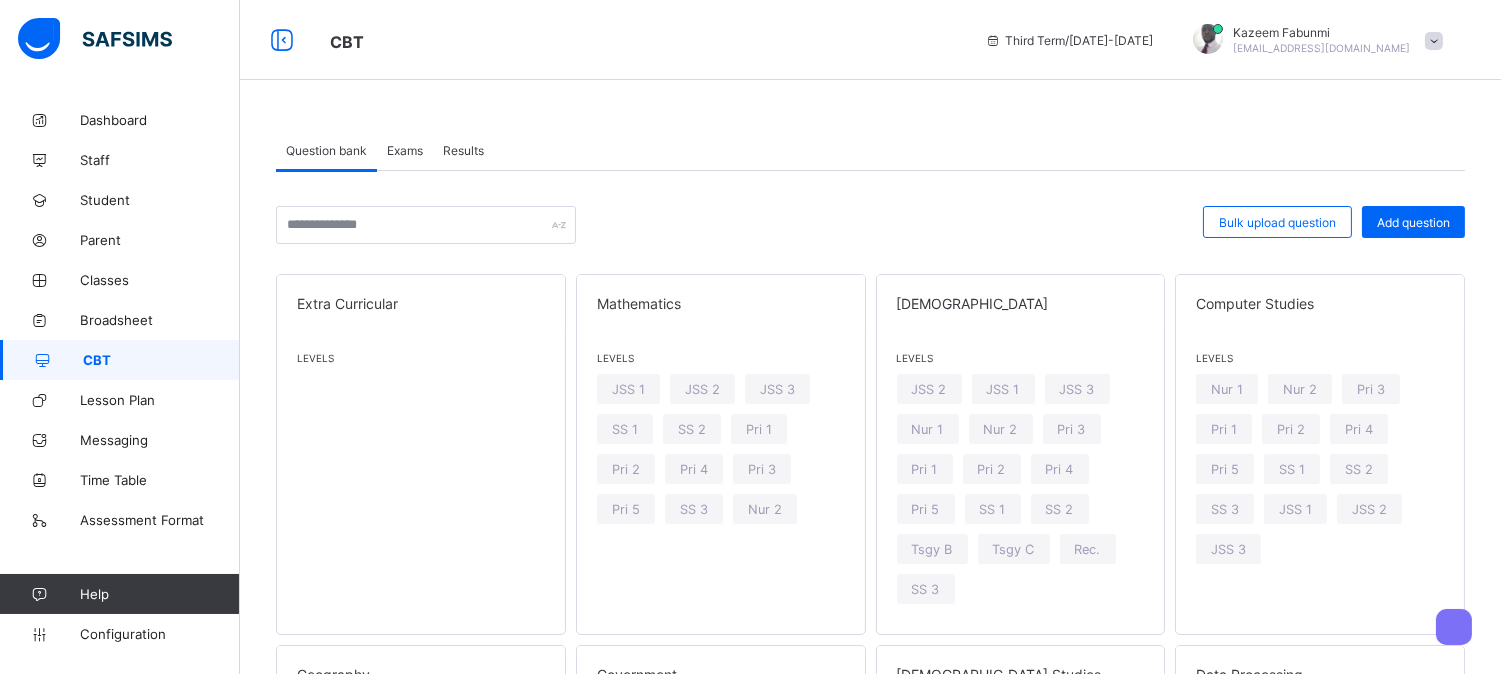 click on "Exams" at bounding box center [405, 150] 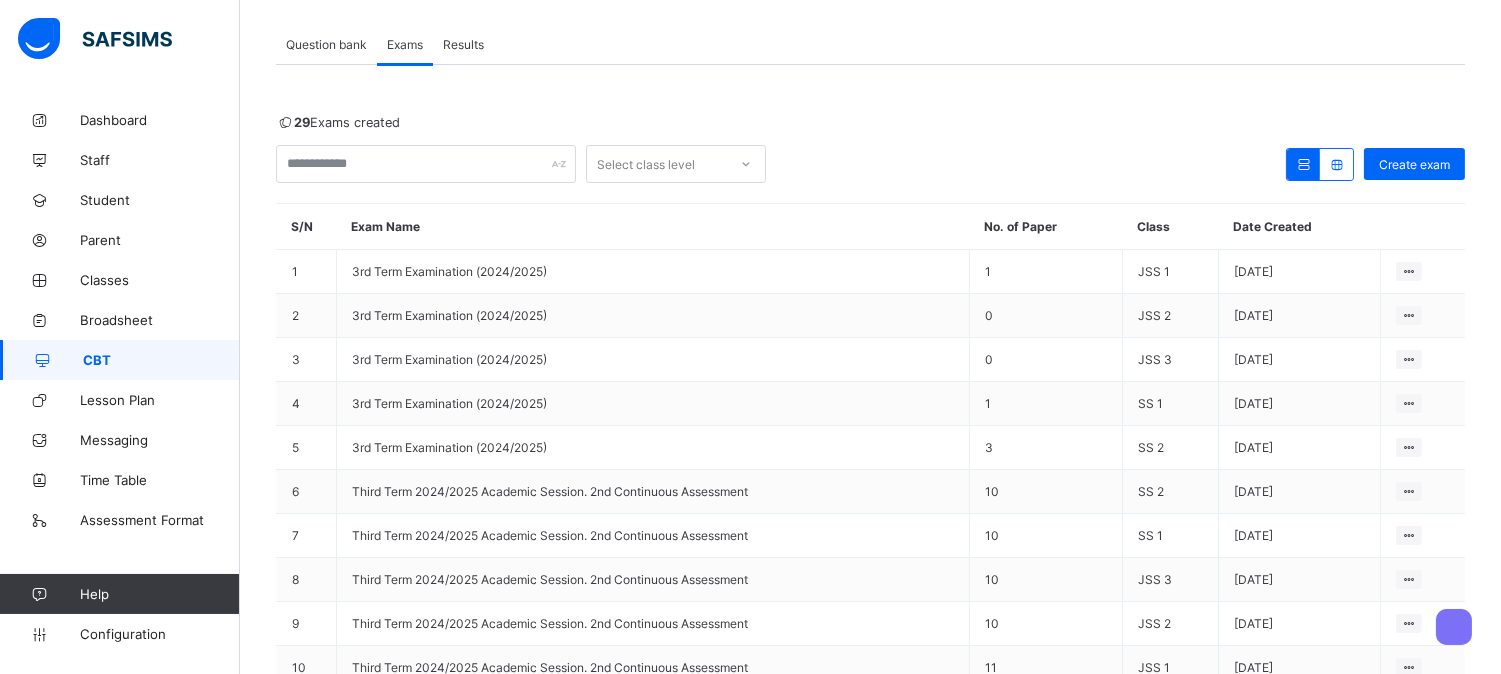 scroll, scrollTop: 110, scrollLeft: 0, axis: vertical 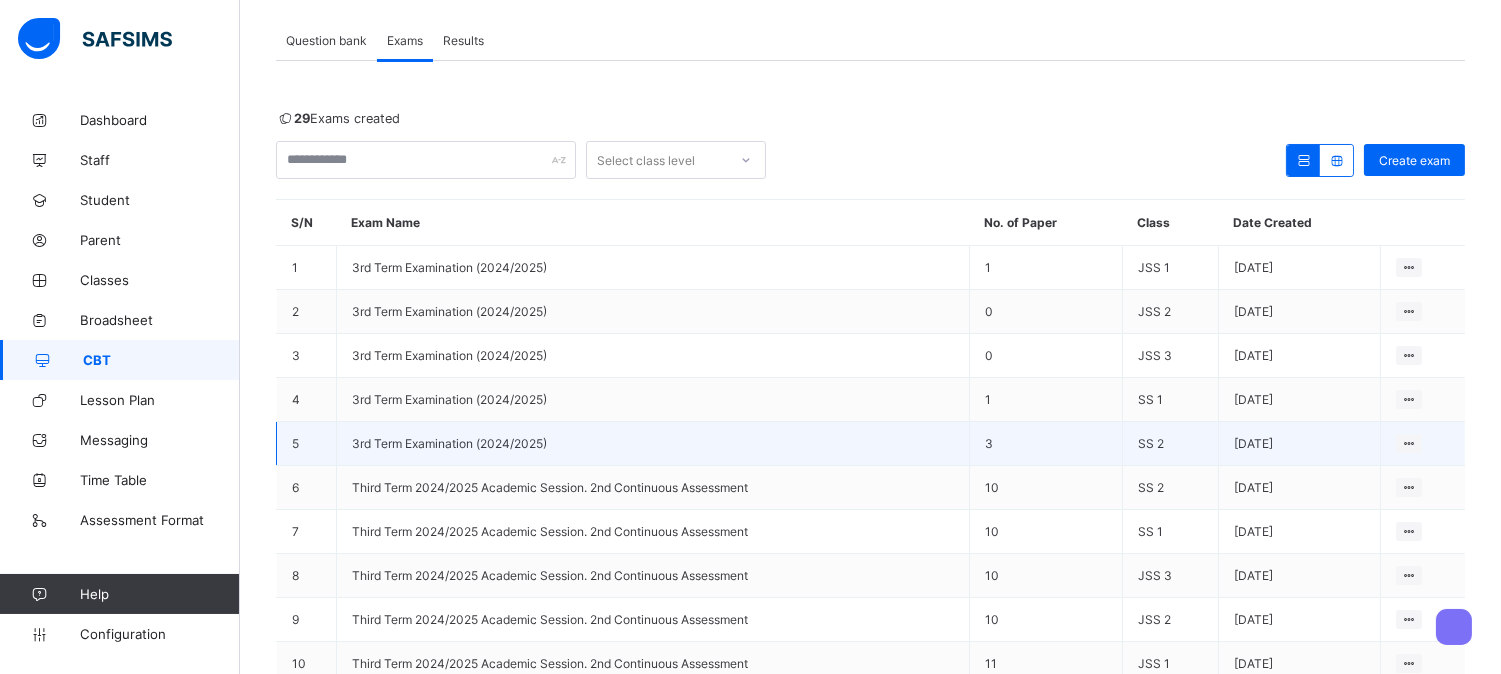 click on "3rd Term Examination (2024/2025)" at bounding box center (449, 443) 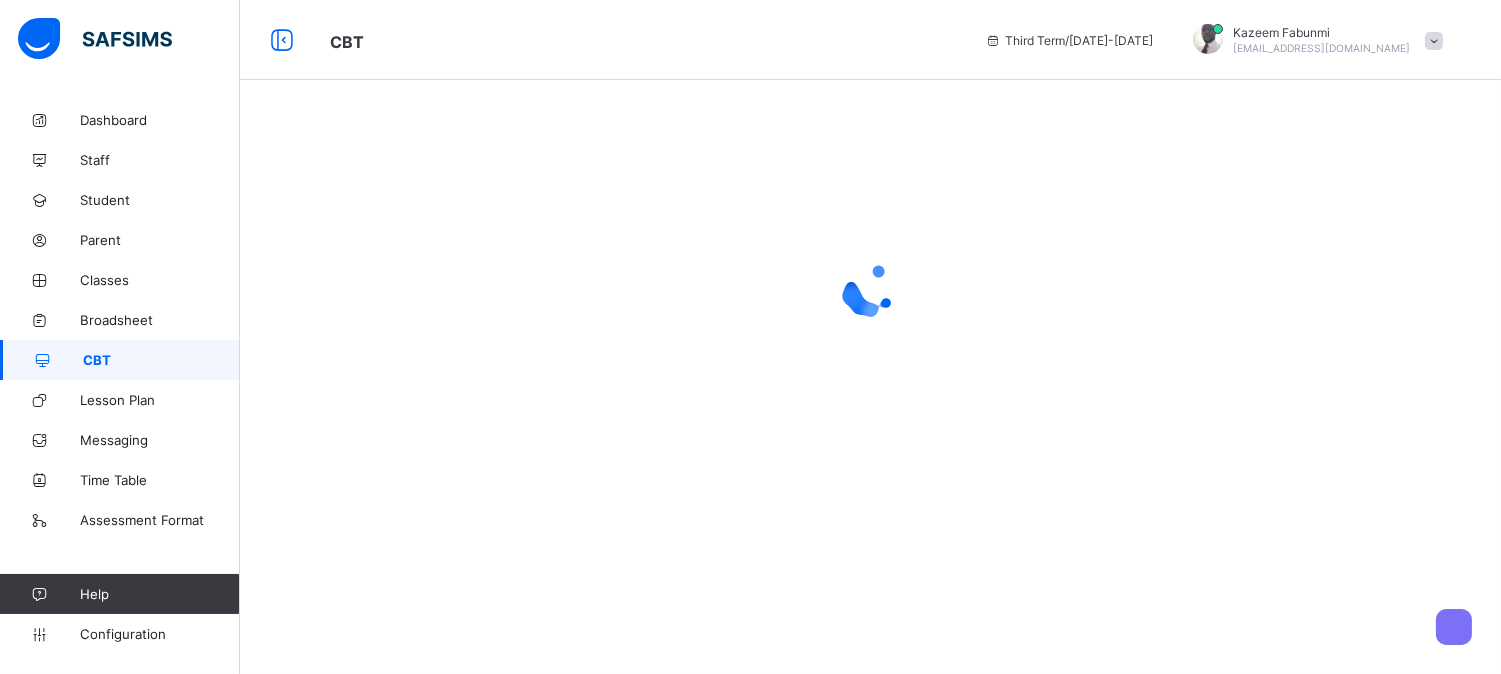 scroll, scrollTop: 0, scrollLeft: 0, axis: both 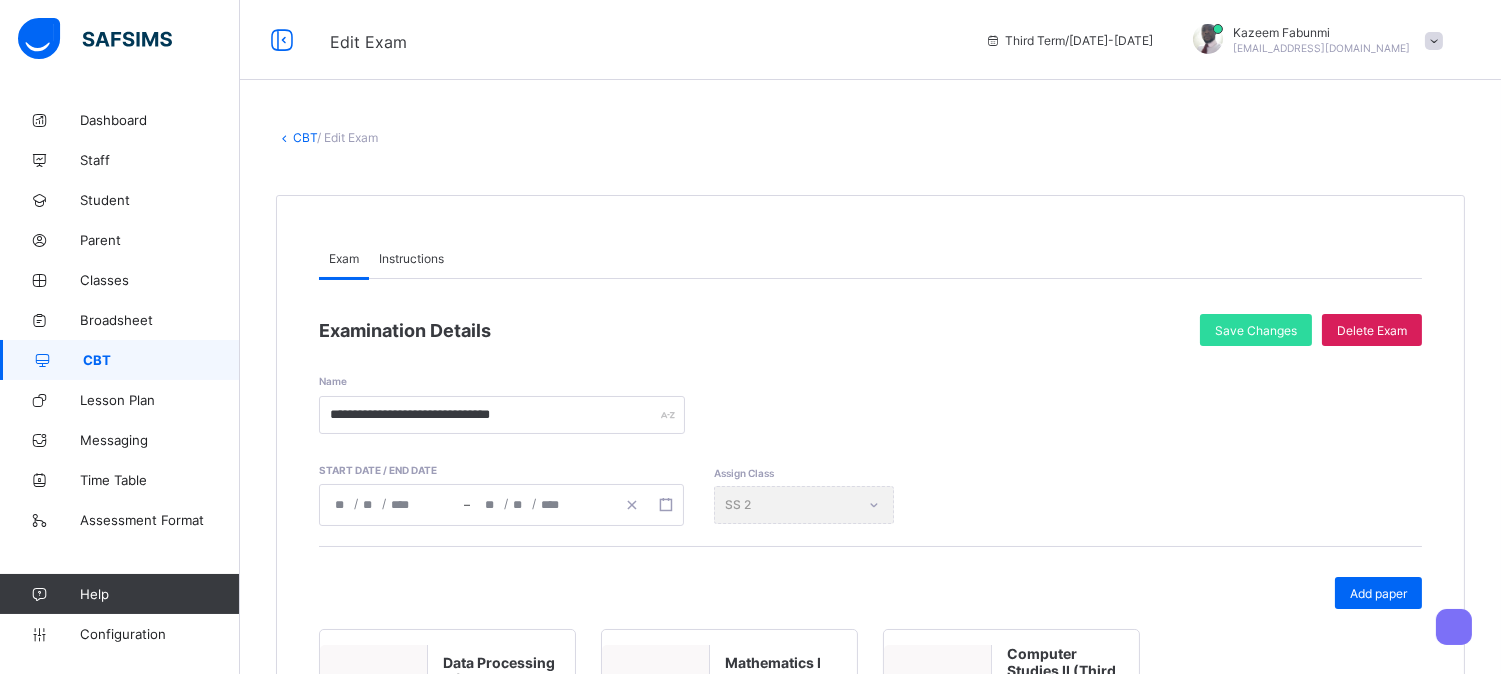 click on "CBT" at bounding box center [305, 137] 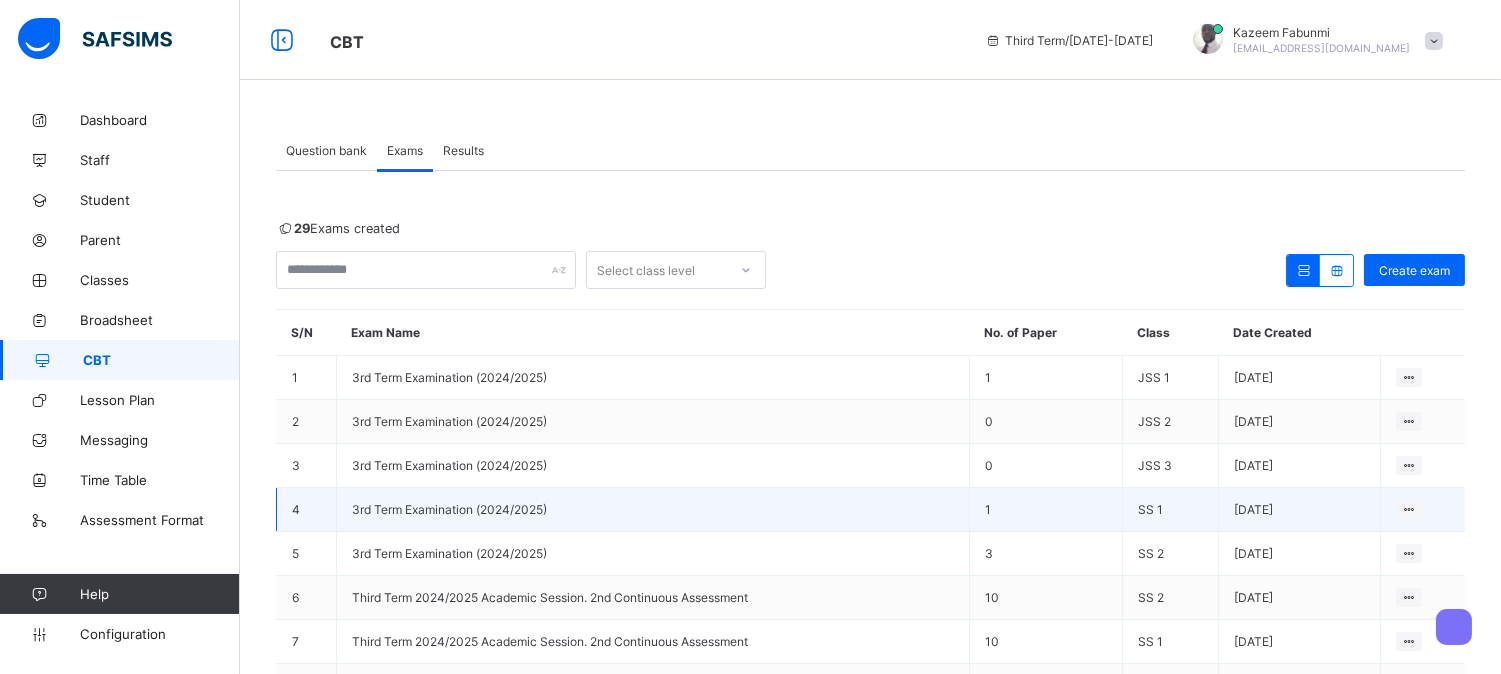 click on "3rd Term Examination (2024/2025)" at bounding box center [449, 509] 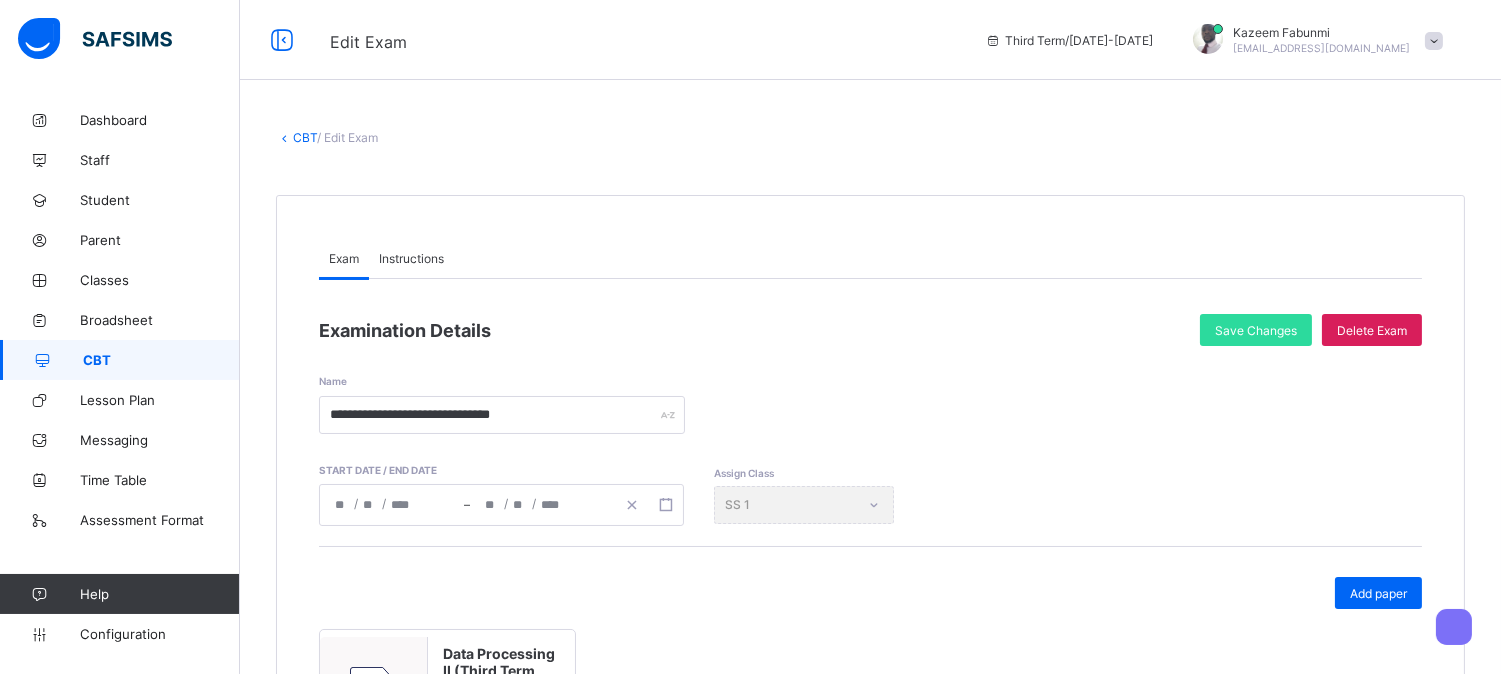 click on "****" 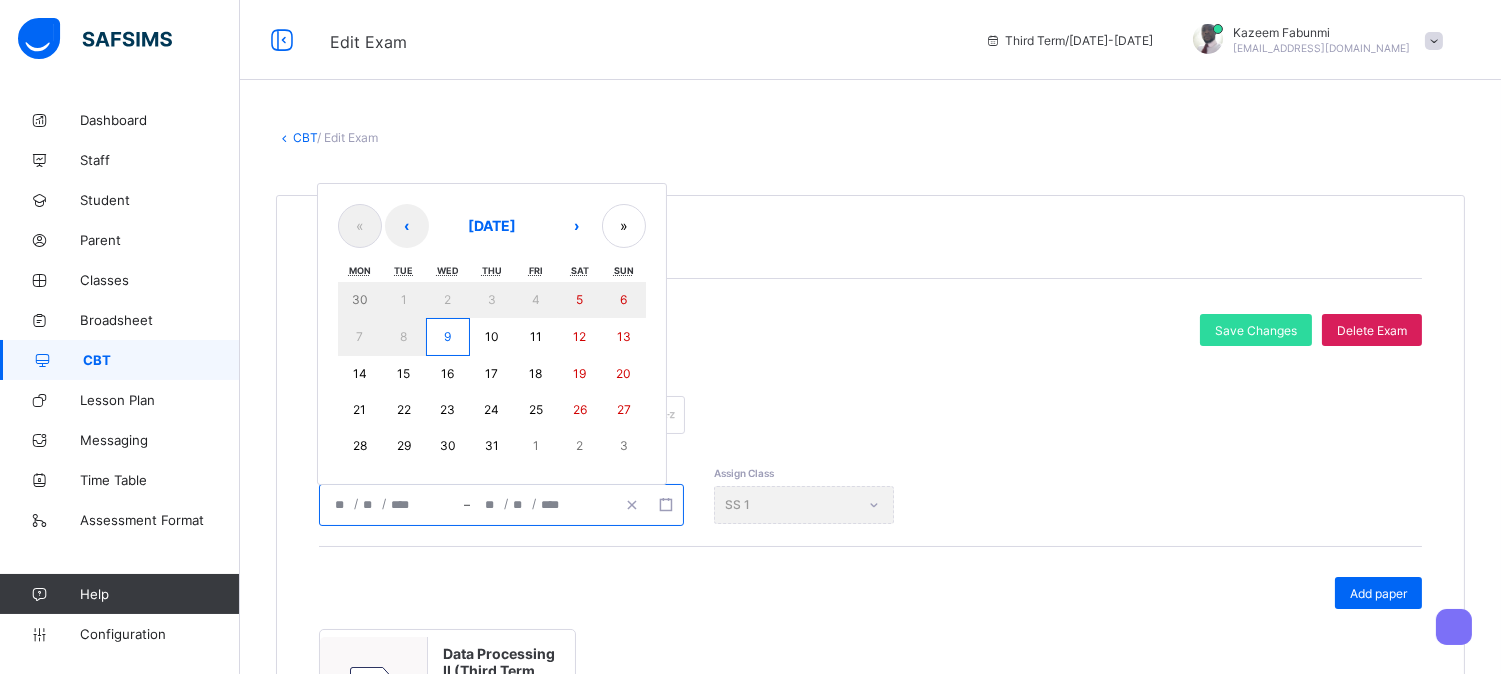 click on "**********" at bounding box center [870, 390] 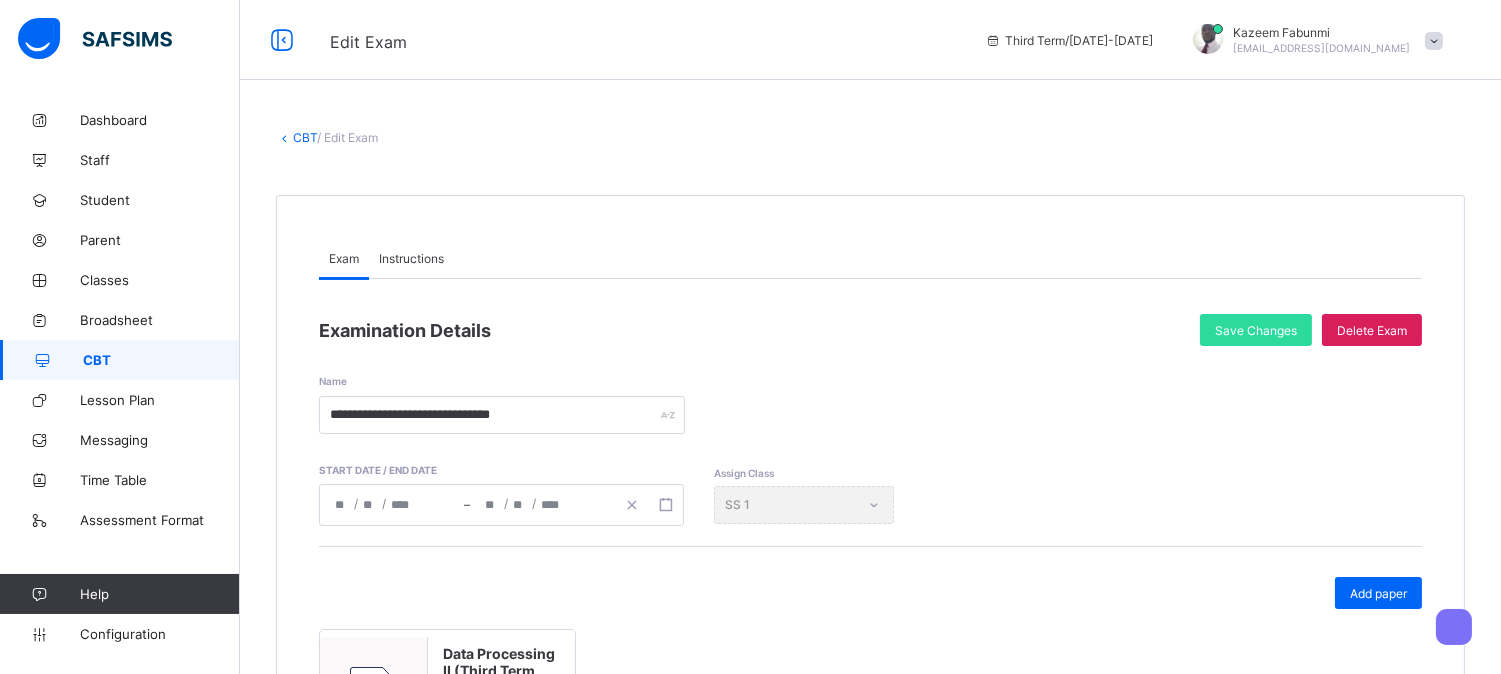 click on "Exam" at bounding box center [344, 258] 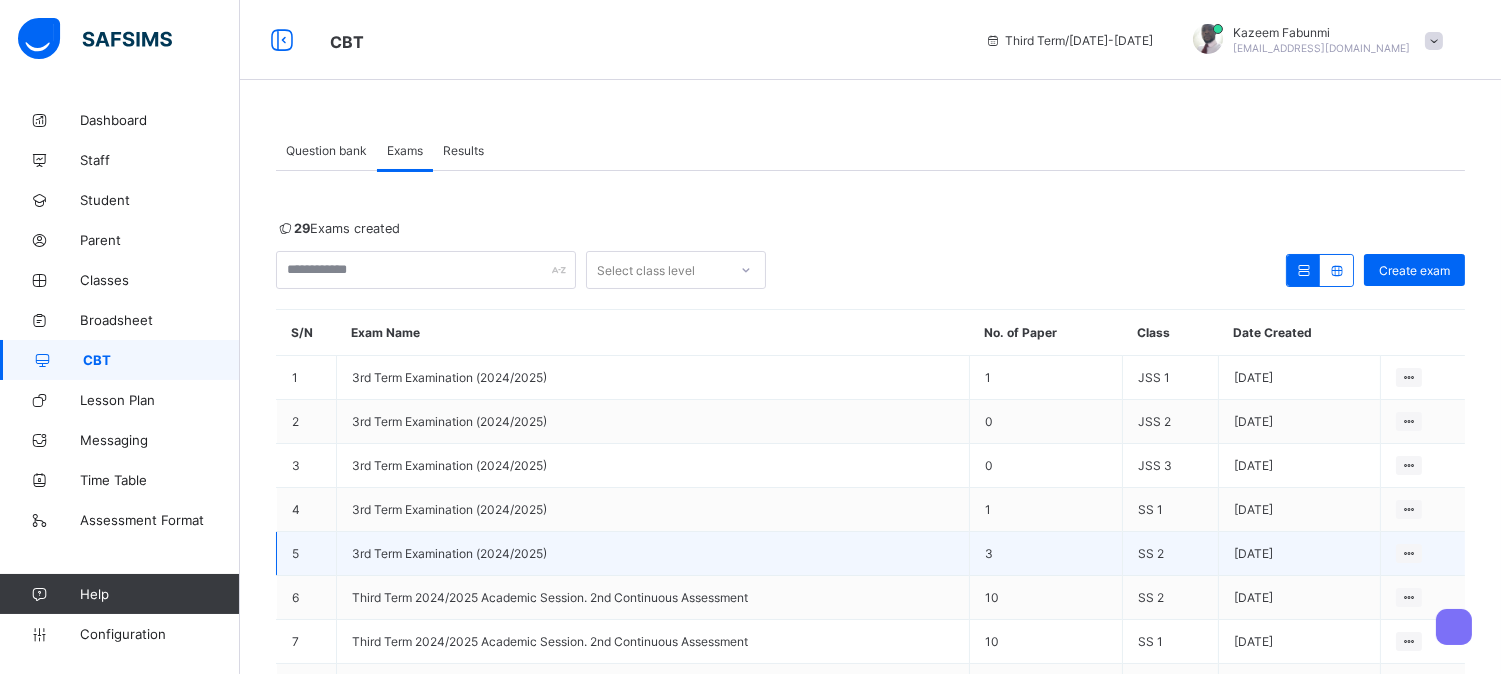 click on "3rd Term Examination (2024/2025)" at bounding box center [449, 553] 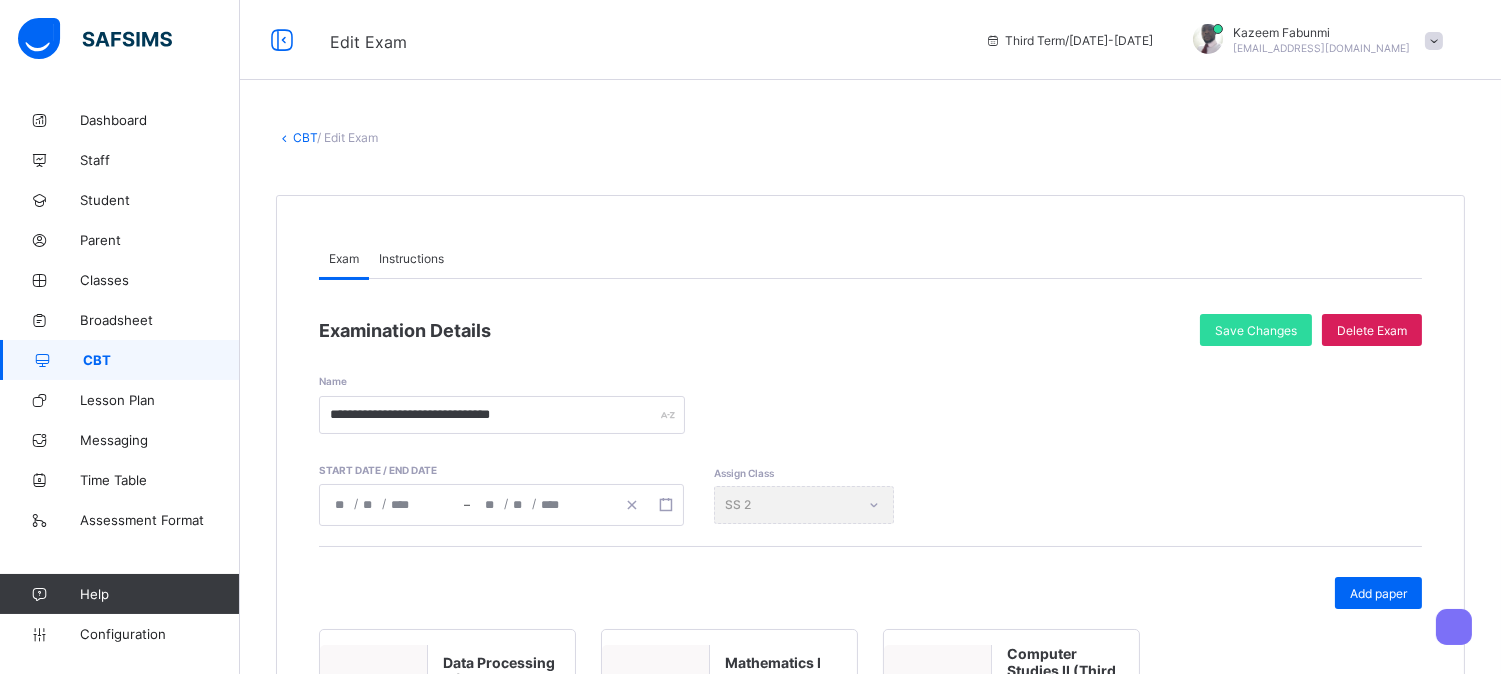 click on "CBT" at bounding box center (305, 137) 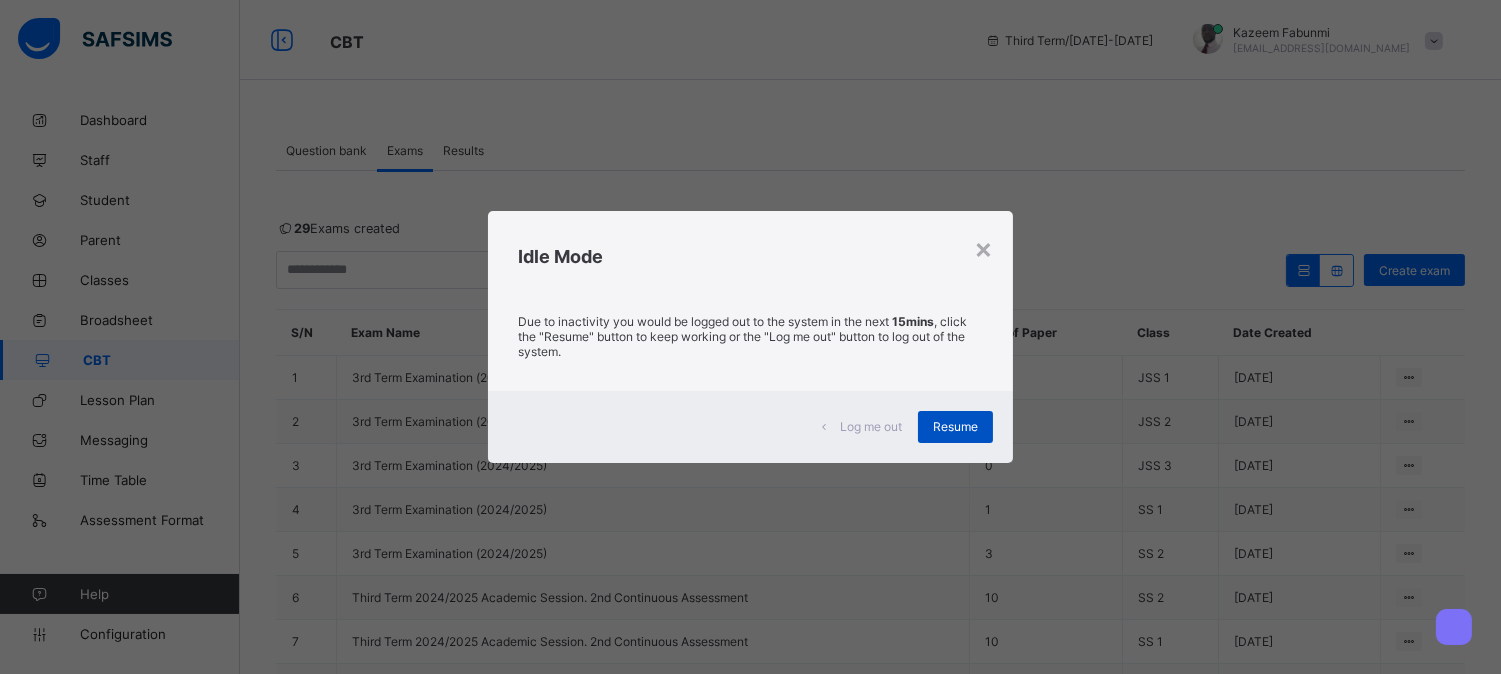 click on "Resume" at bounding box center [955, 427] 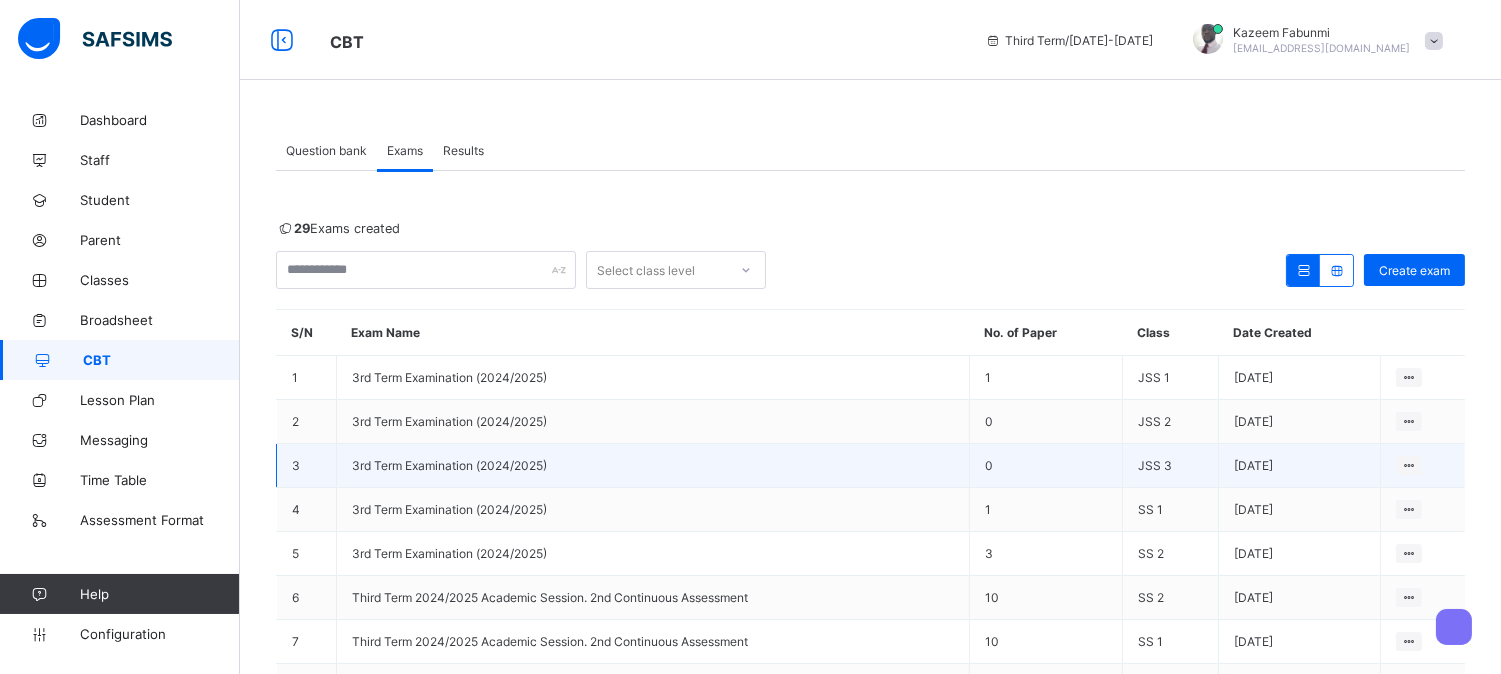 click on "3rd Term Examination (2024/2025)" at bounding box center [449, 465] 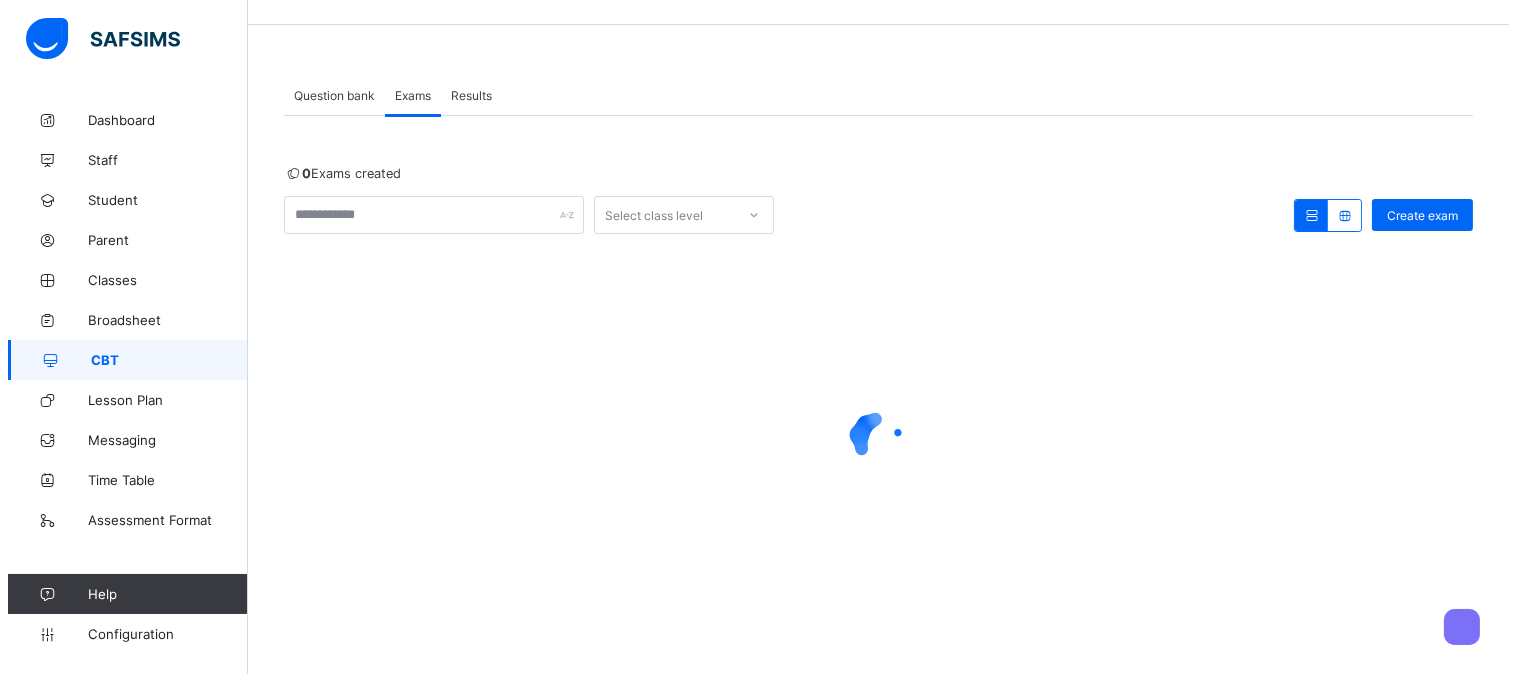 scroll, scrollTop: 0, scrollLeft: 0, axis: both 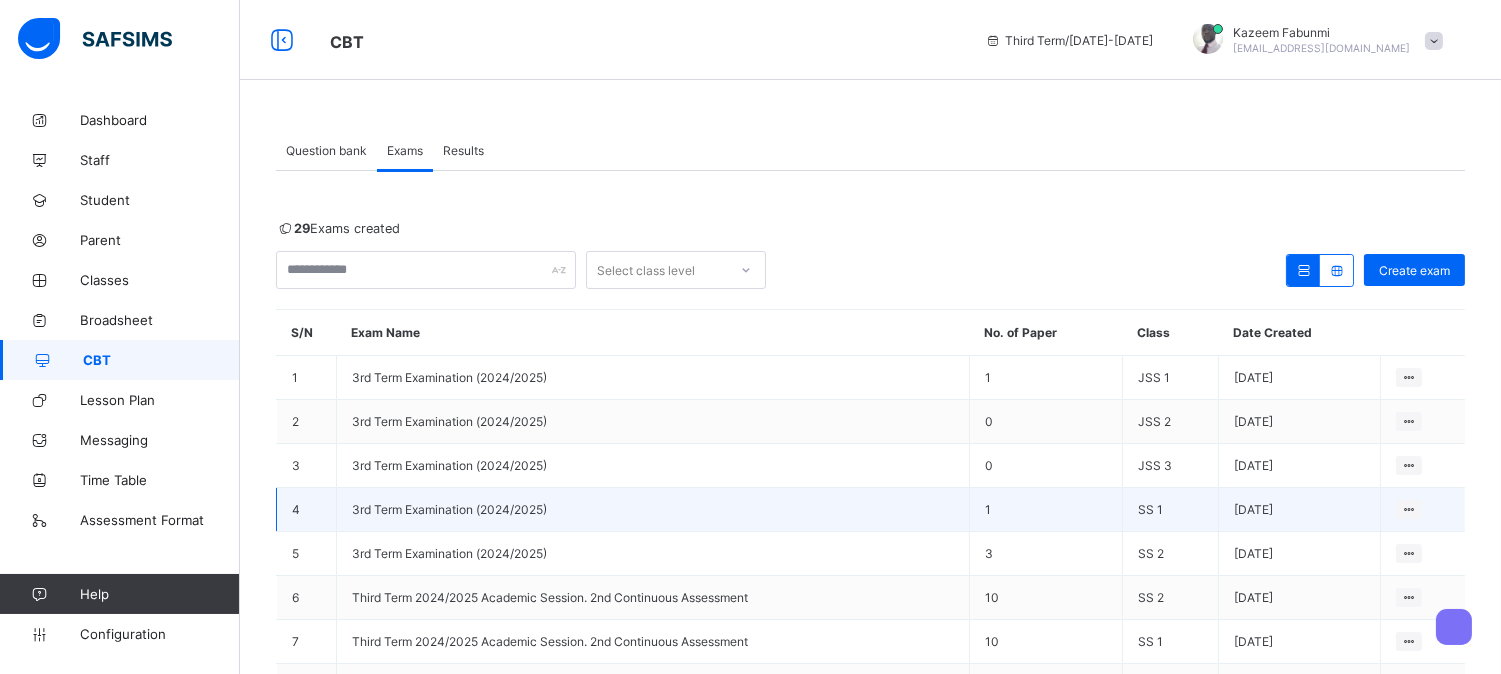 click on "3rd Term Examination (2024/2025)" at bounding box center (449, 509) 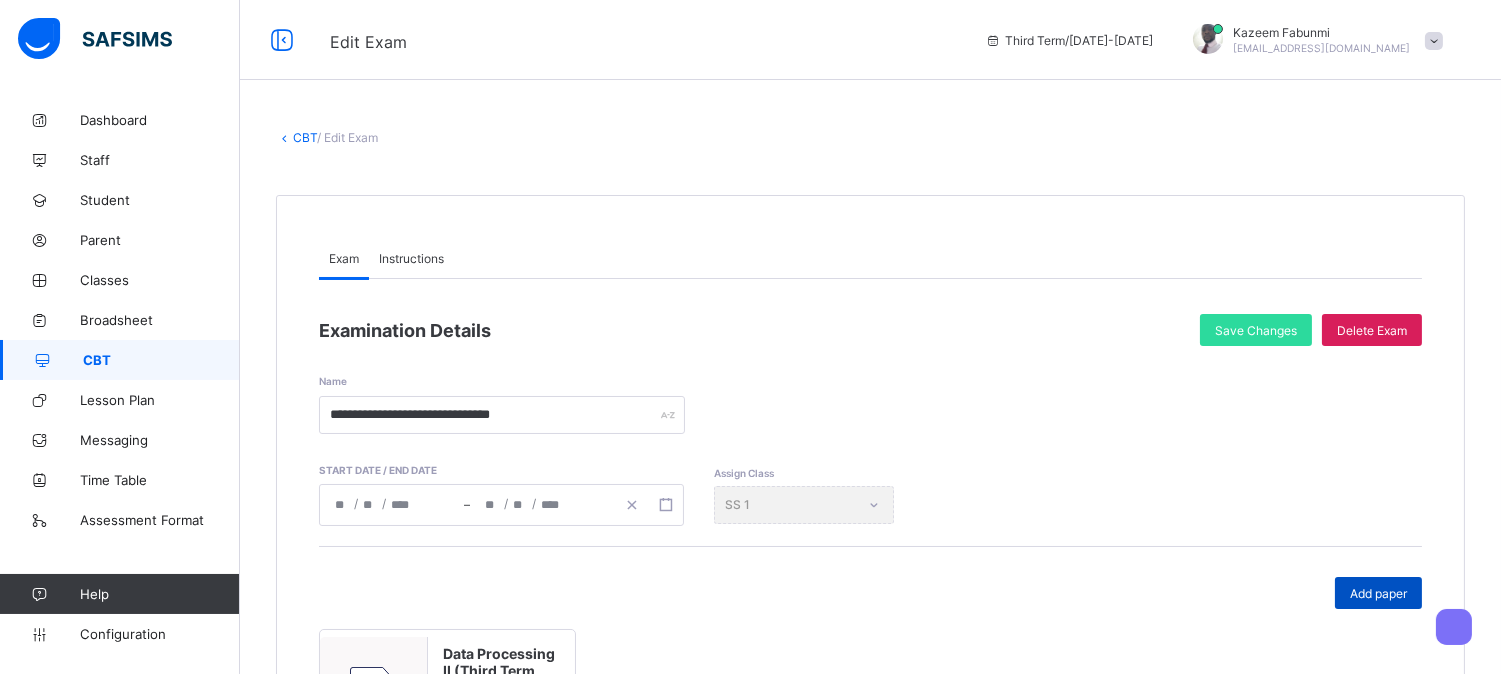click on "Add paper" at bounding box center [1378, 593] 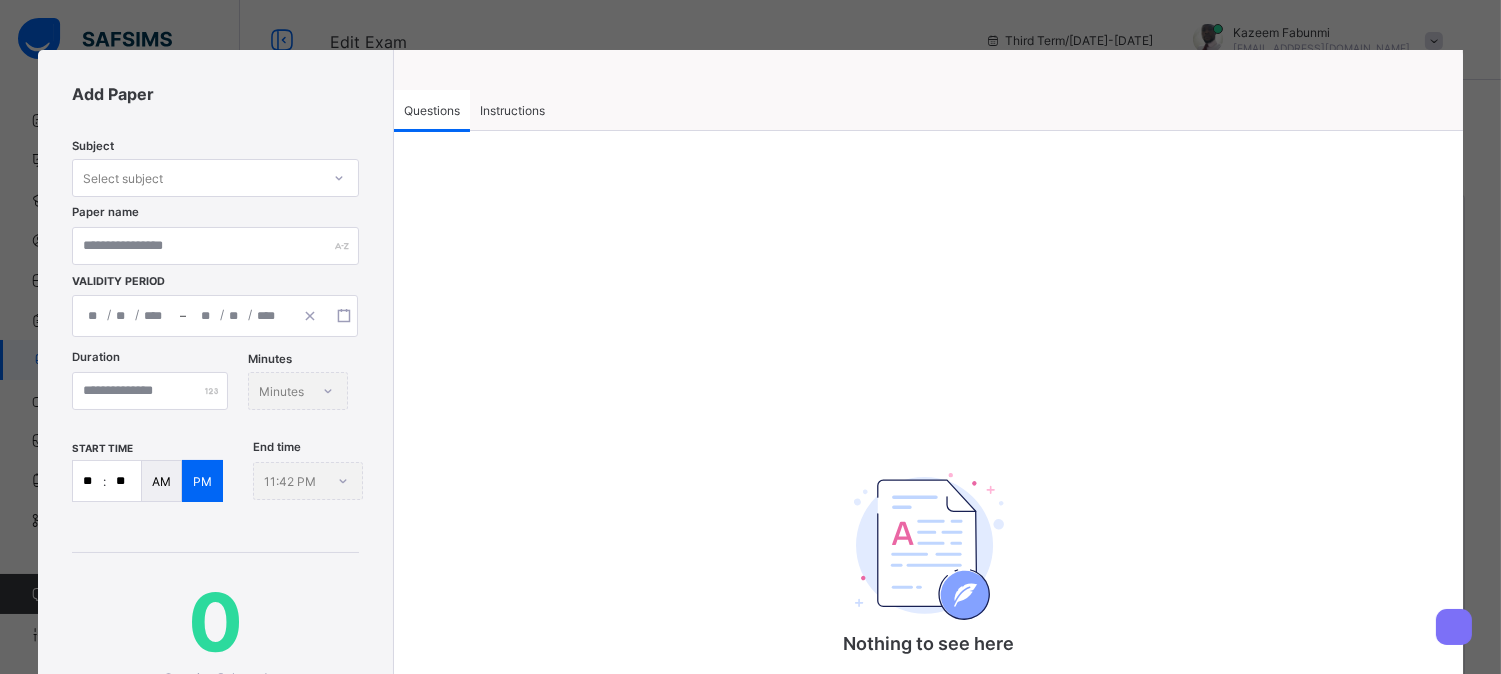 click on "Select subject" at bounding box center [196, 178] 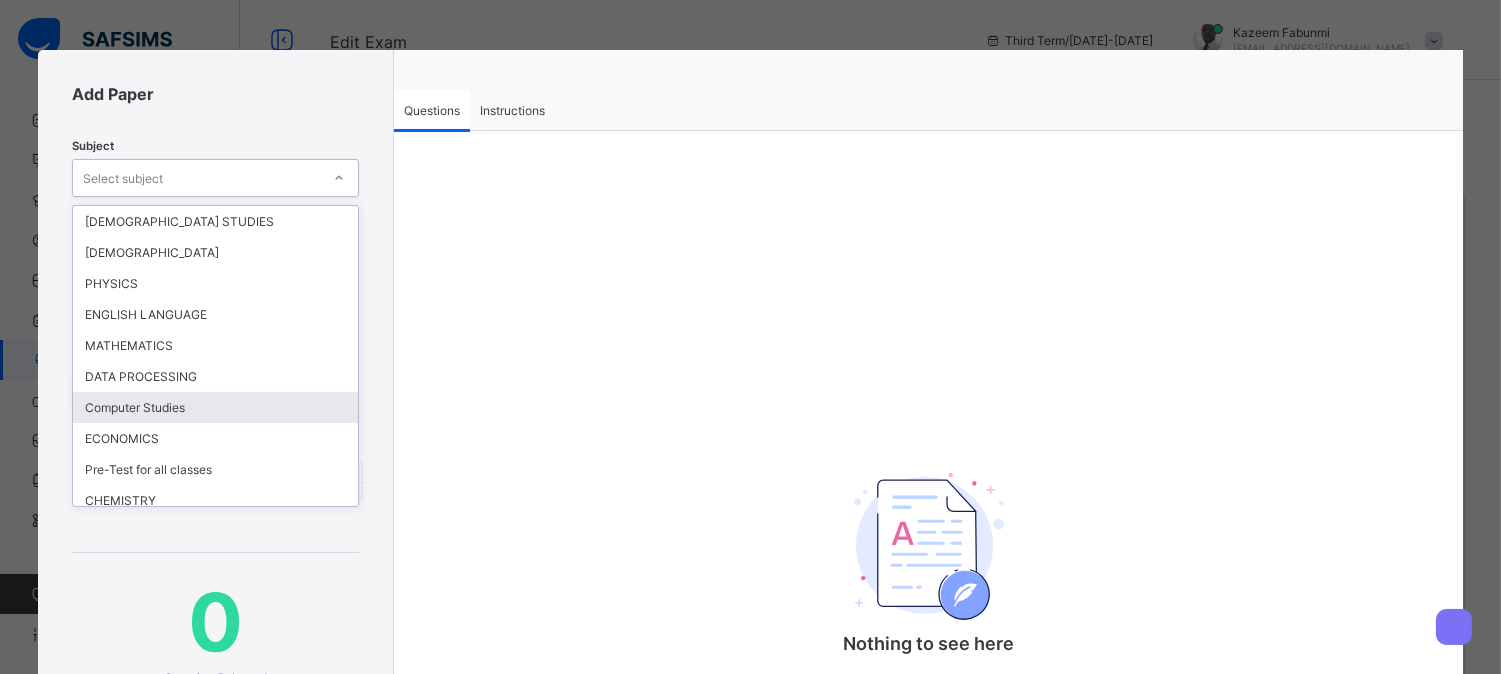 click on "Computer Studies" at bounding box center [215, 407] 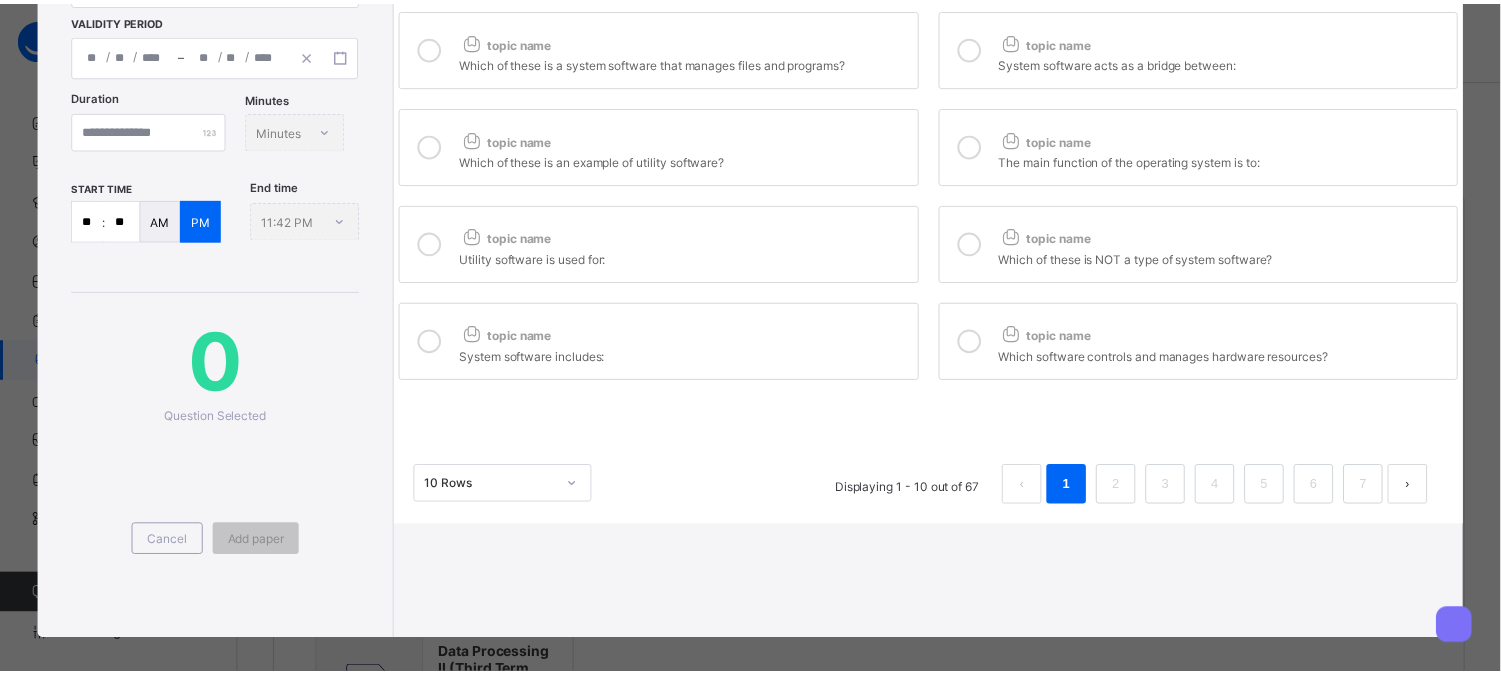 scroll, scrollTop: 323, scrollLeft: 0, axis: vertical 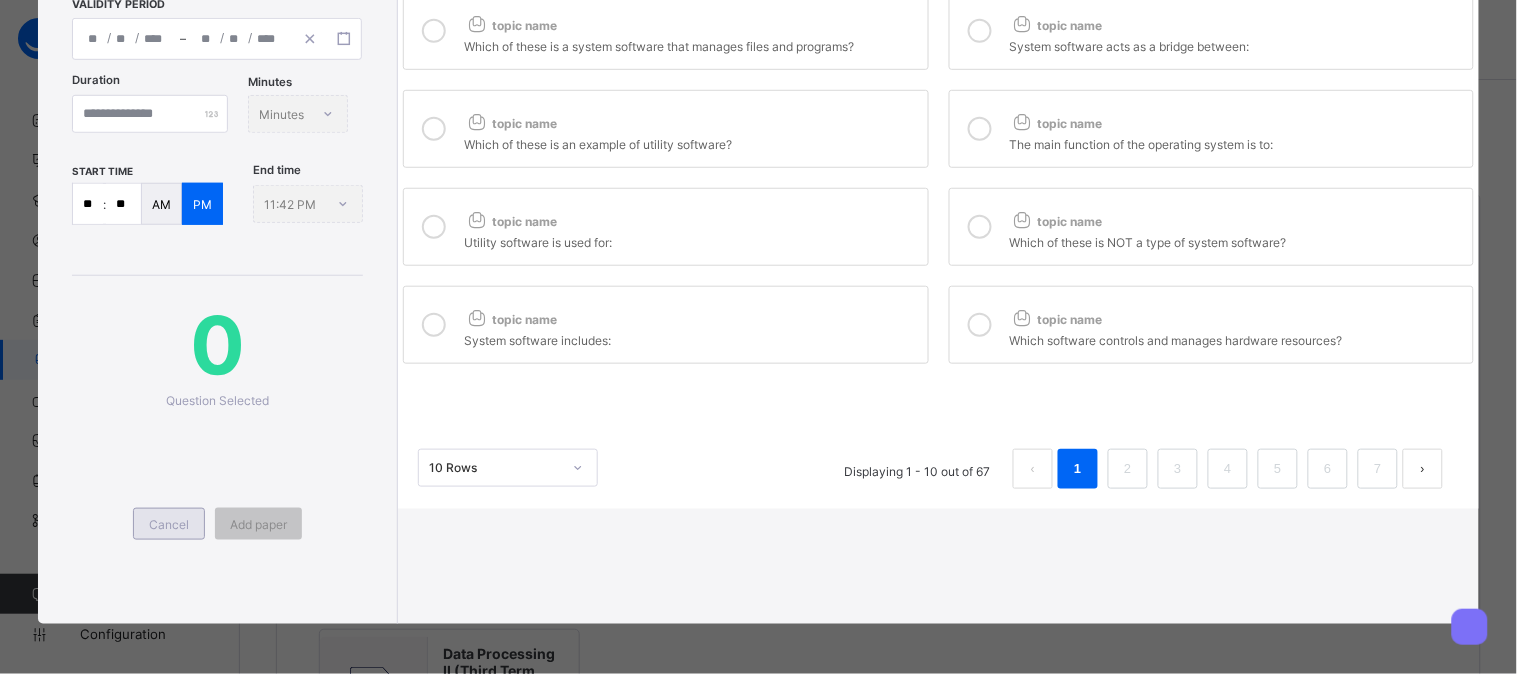 click on "Cancel" at bounding box center (169, 524) 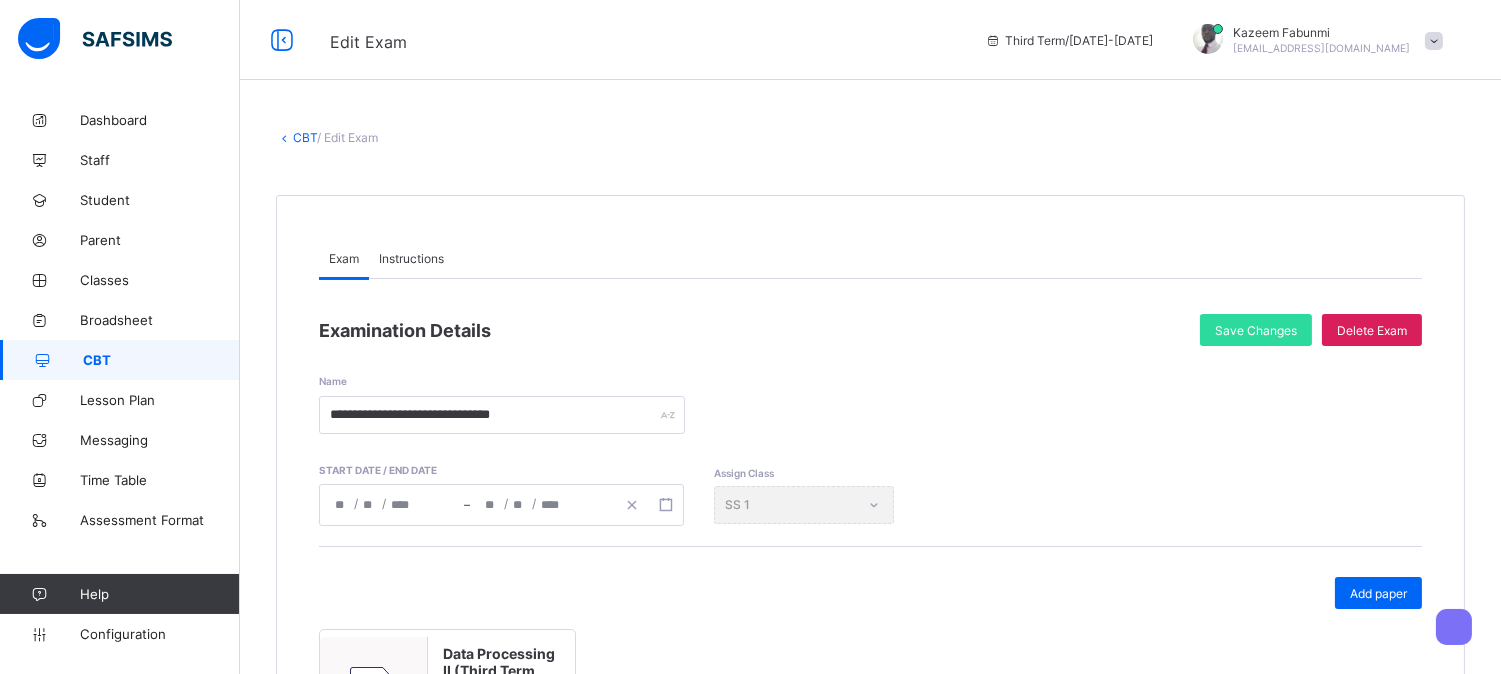 click on "CBT" at bounding box center [305, 137] 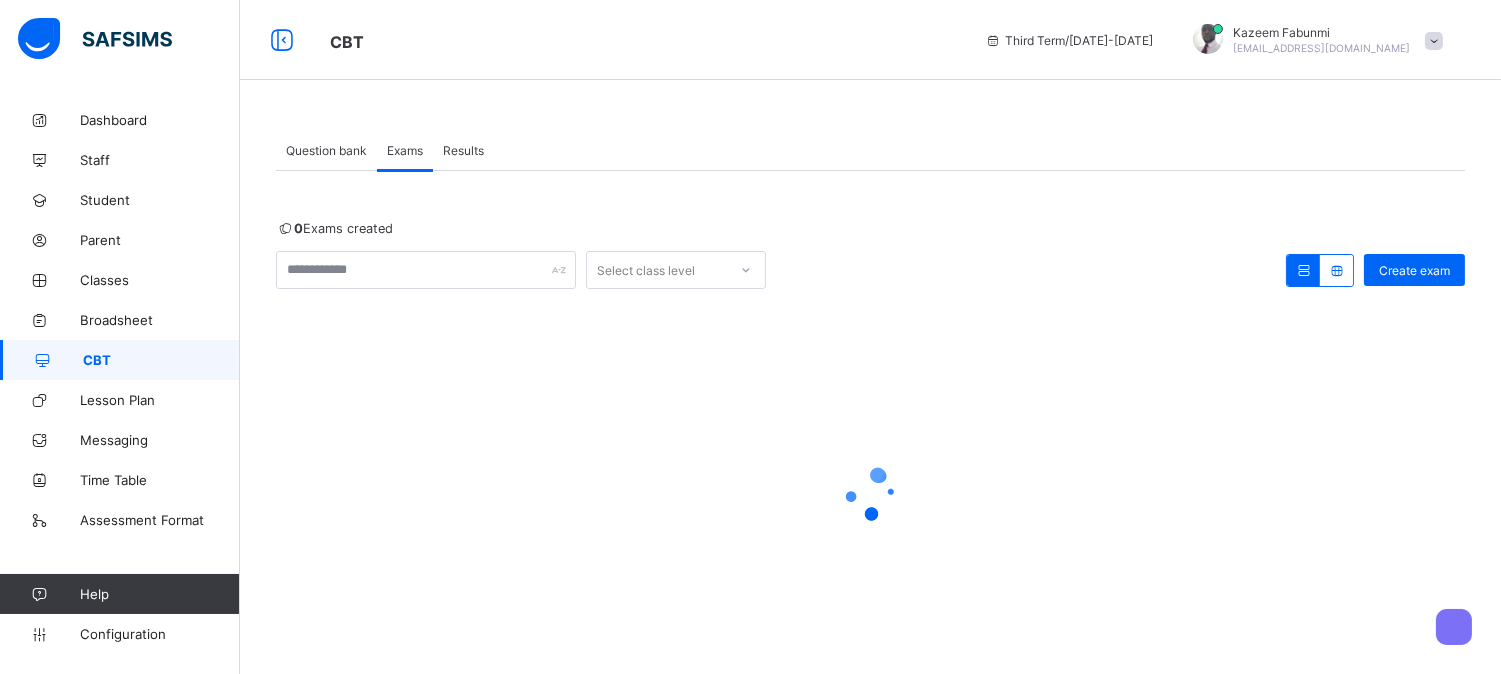 click on "Question bank" at bounding box center [326, 150] 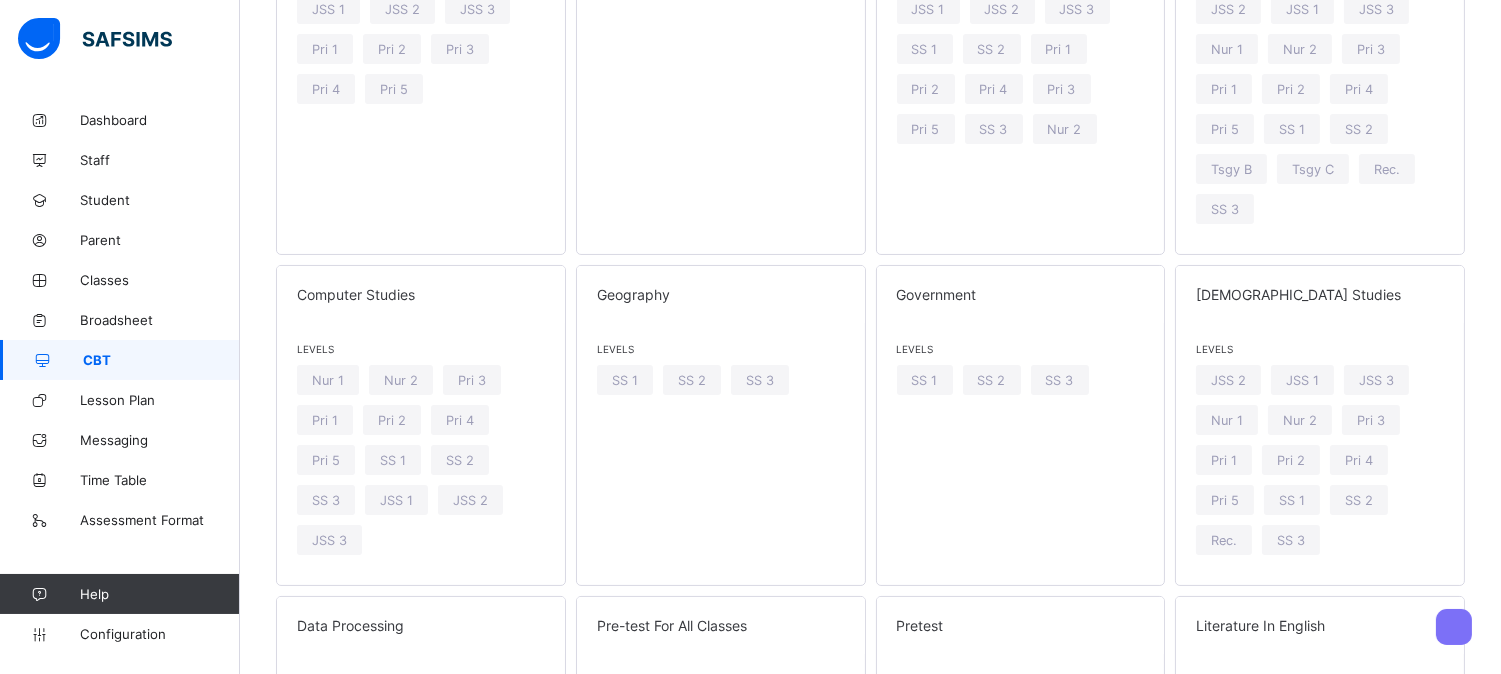scroll, scrollTop: 388, scrollLeft: 0, axis: vertical 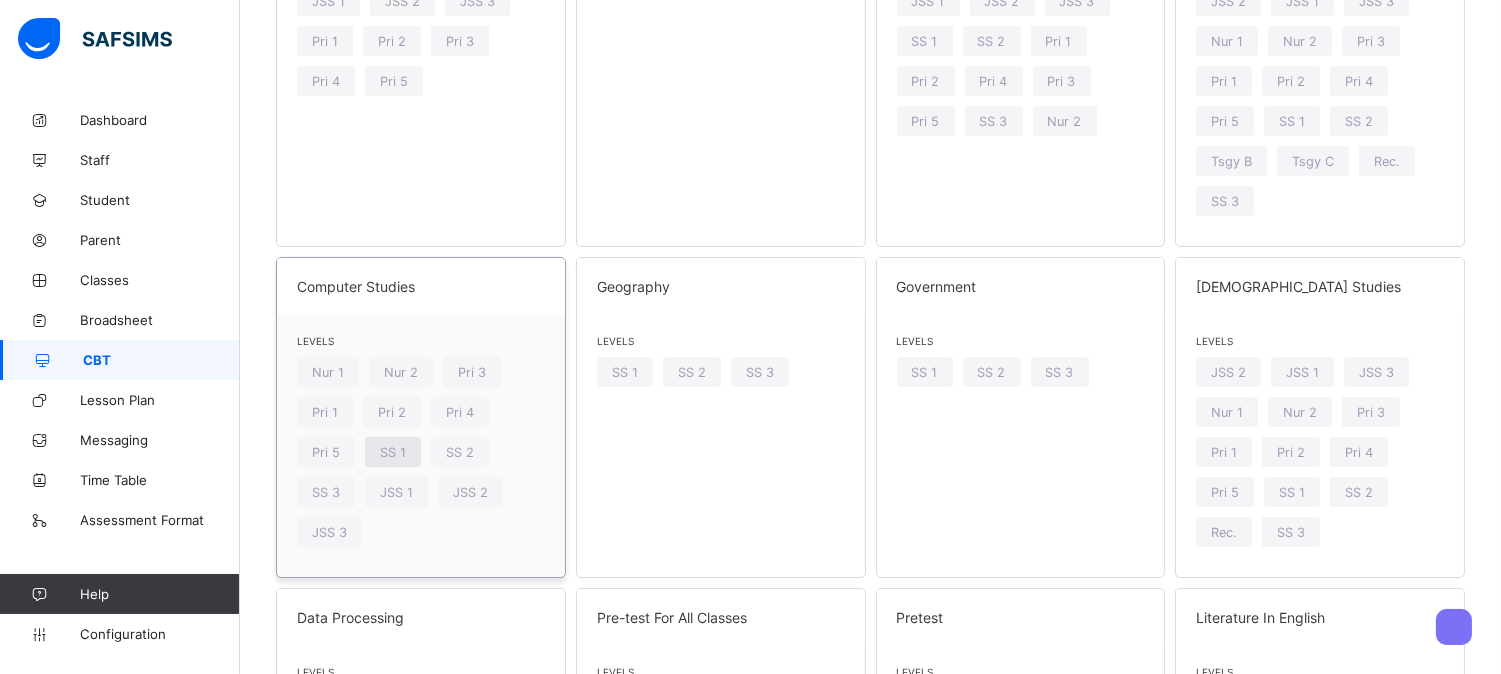 click on "SS 1" at bounding box center [393, 452] 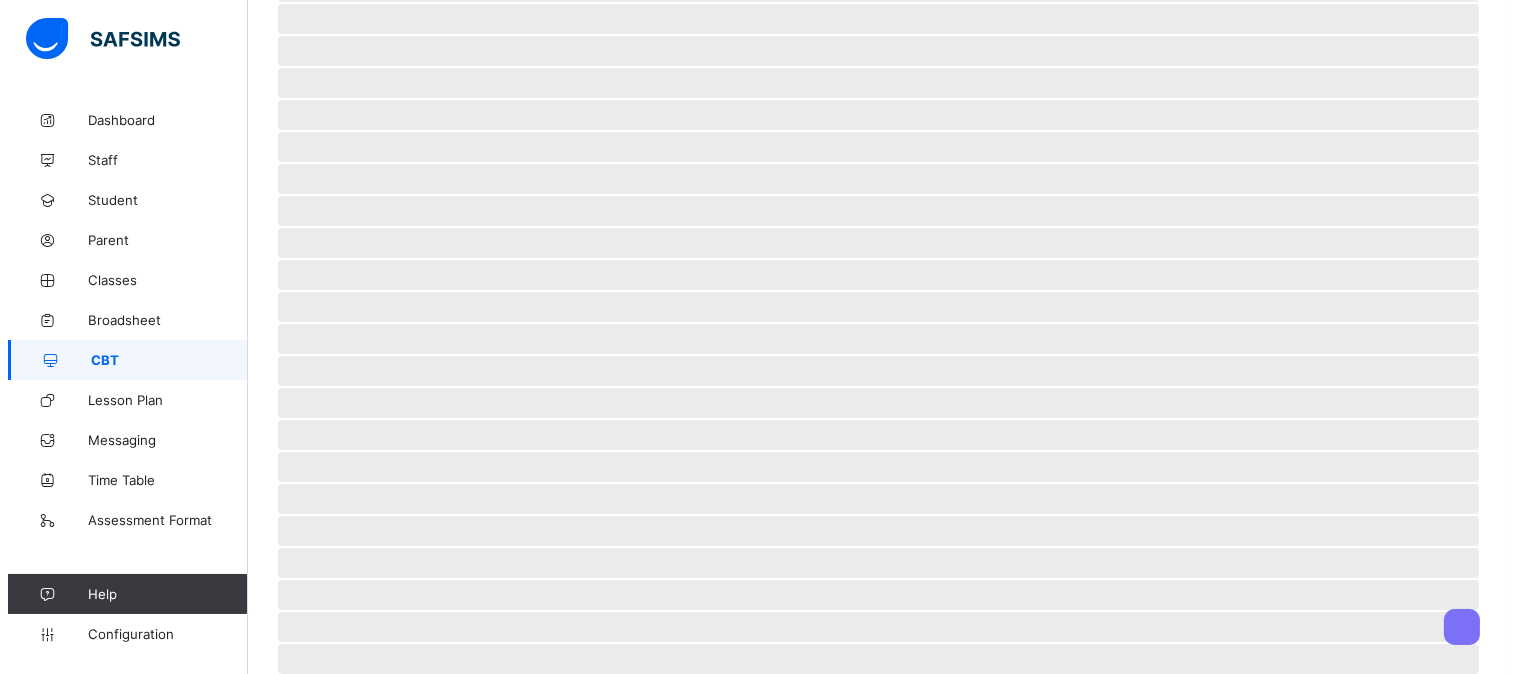 scroll, scrollTop: 0, scrollLeft: 0, axis: both 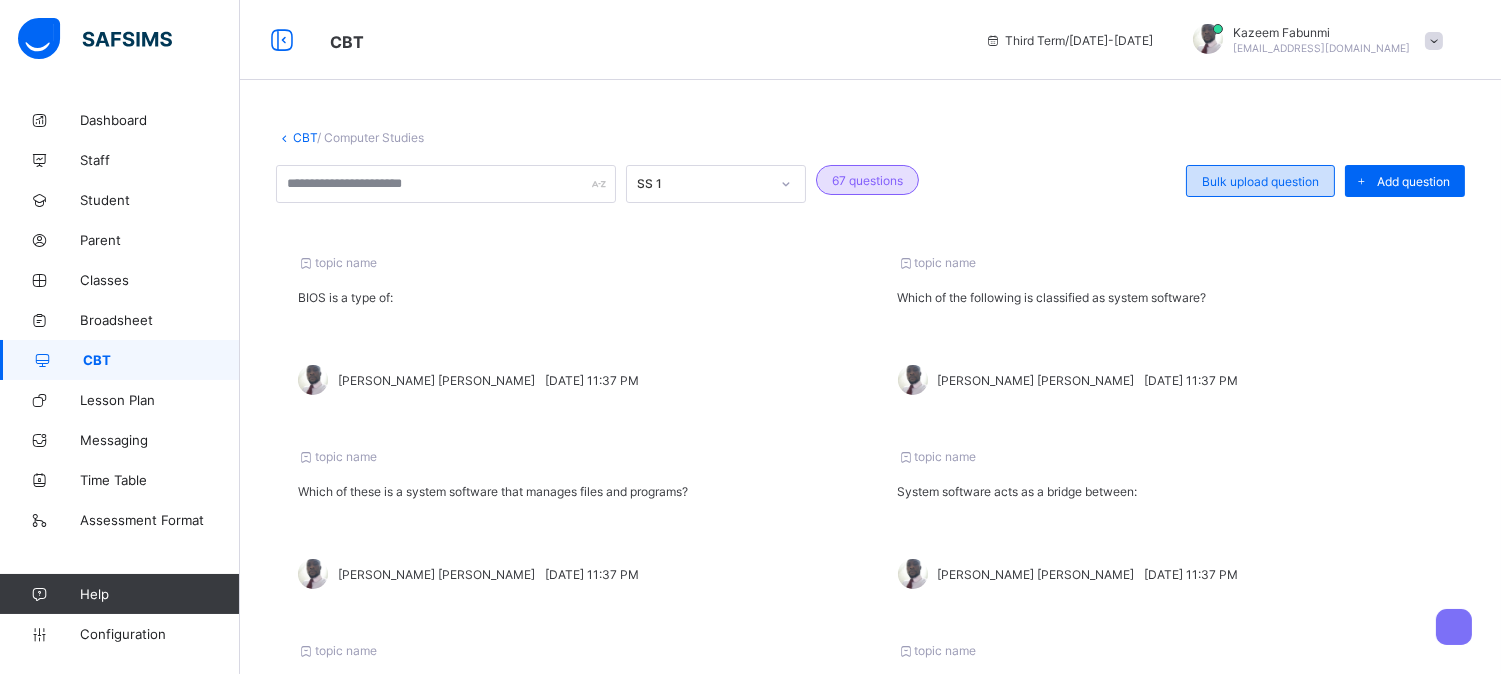 click on "Bulk upload question" at bounding box center (1260, 181) 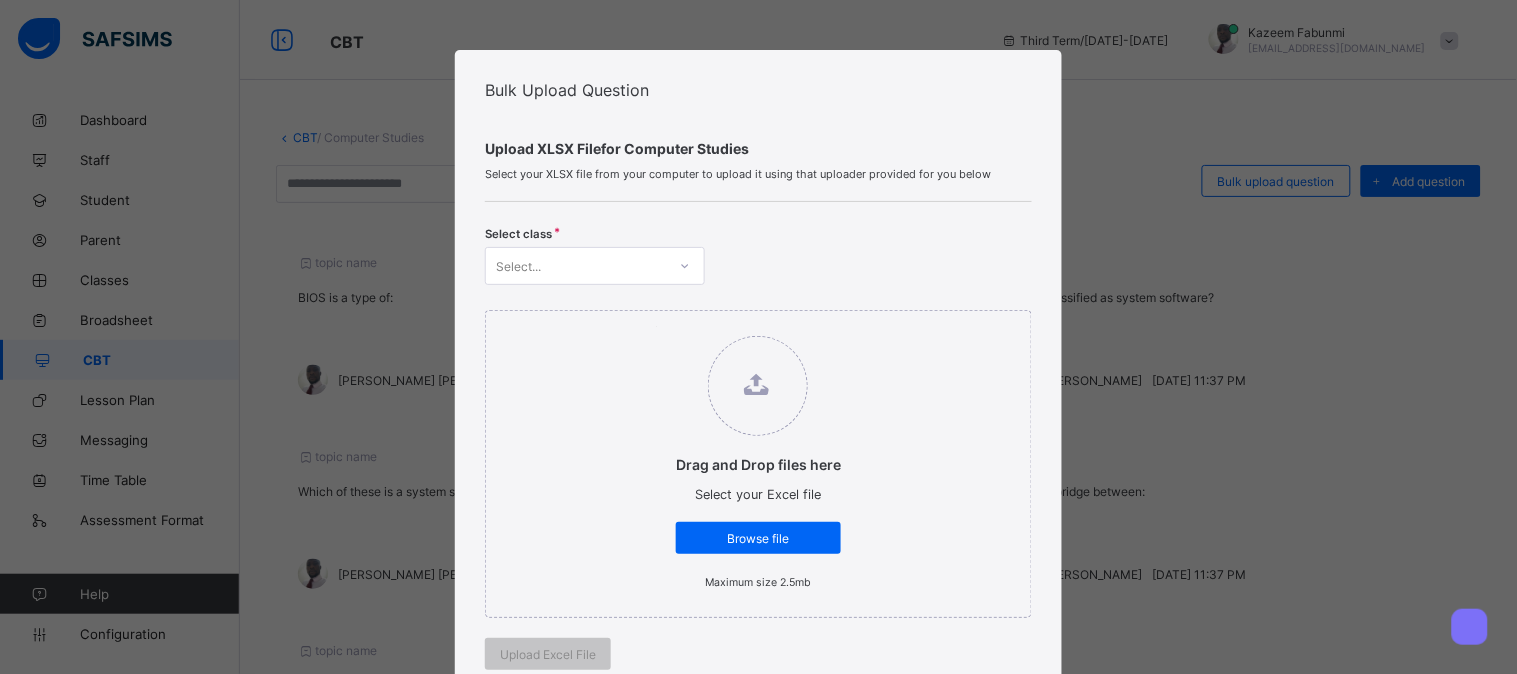 click on "Select..." at bounding box center [595, 266] 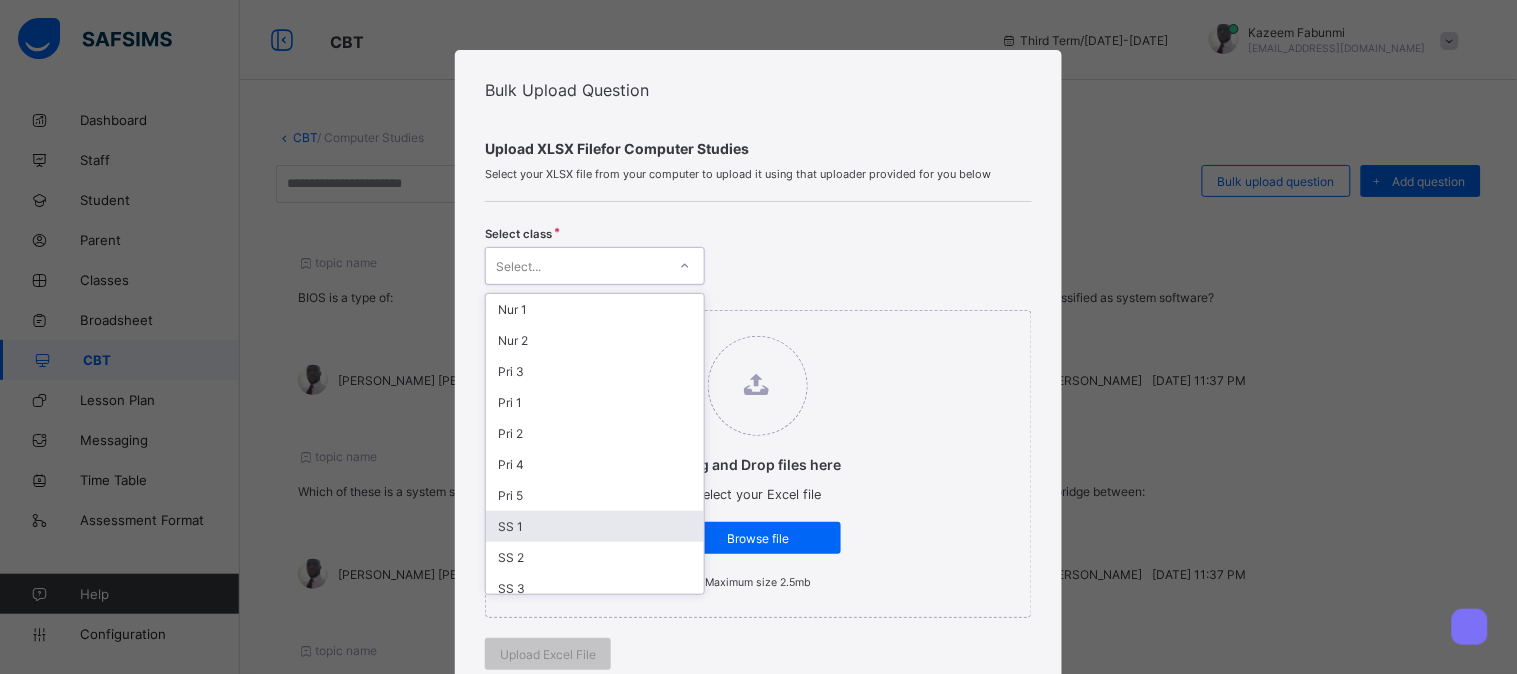 click on "SS 1" at bounding box center (595, 526) 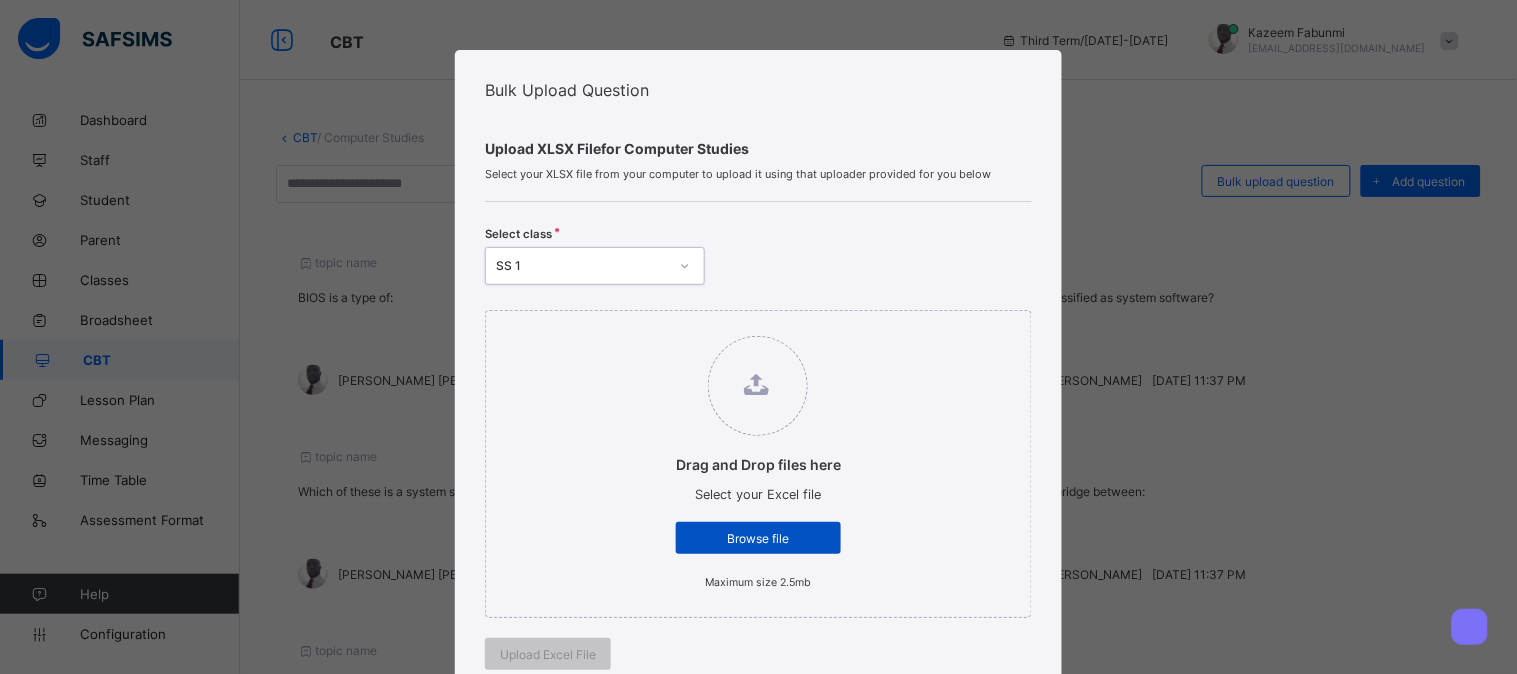 click on "Browse file" at bounding box center (758, 538) 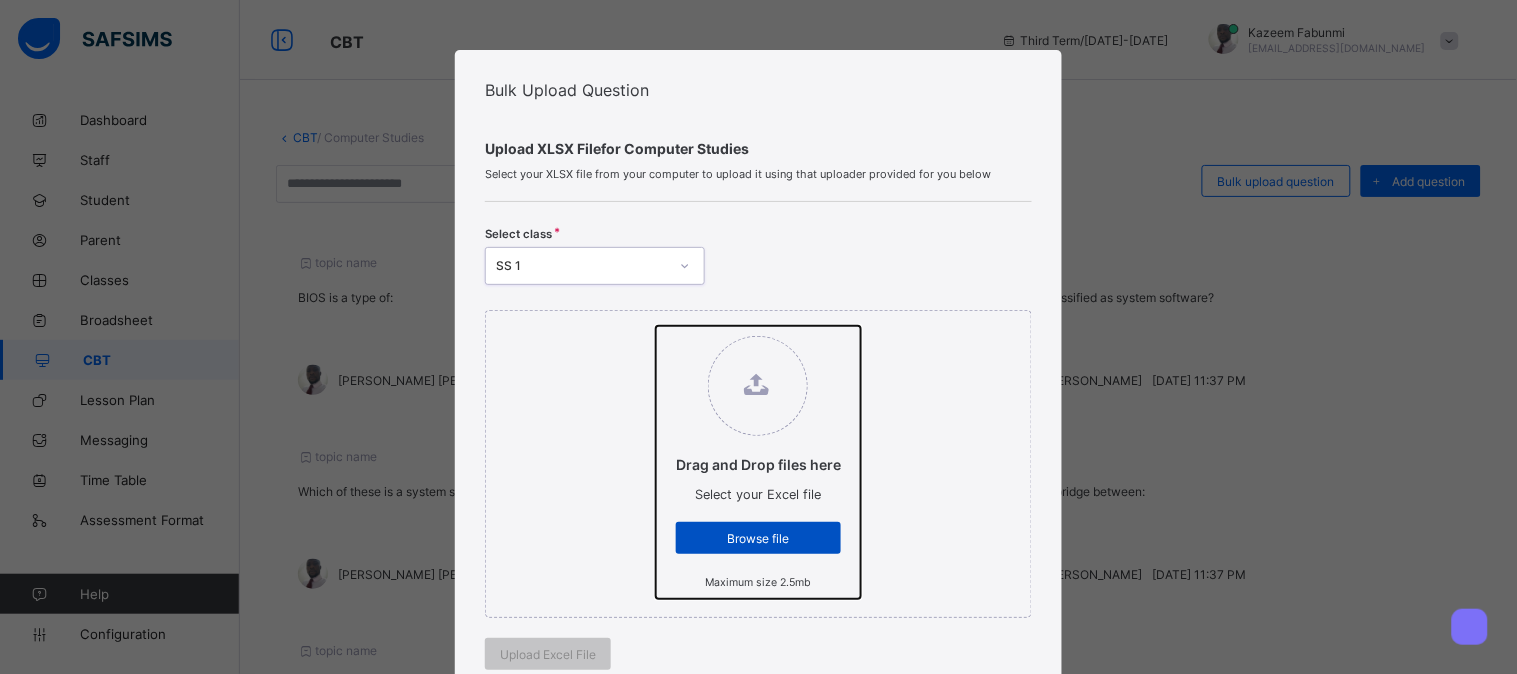 click on "Drag and Drop files here Select your Excel file Browse file Maximum size 2.5mb" at bounding box center (656, 326) 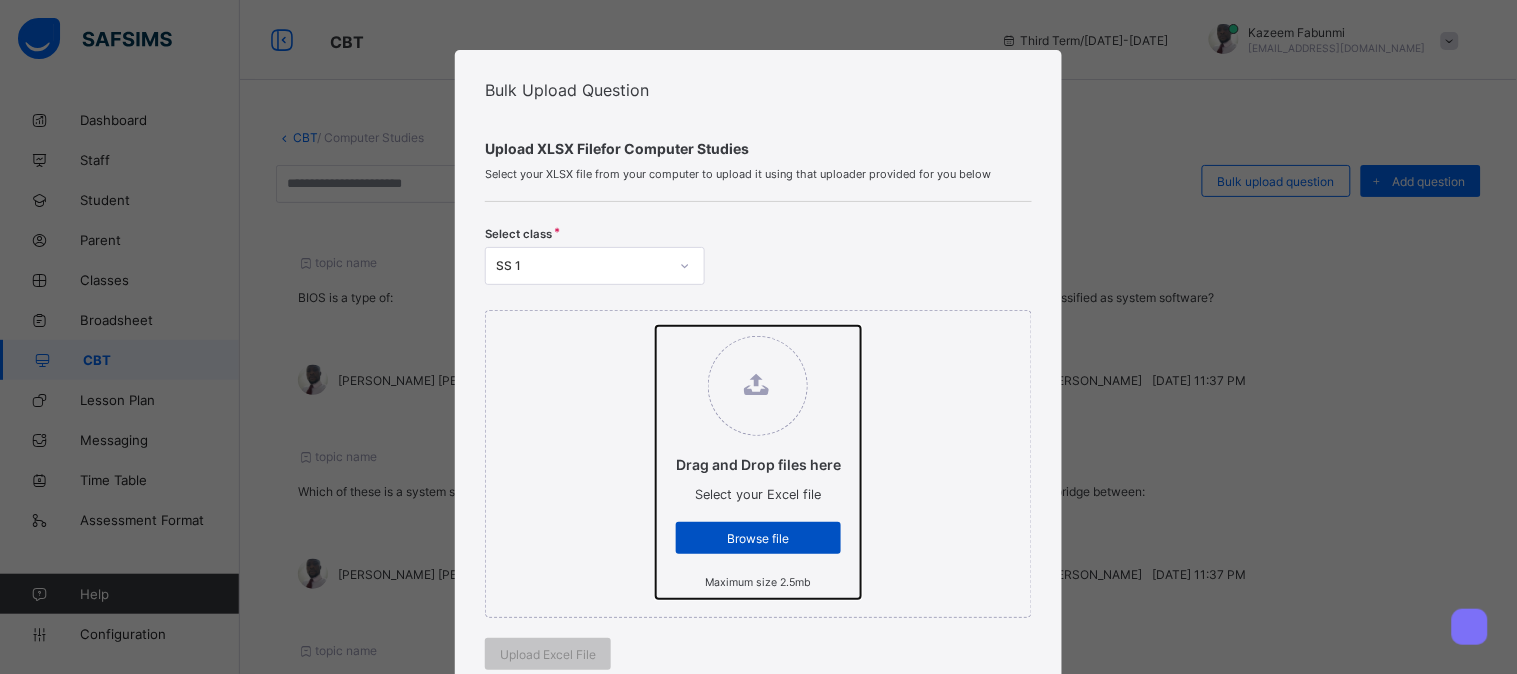 type on "**********" 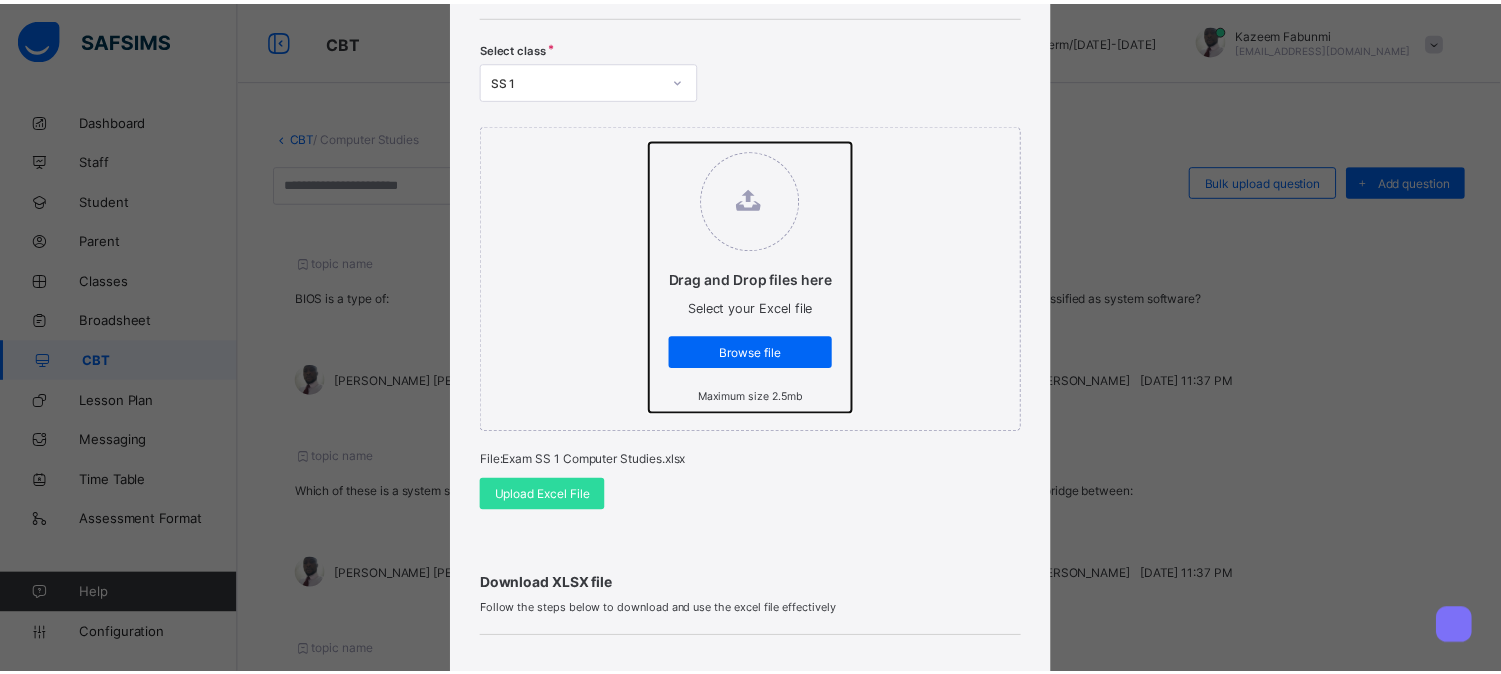 scroll, scrollTop: 188, scrollLeft: 0, axis: vertical 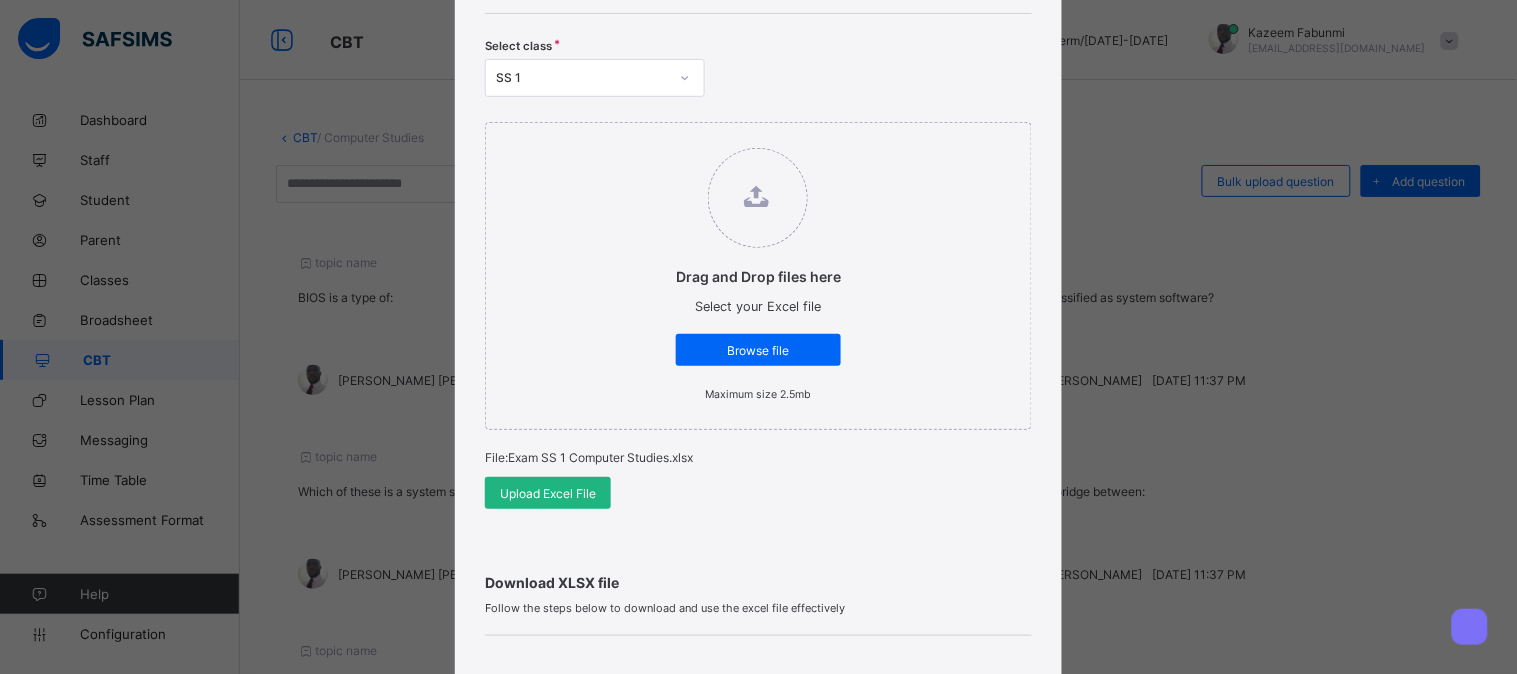 click on "Upload Excel File" at bounding box center (548, 493) 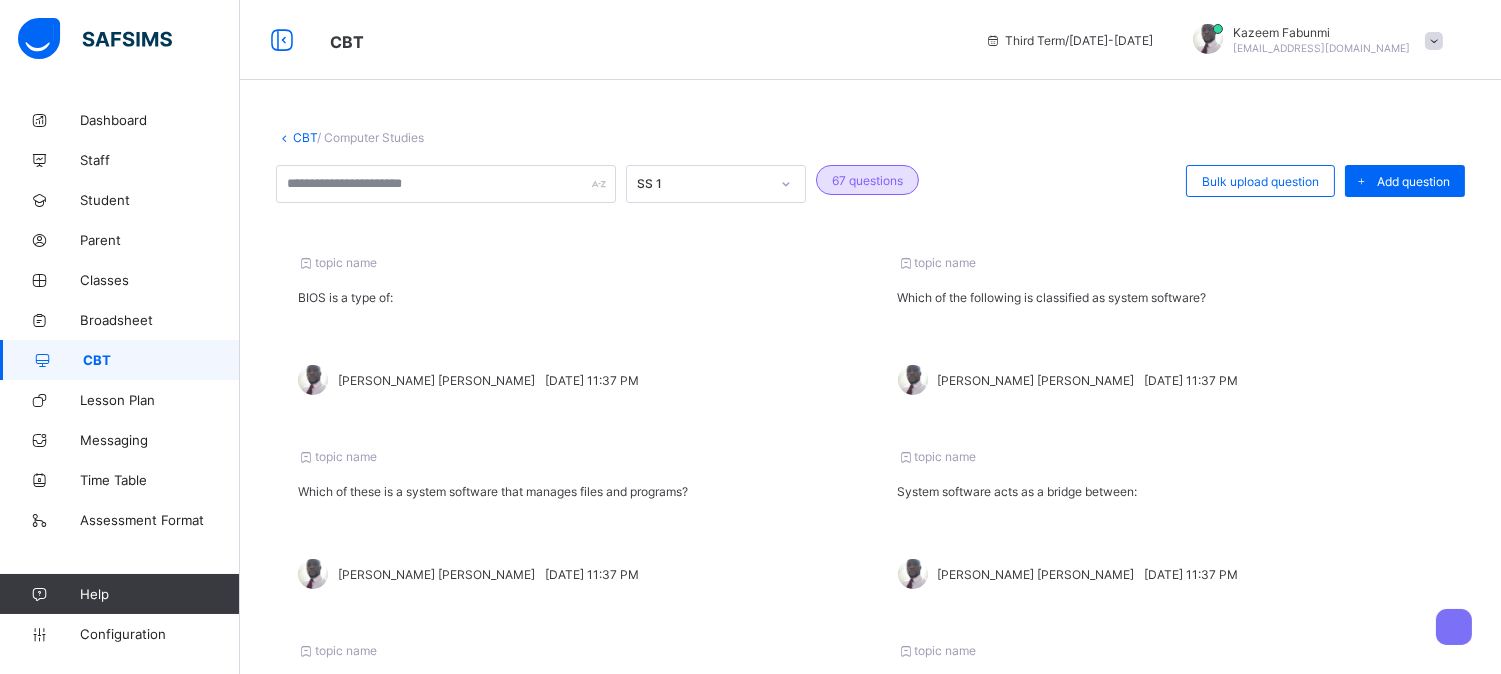 click on "CBT" at bounding box center [305, 137] 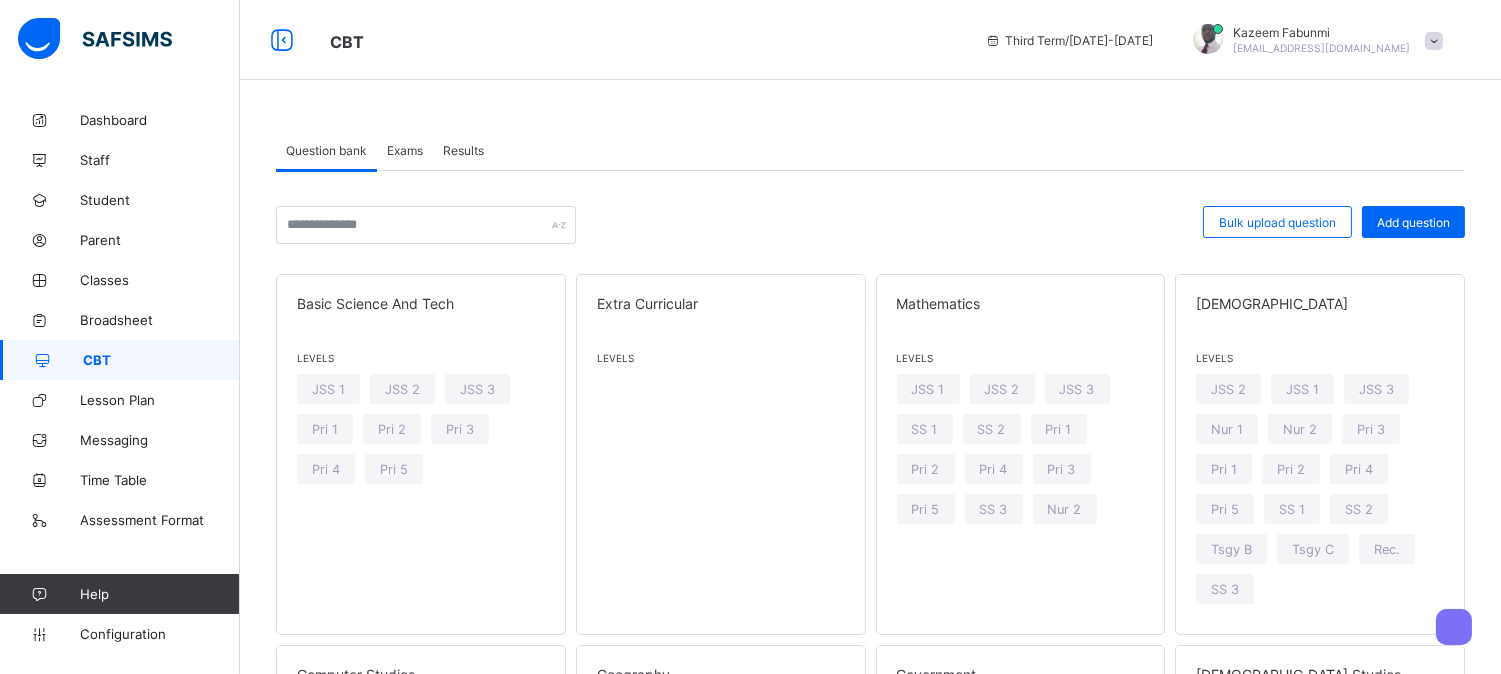 scroll, scrollTop: 590, scrollLeft: 0, axis: vertical 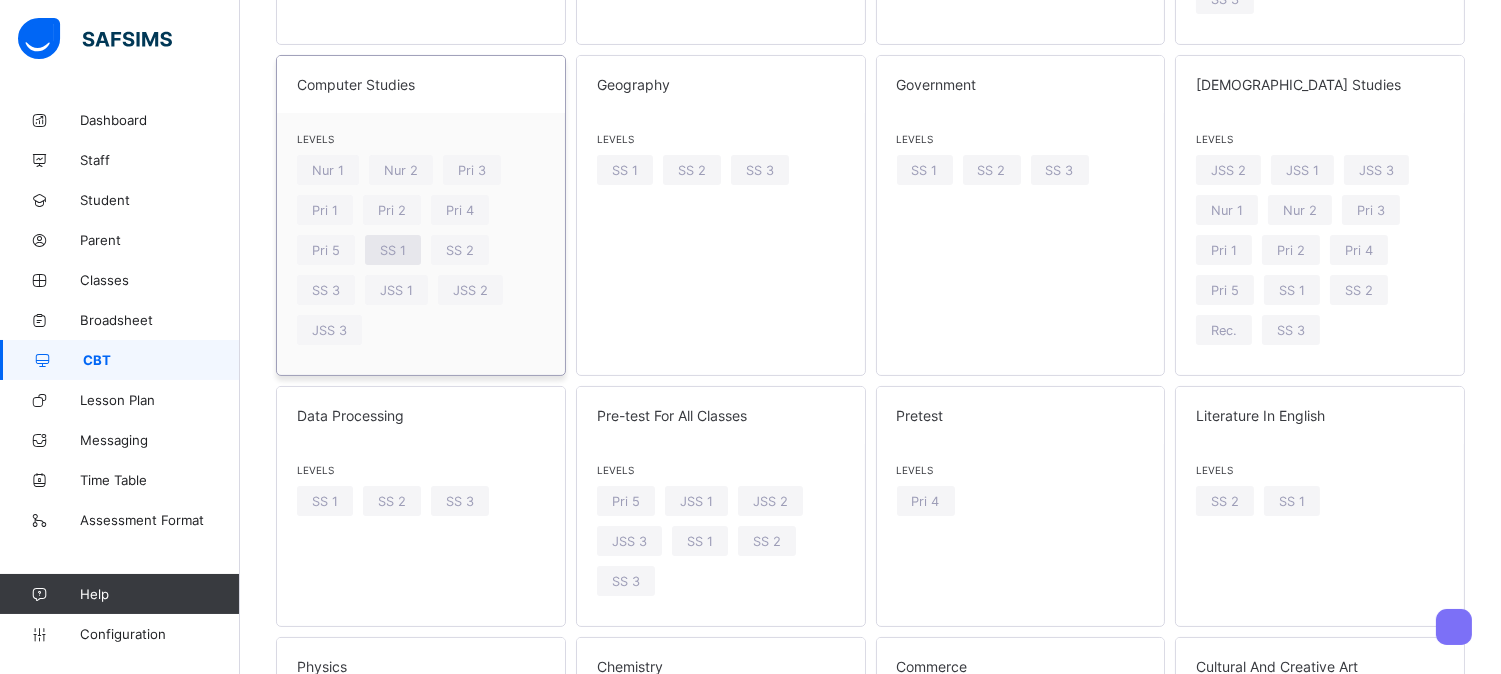 click on "SS 1" at bounding box center [393, 250] 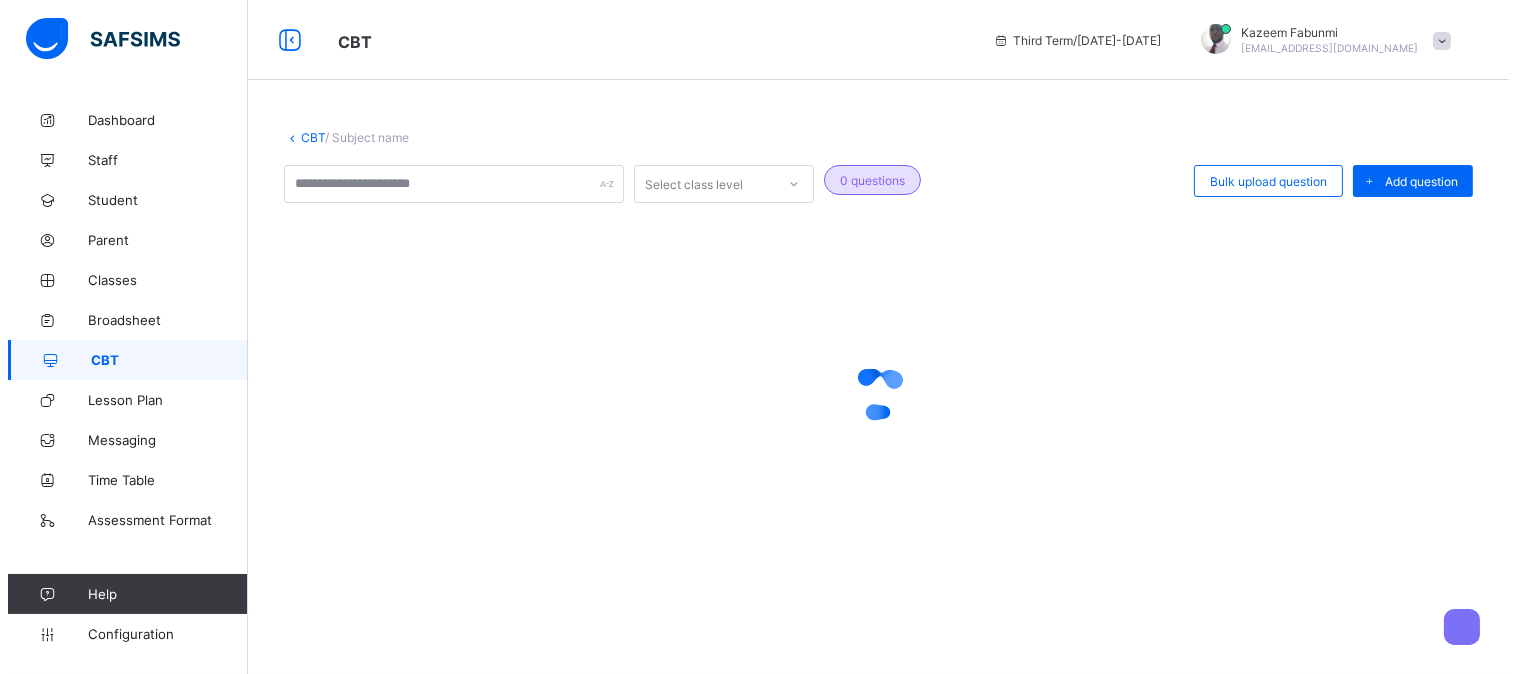 scroll, scrollTop: 0, scrollLeft: 0, axis: both 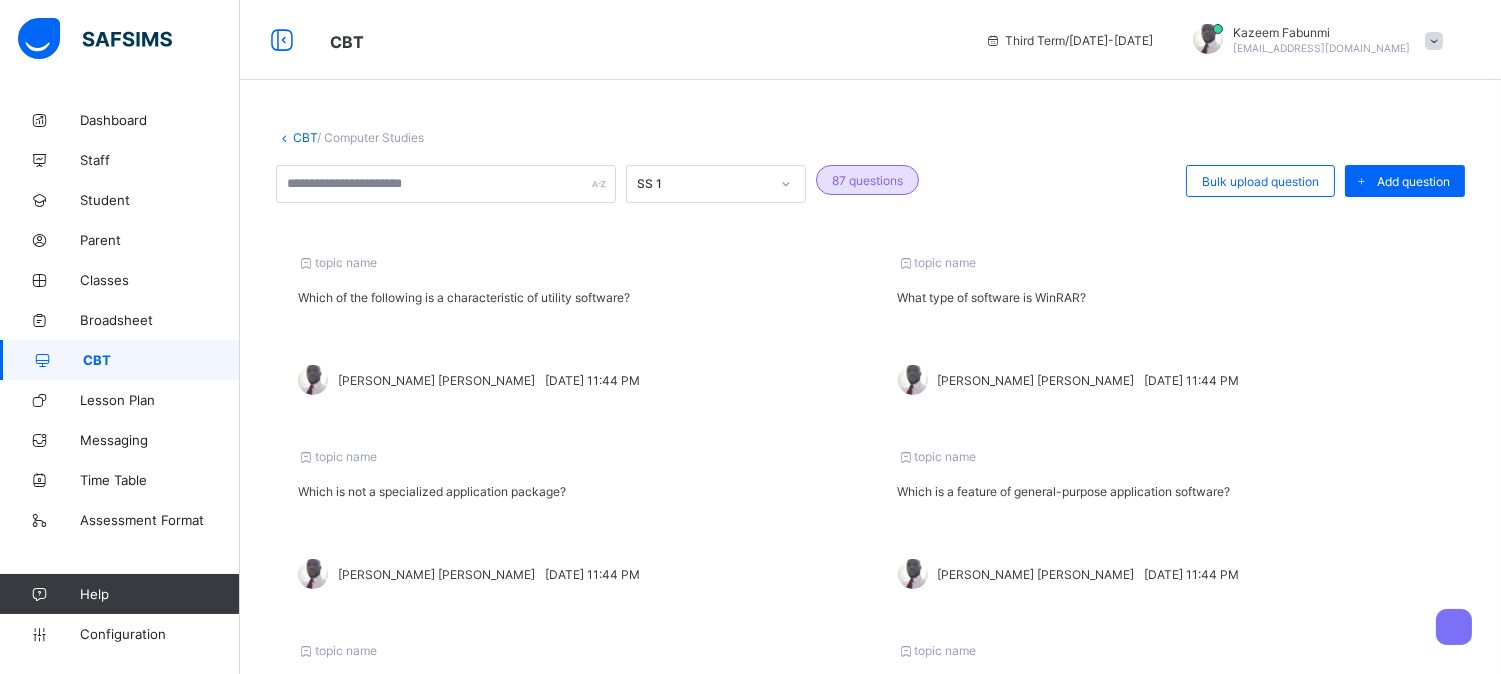 click on "CBT" at bounding box center [305, 137] 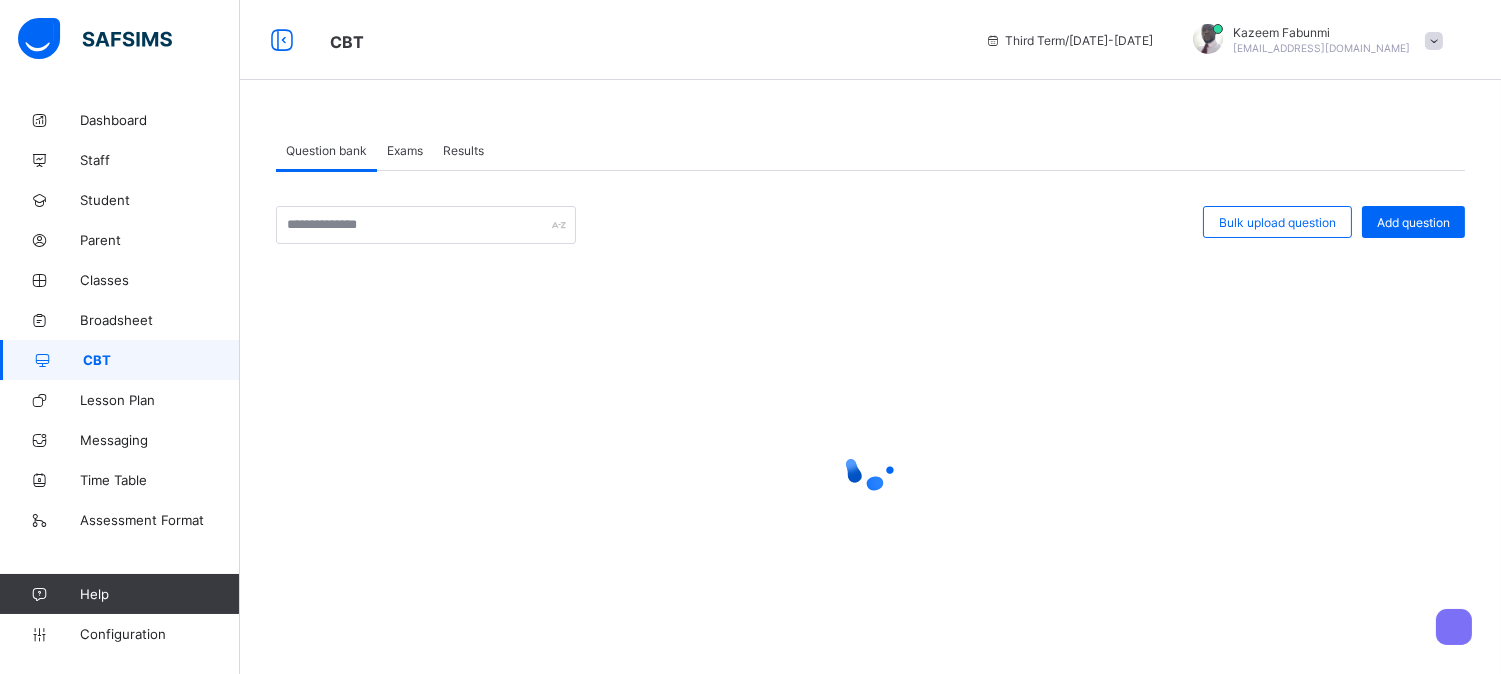 click on "Exams" at bounding box center [405, 150] 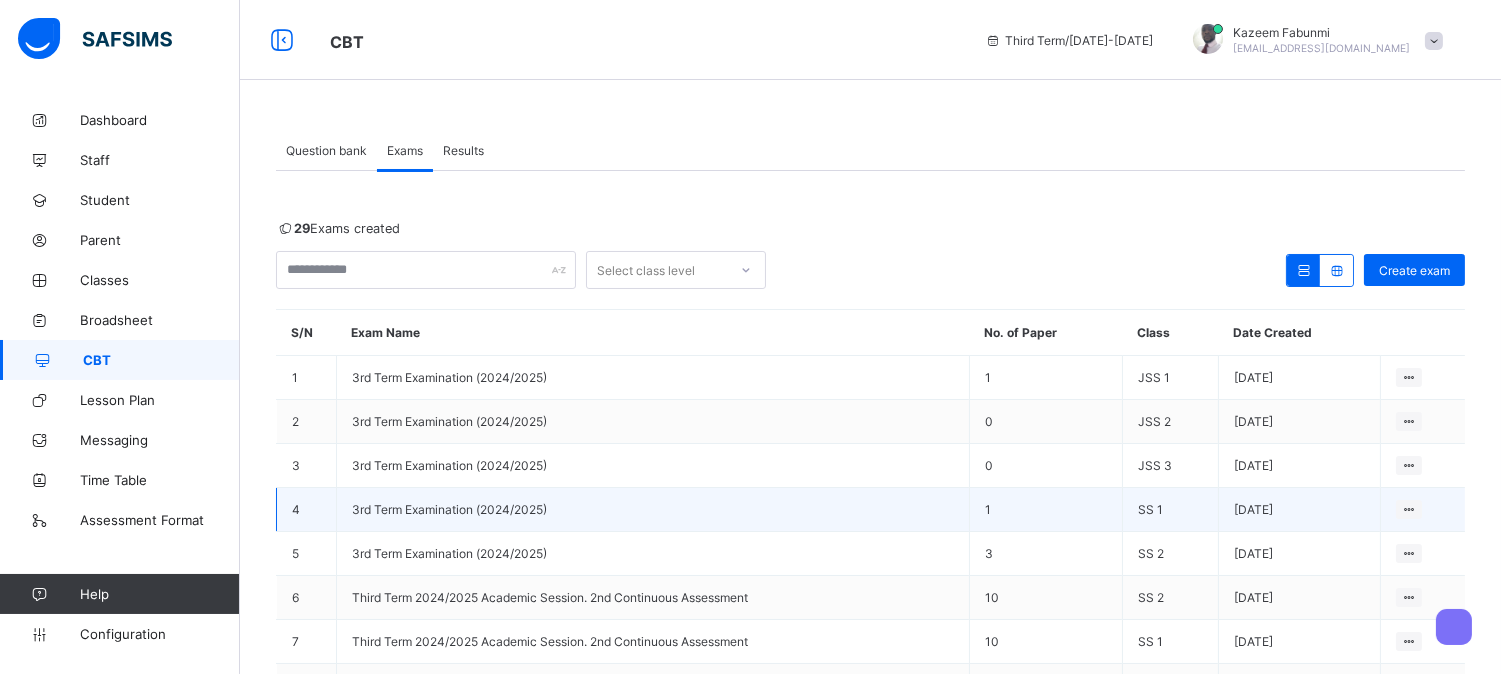 click on "3rd Term Examination (2024/2025)" at bounding box center [449, 509] 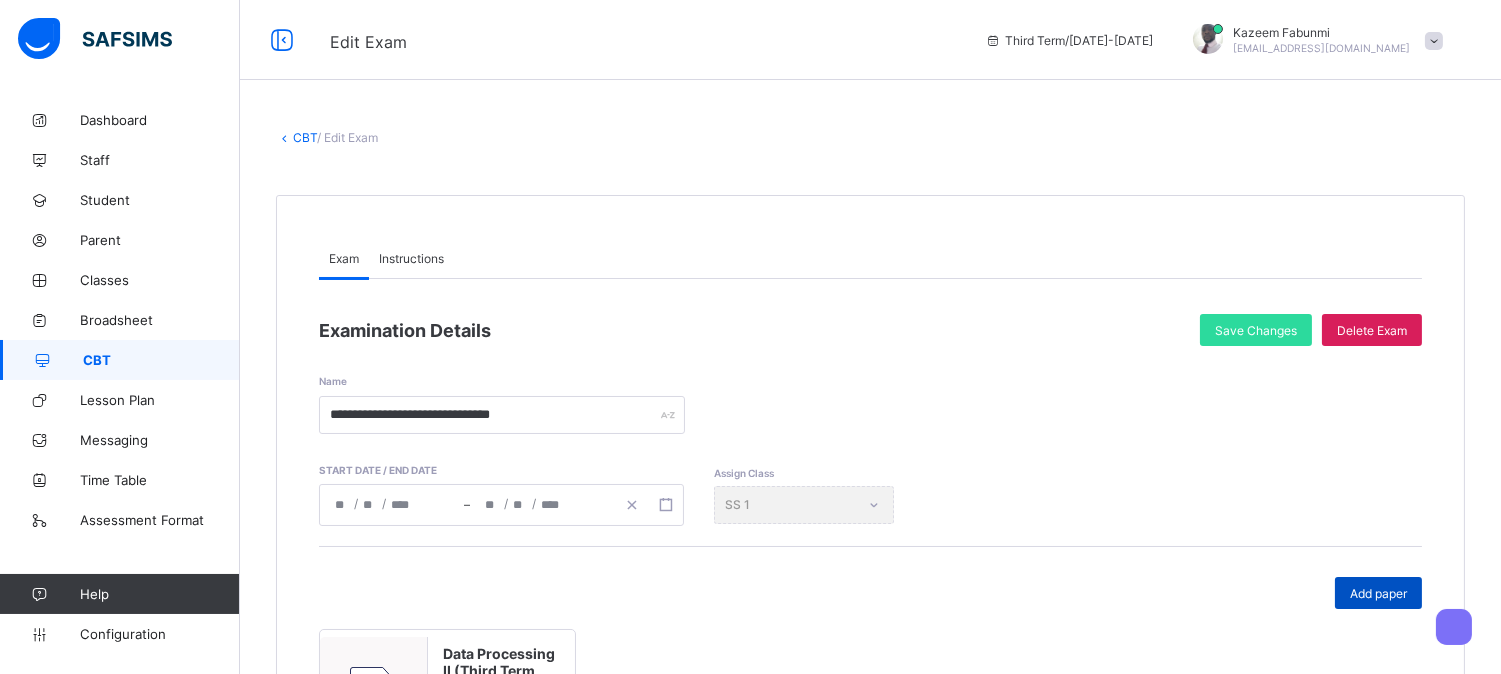 click on "Add paper" at bounding box center [1378, 593] 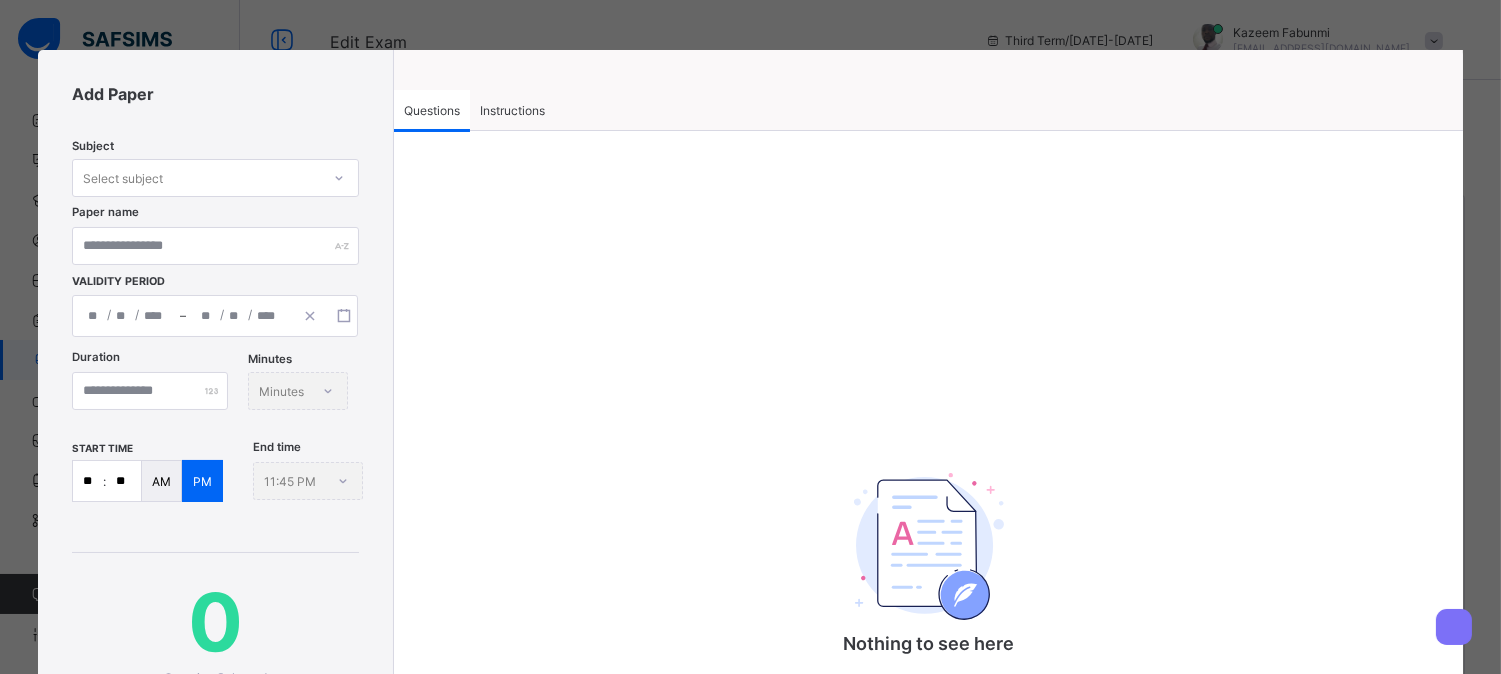 click on "Select subject" at bounding box center [196, 178] 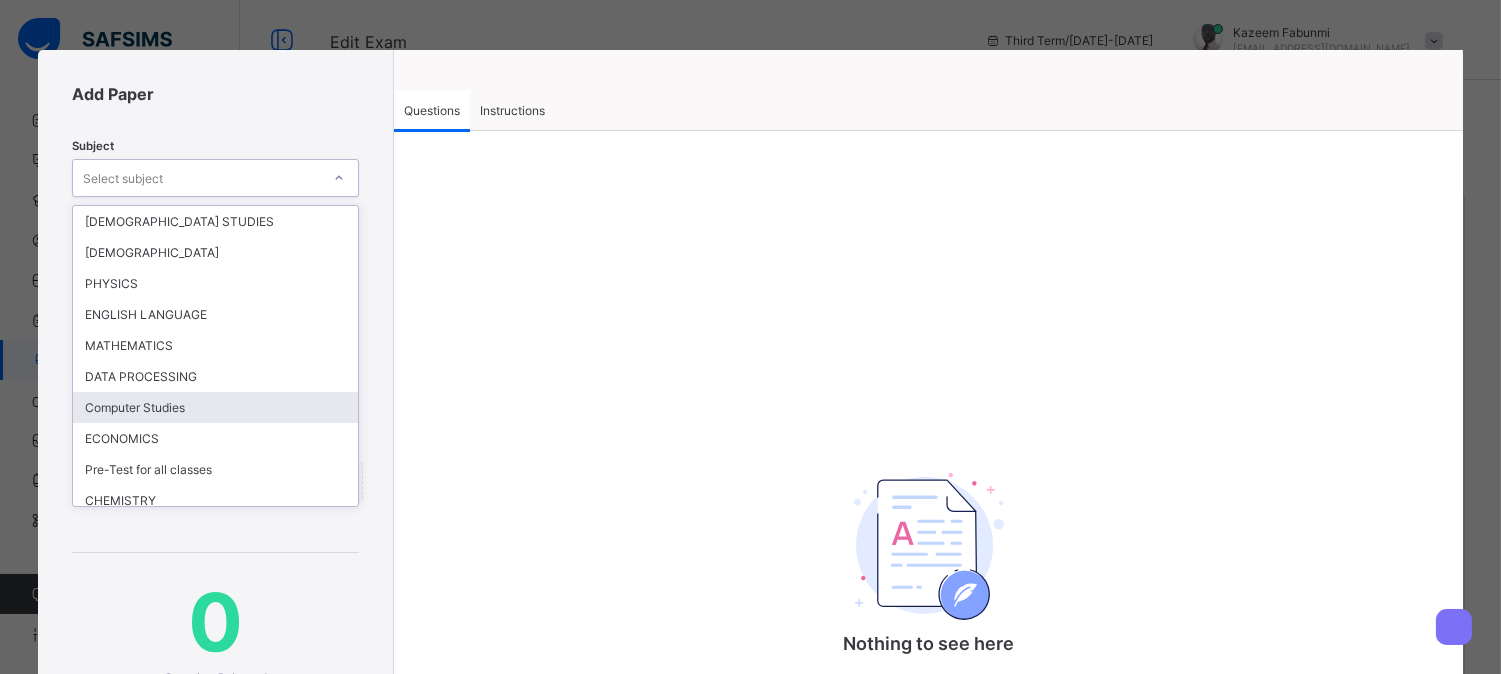 click on "Computer Studies" at bounding box center [215, 407] 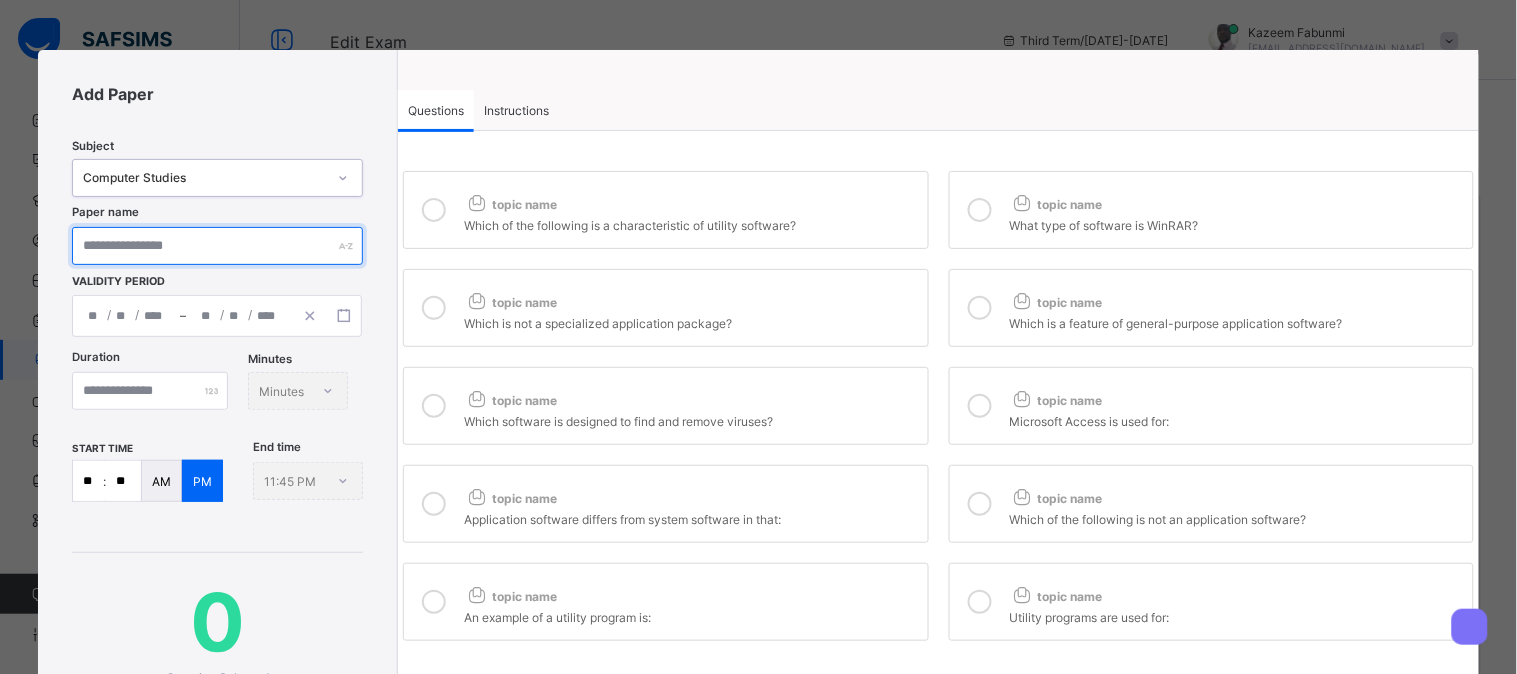 click at bounding box center [217, 246] 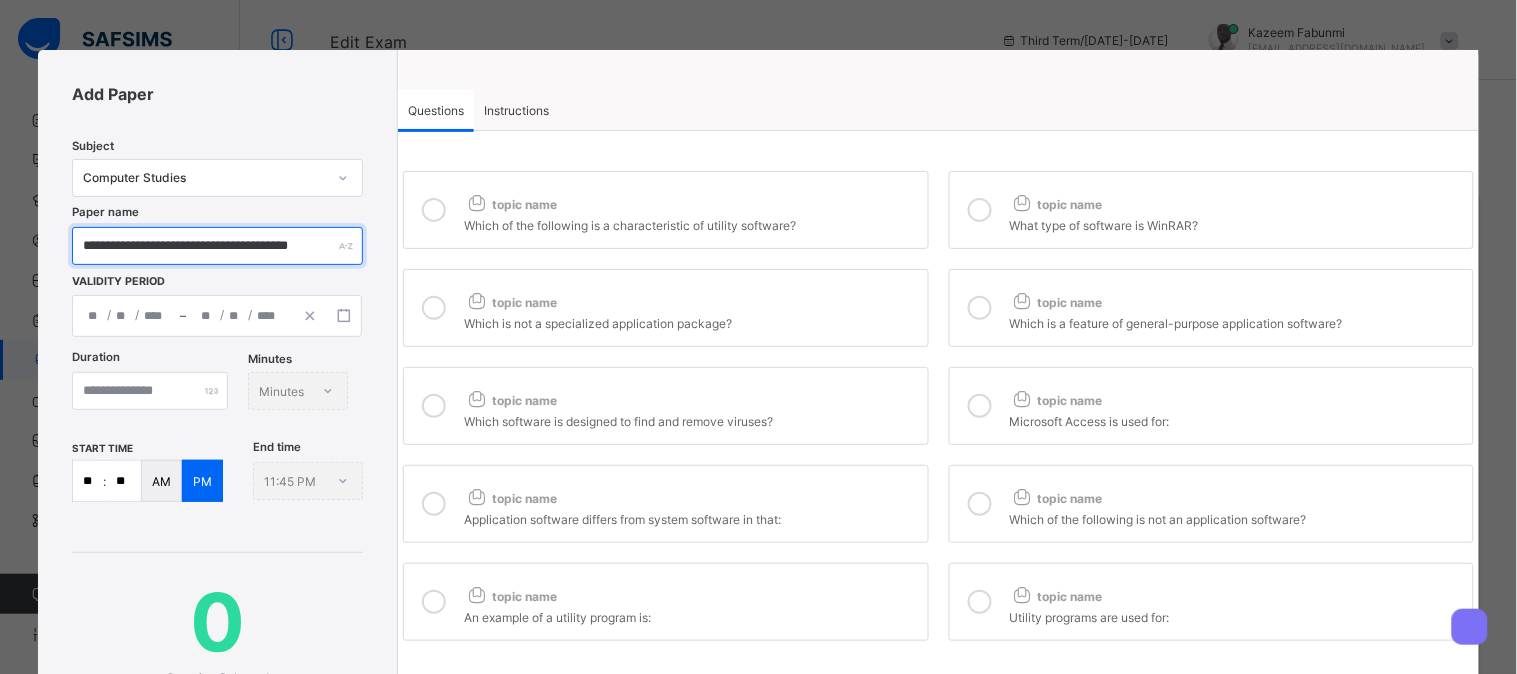 type on "**********" 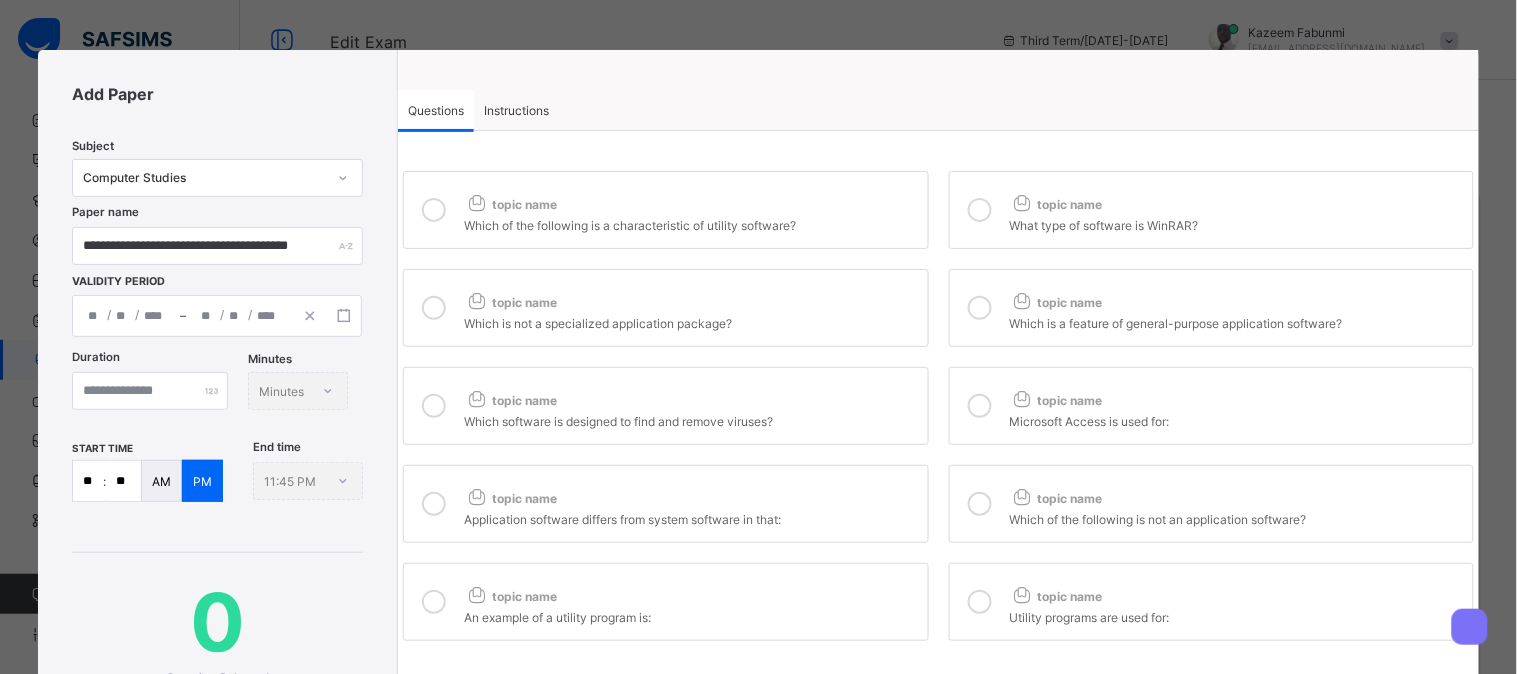 click on "/ / – / /" at bounding box center (217, 316) 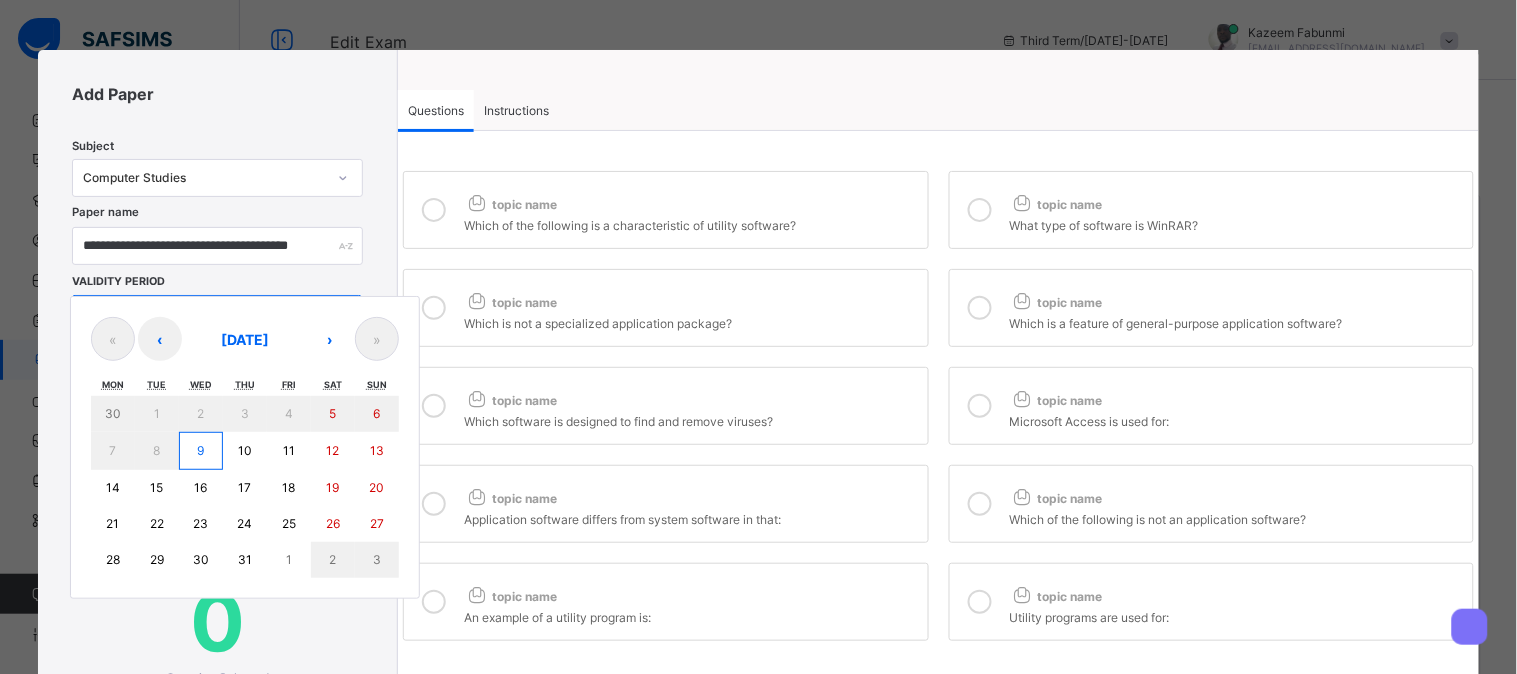 click on "21" at bounding box center [112, 523] 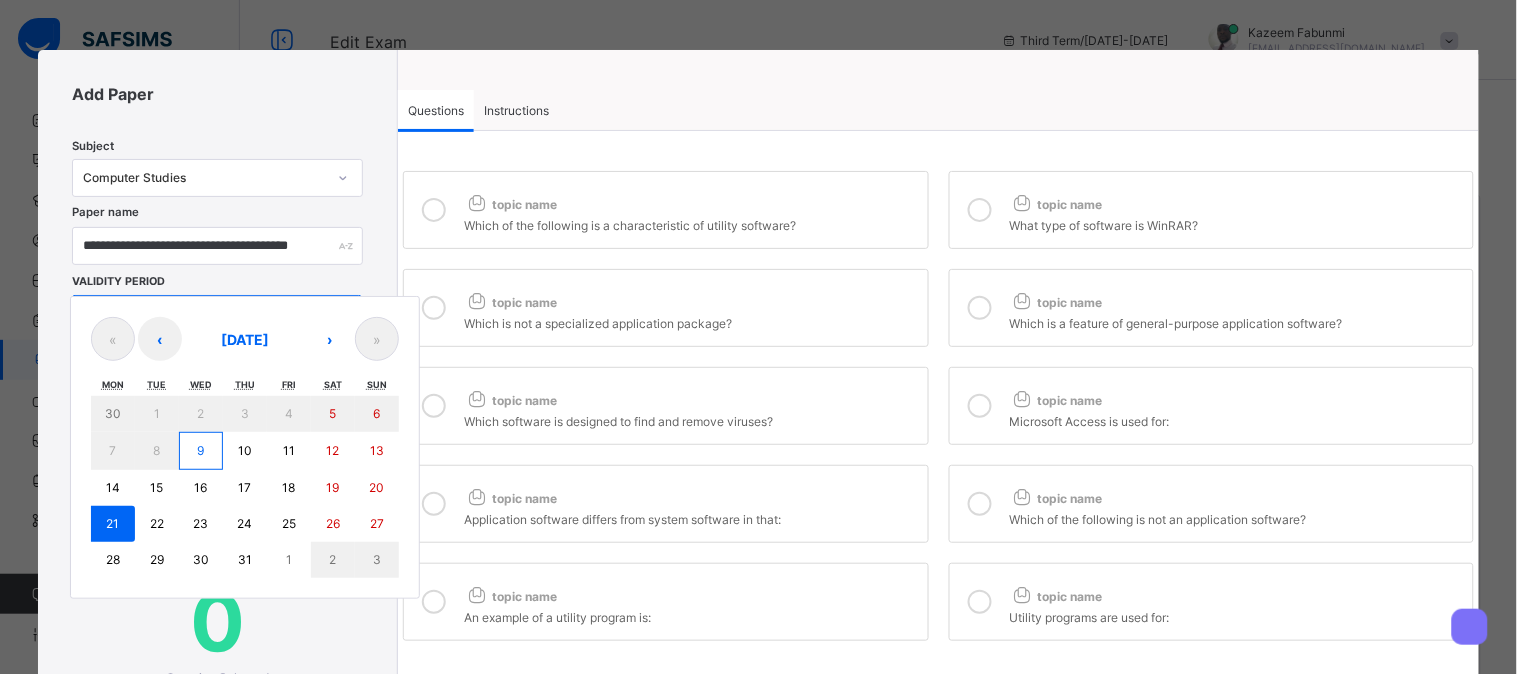 click on "21" at bounding box center [112, 523] 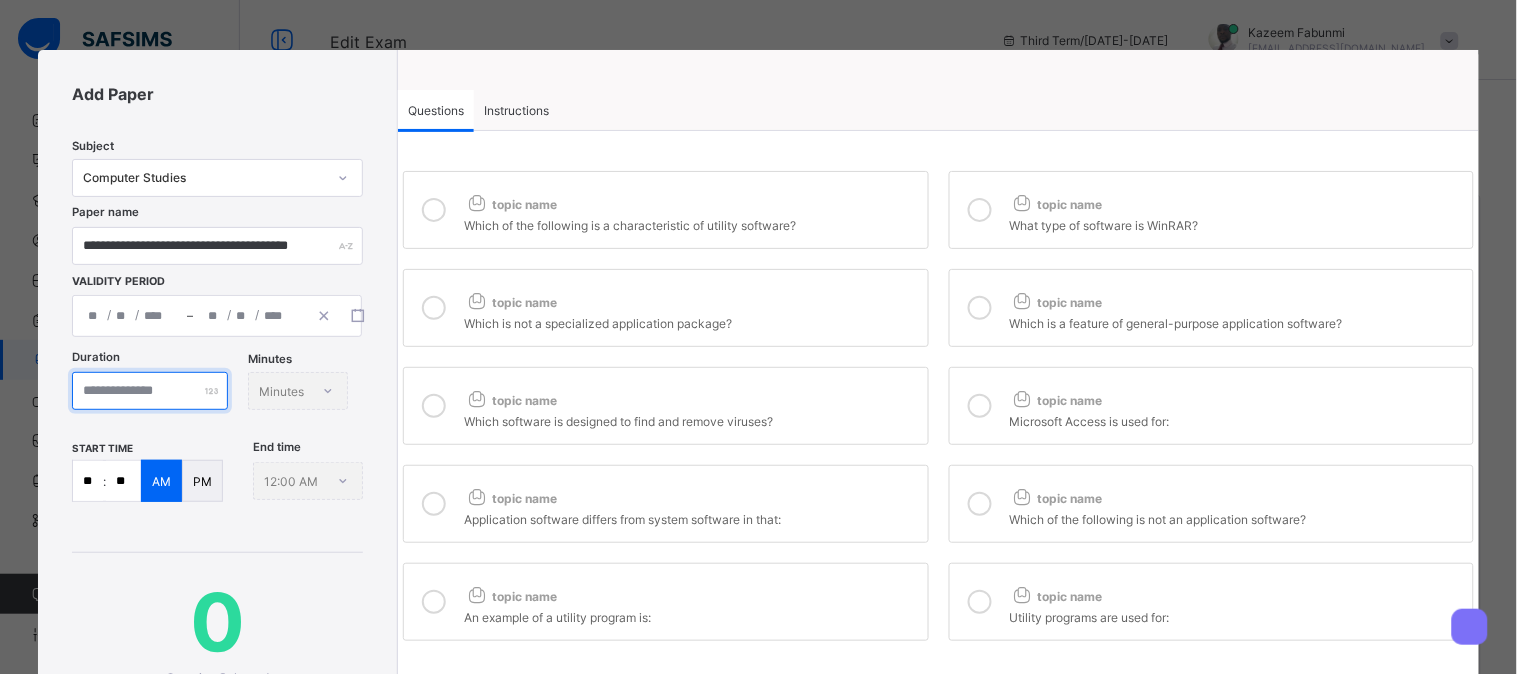 click at bounding box center [150, 391] 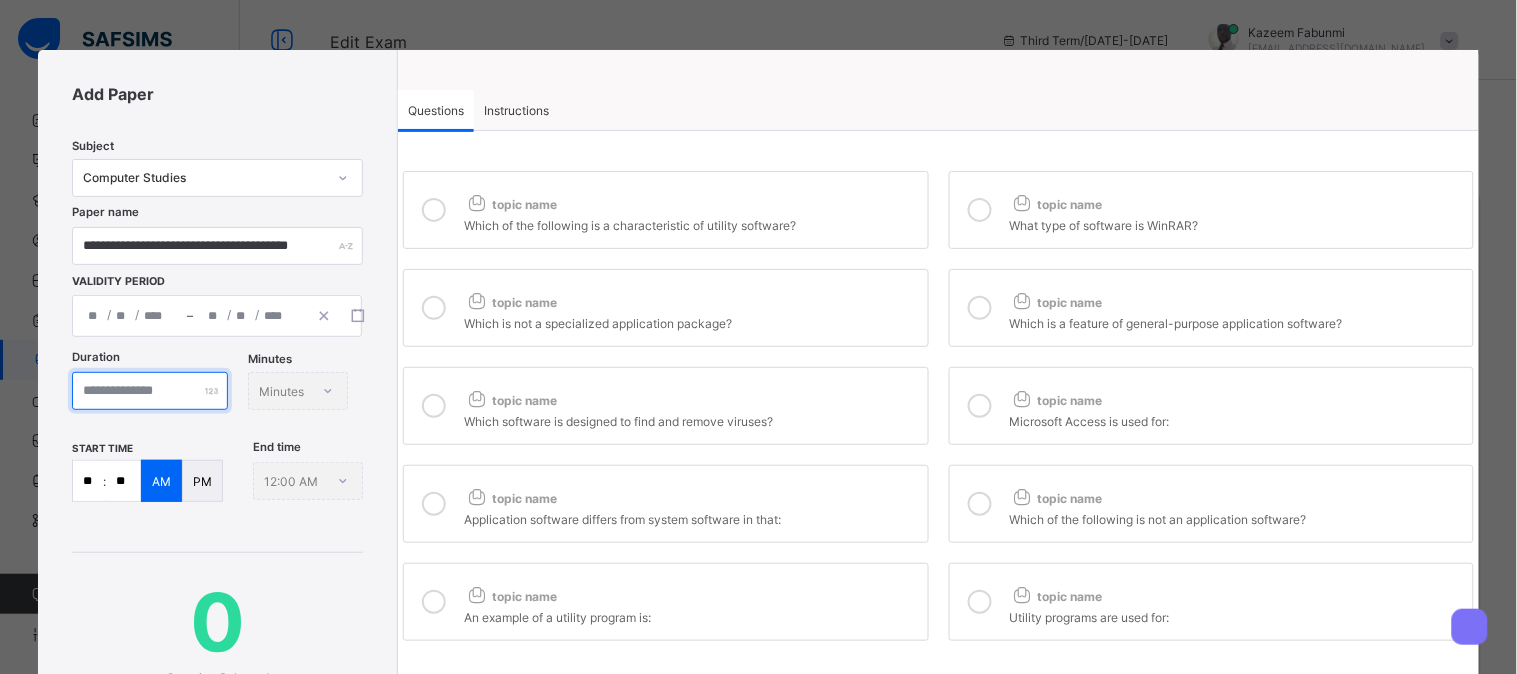 type on "**" 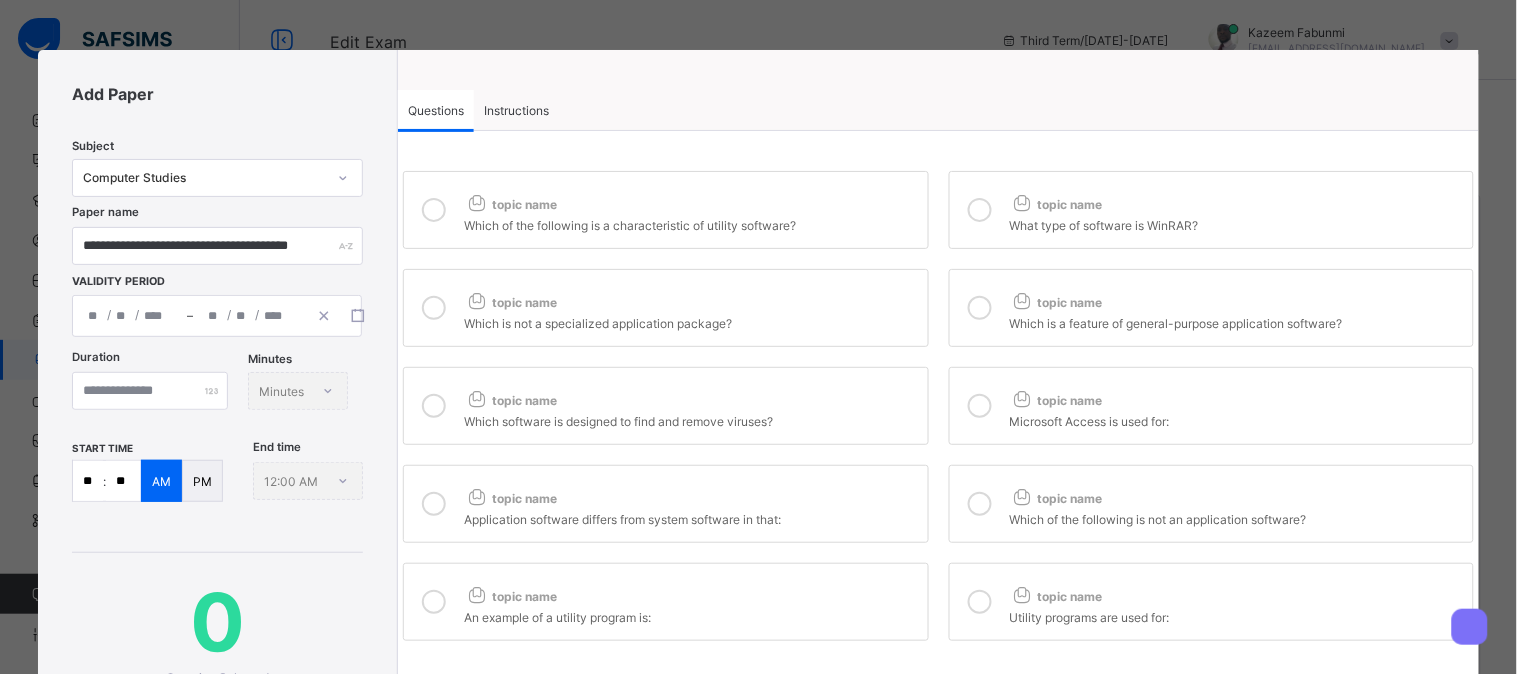 click on "Duration ** Minutes Minutes" at bounding box center [217, 396] 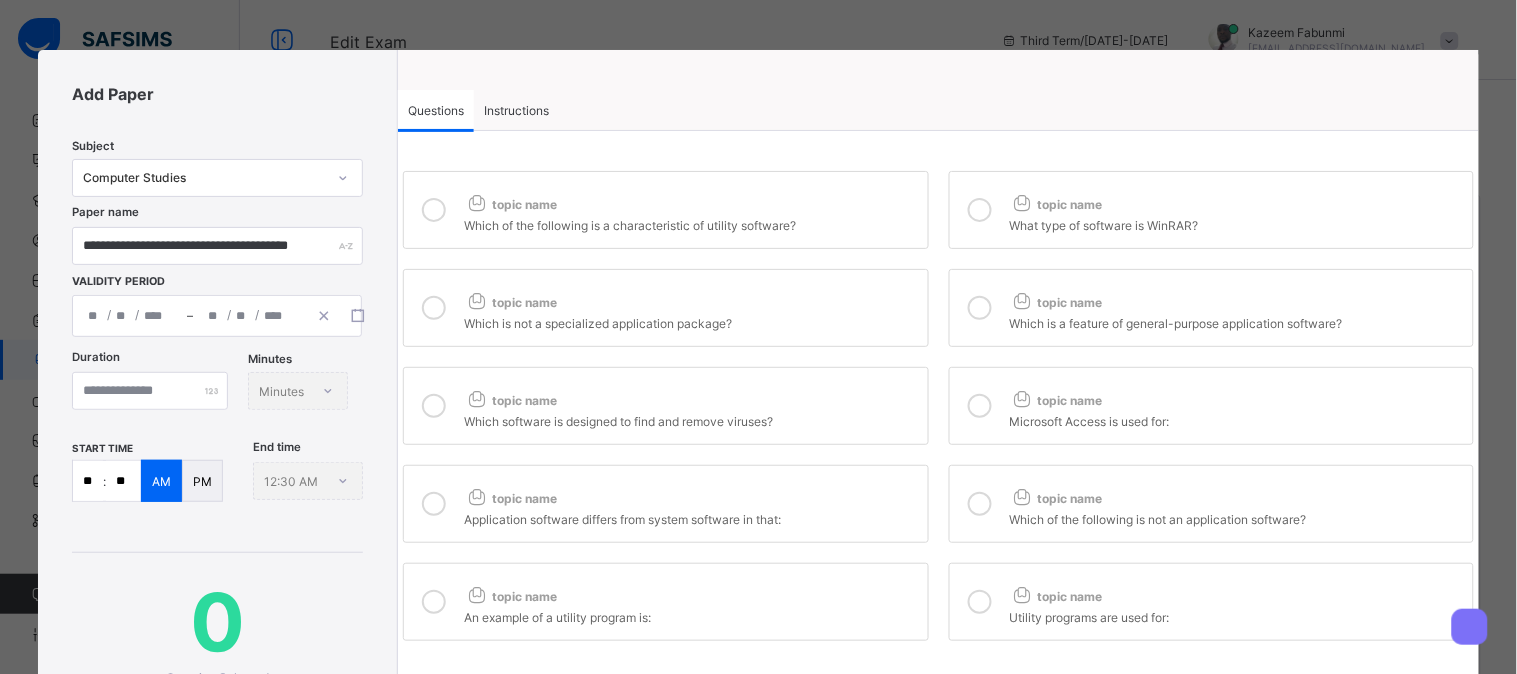 click on "Instructions" at bounding box center (516, 110) 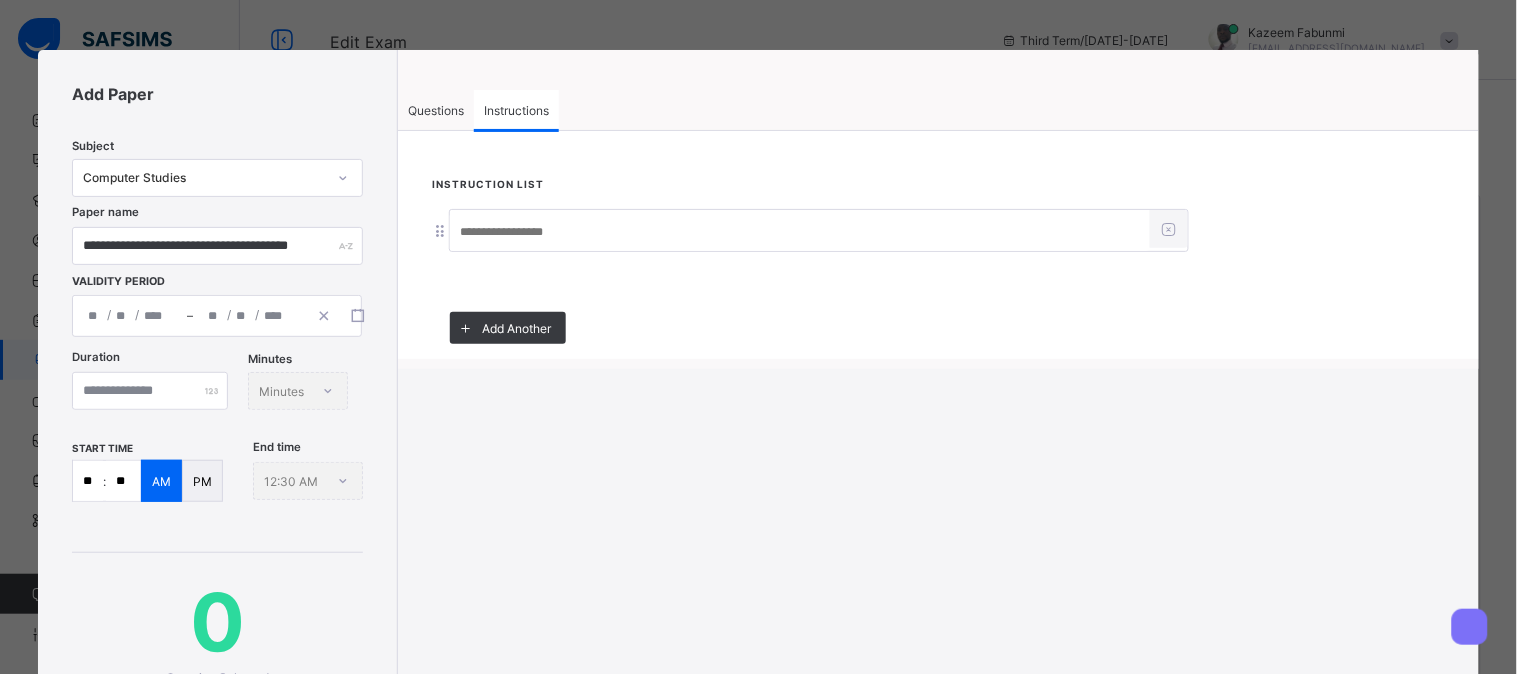 click at bounding box center [800, 232] 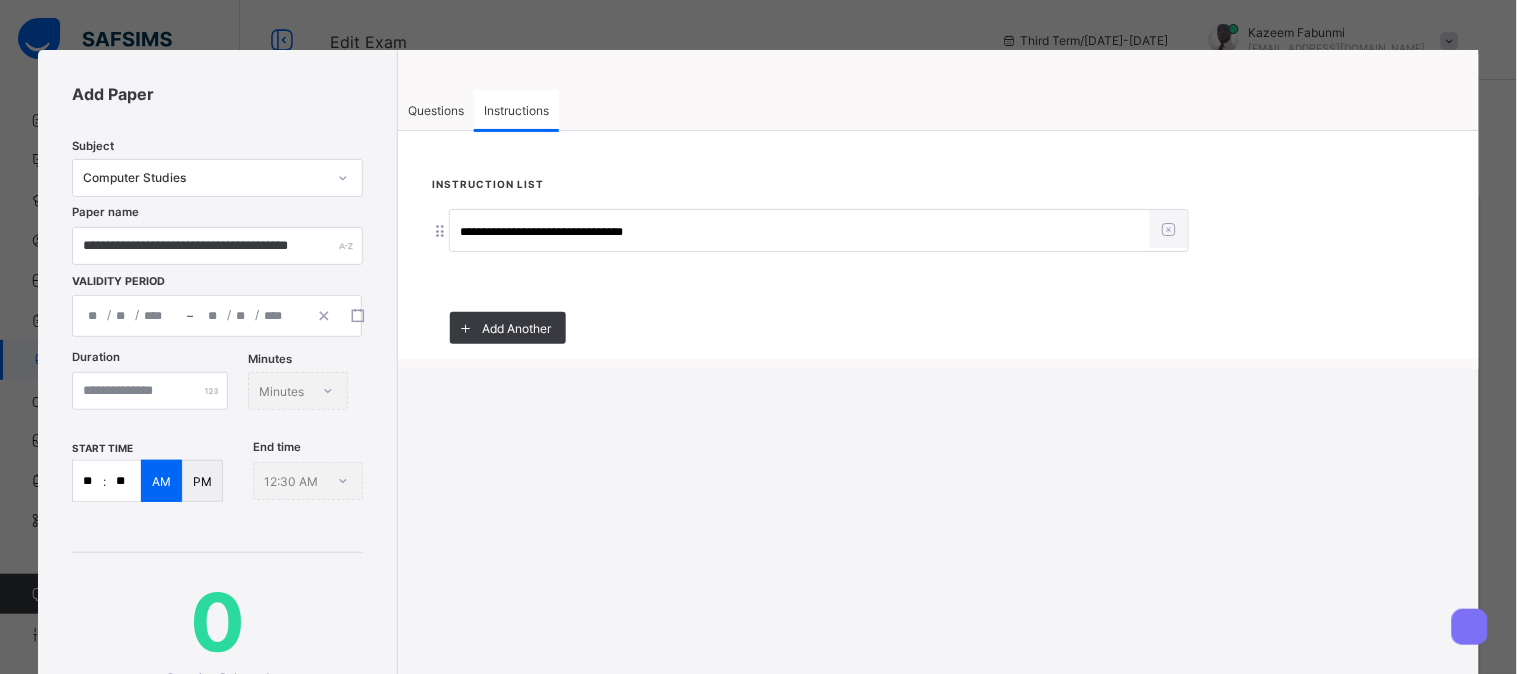type on "**********" 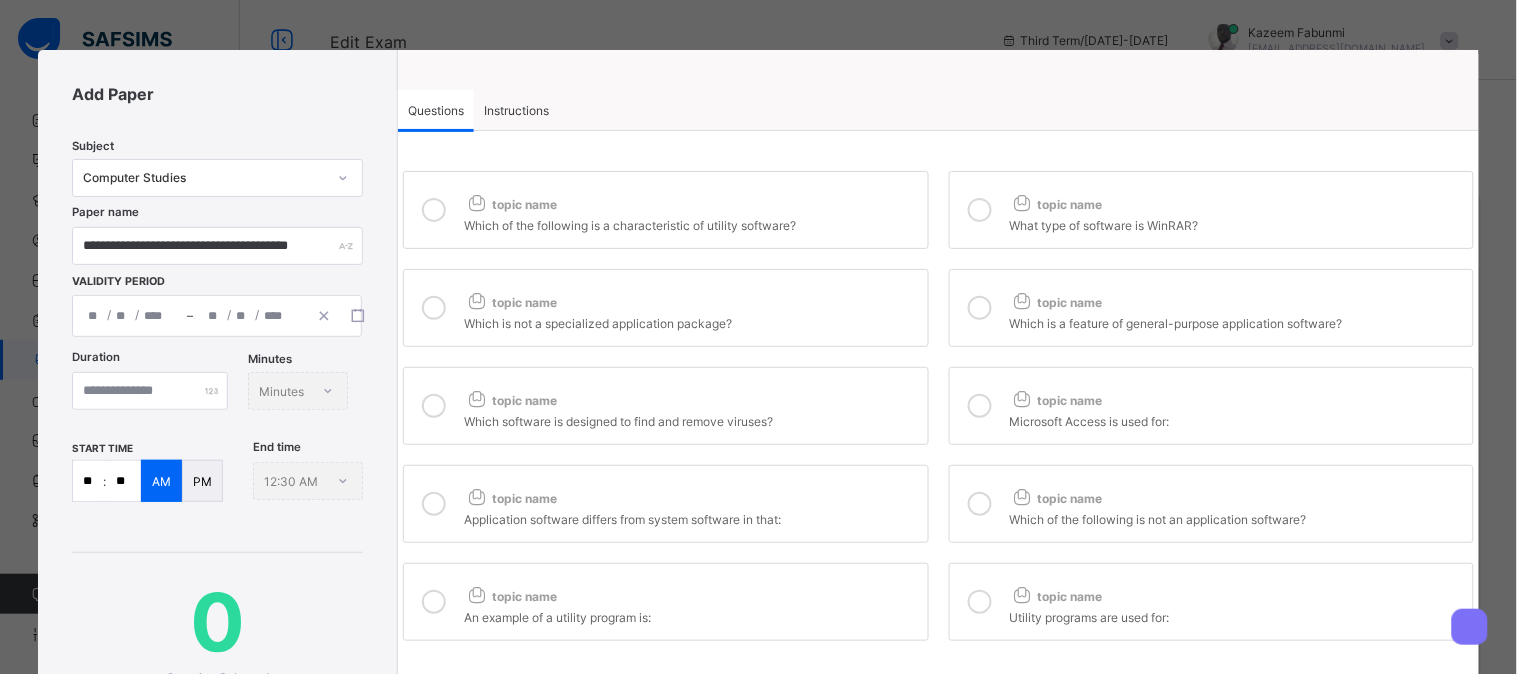 click at bounding box center [434, 210] 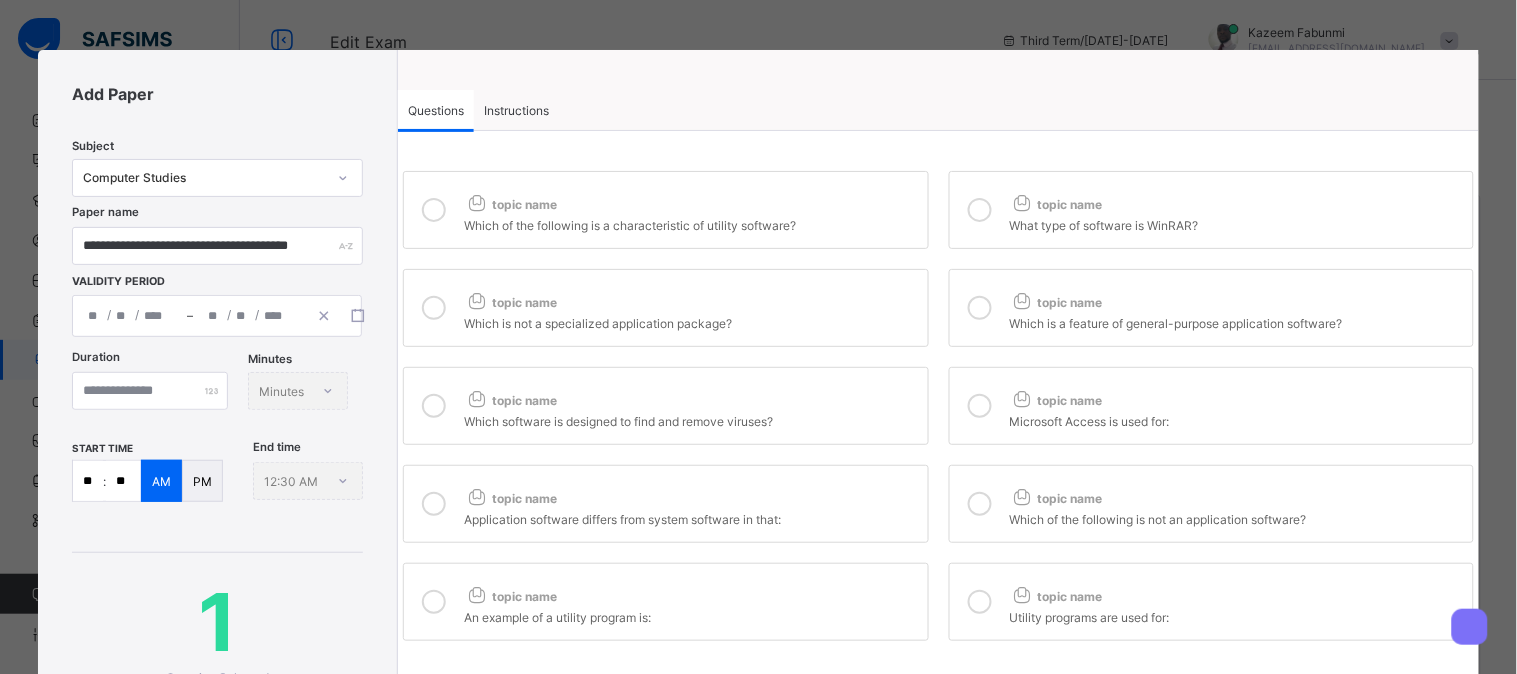 click at bounding box center [434, 308] 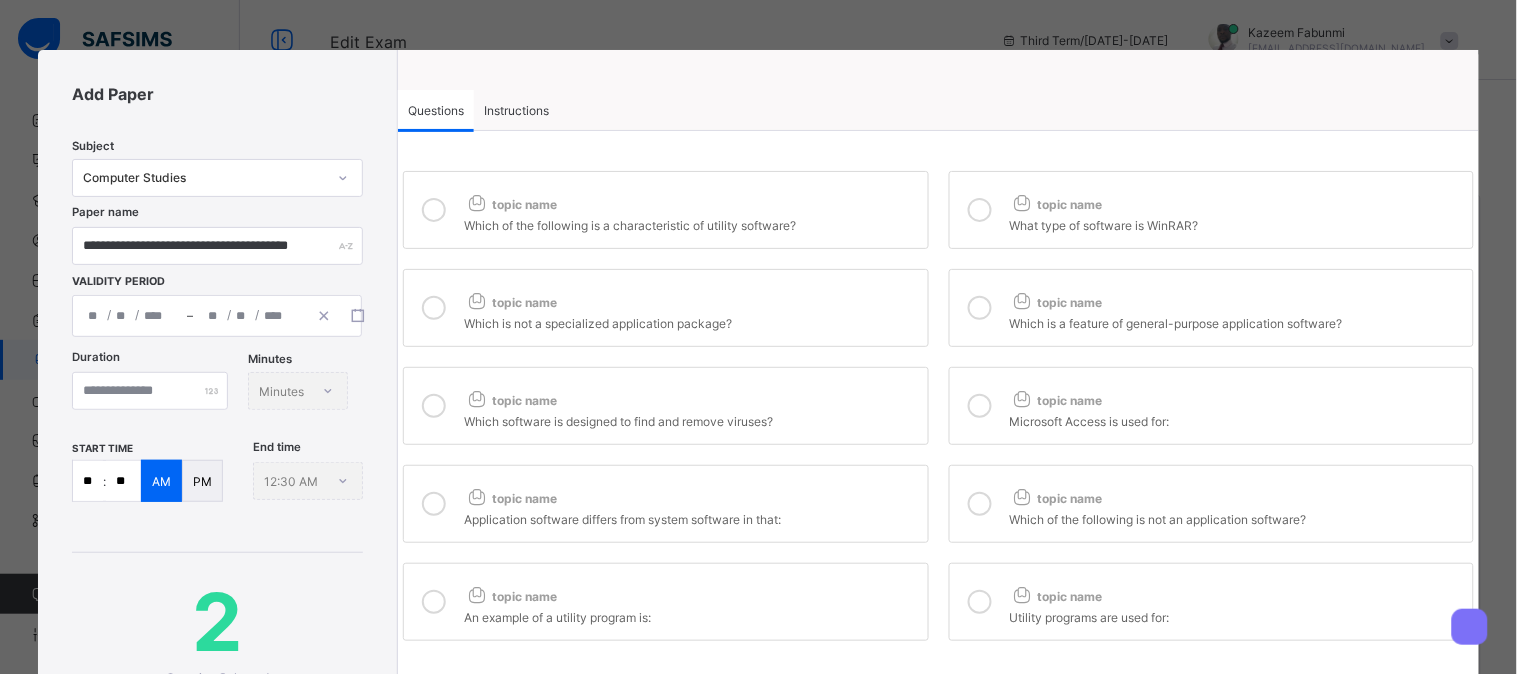 click at bounding box center [434, 406] 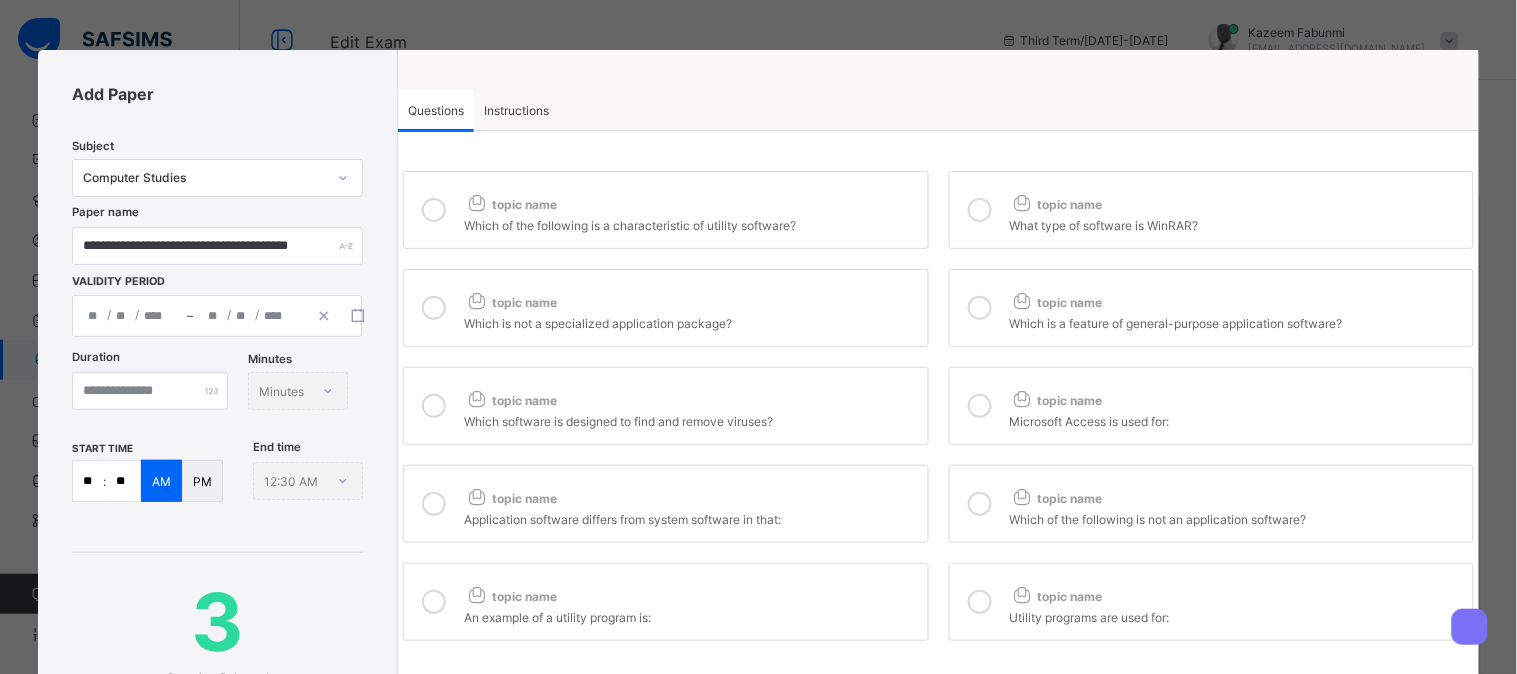 click at bounding box center [434, 504] 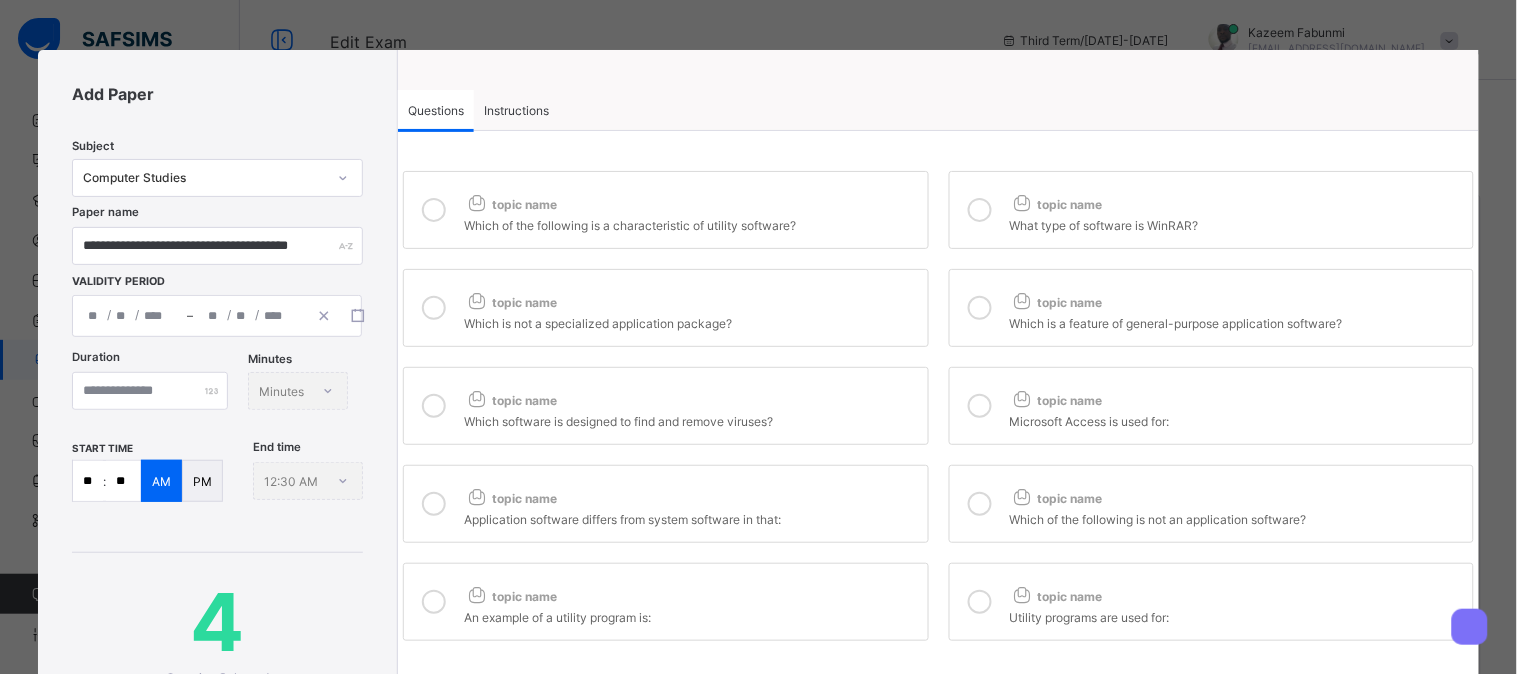 click at bounding box center (434, 602) 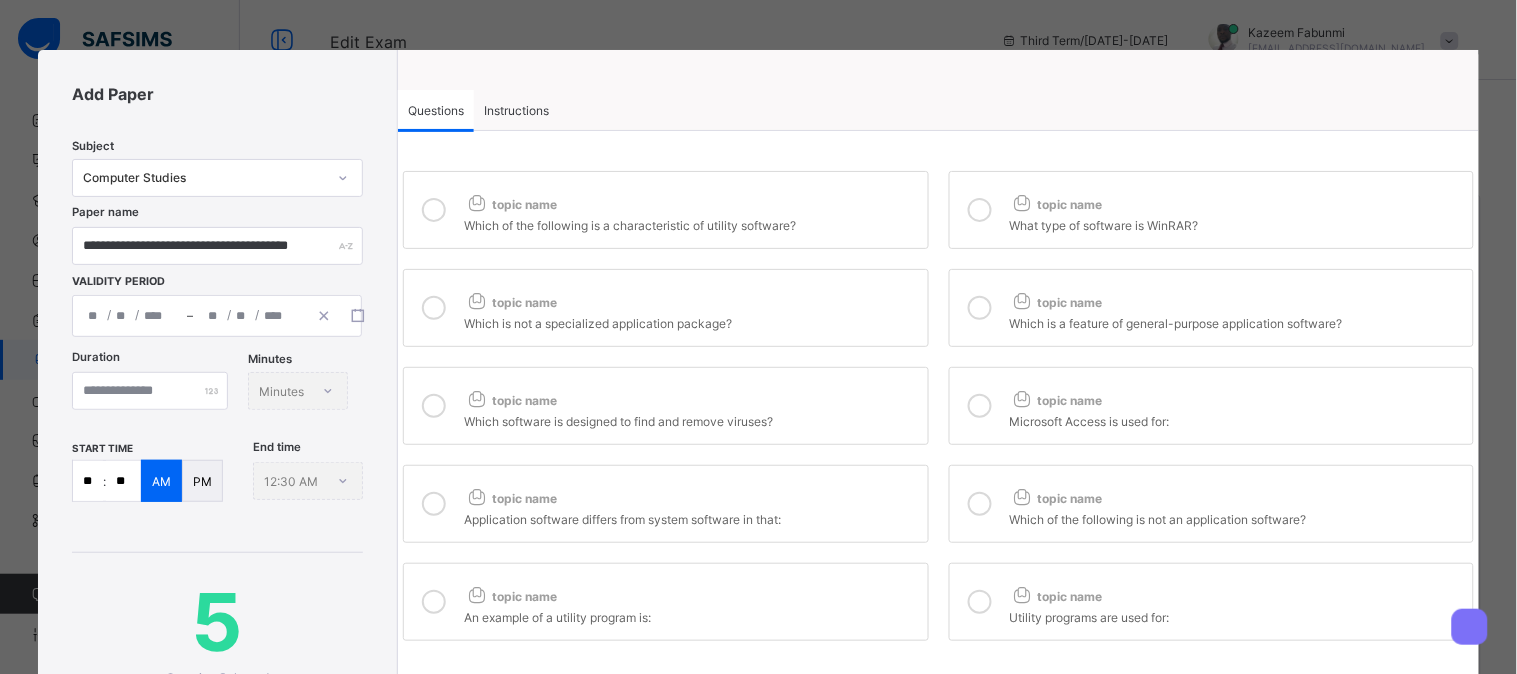 click at bounding box center (980, 602) 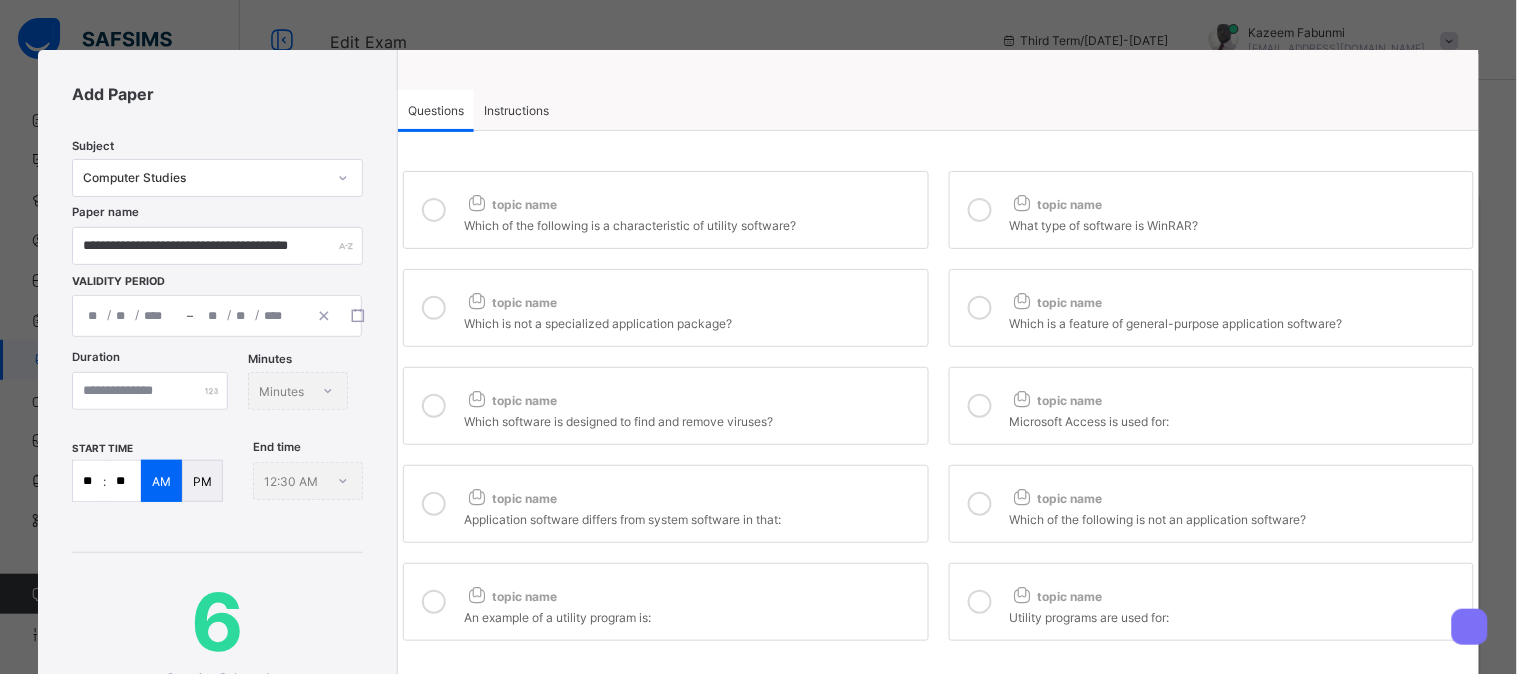 click at bounding box center [980, 504] 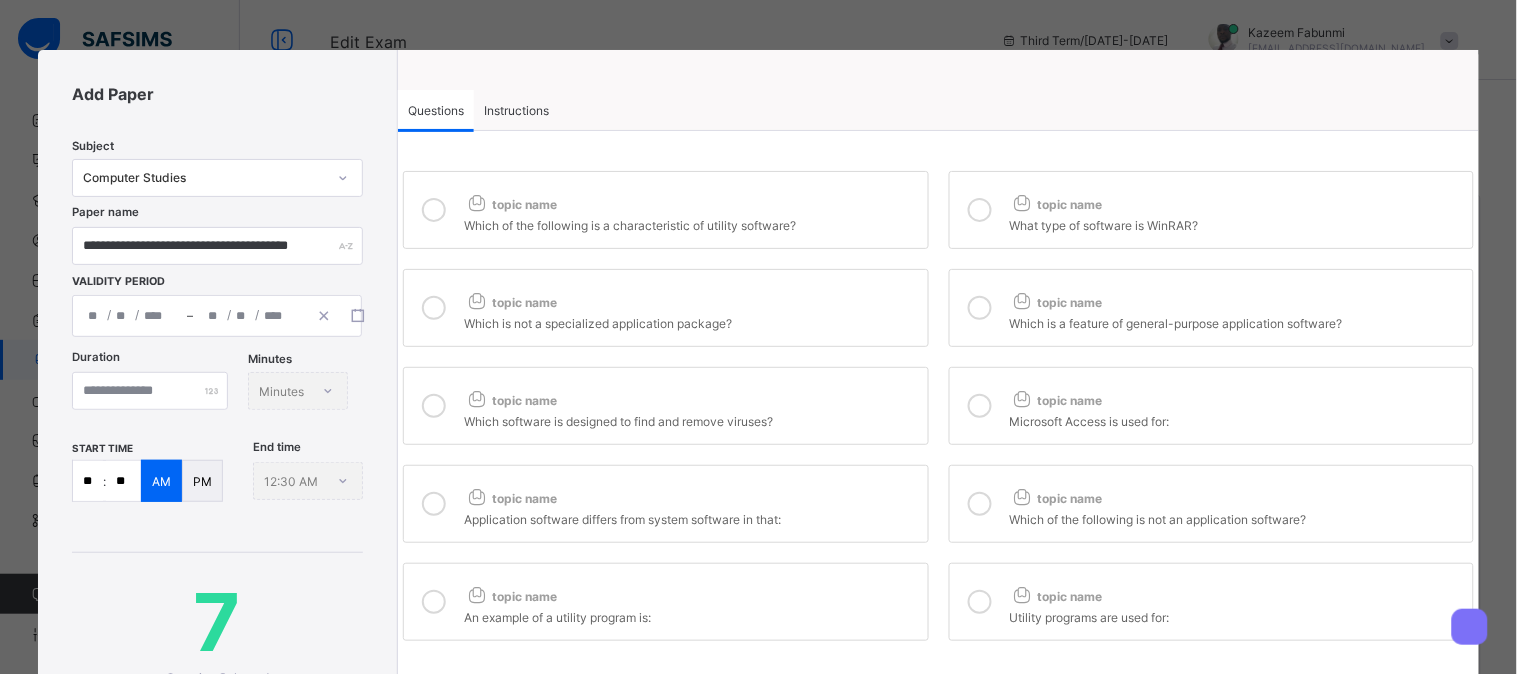 click at bounding box center [980, 406] 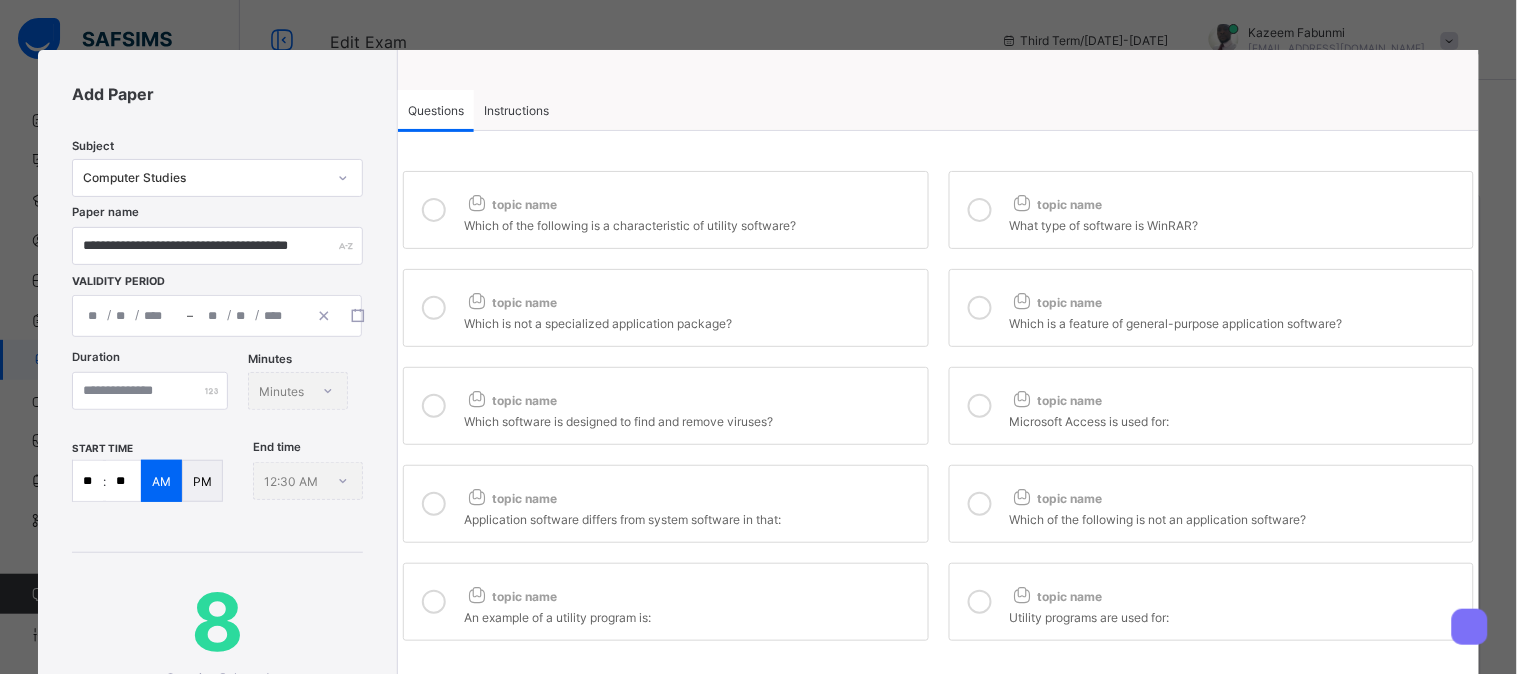 click at bounding box center (980, 308) 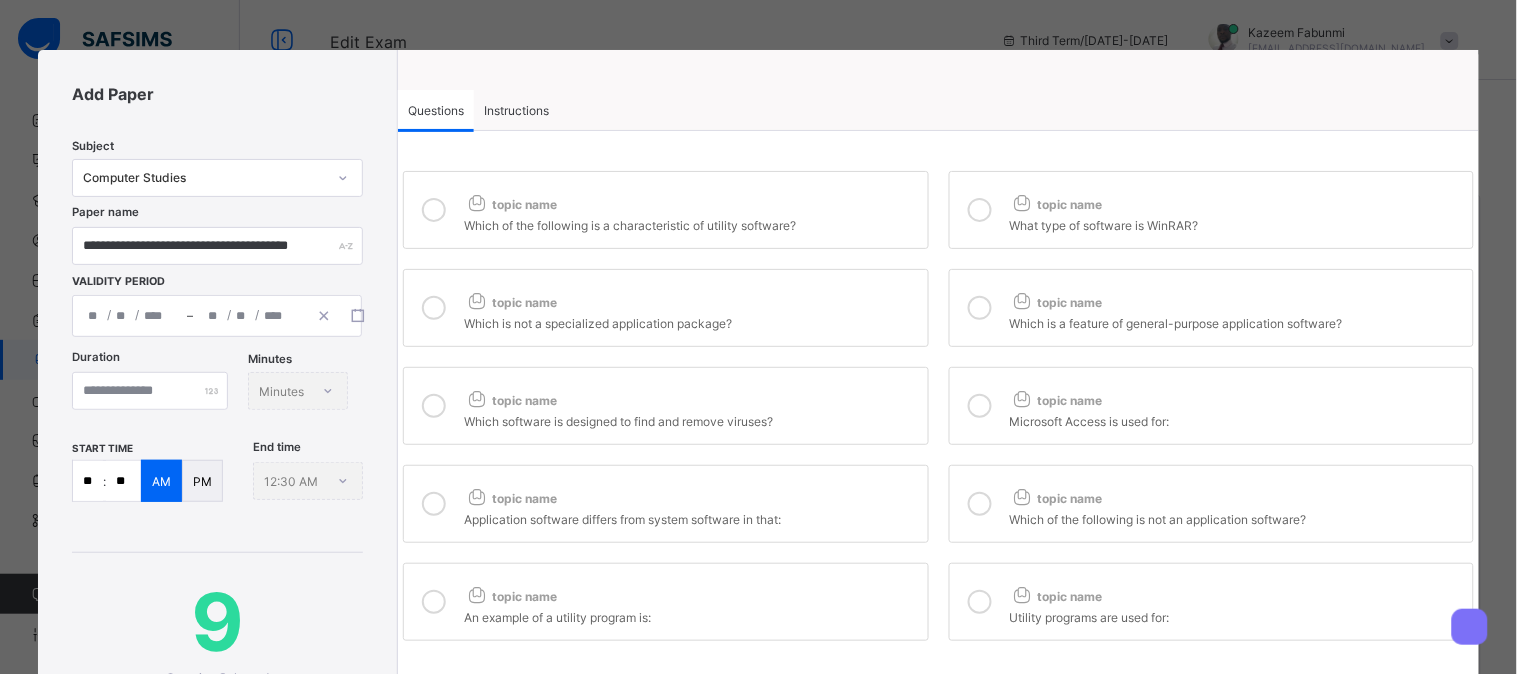click at bounding box center [980, 210] 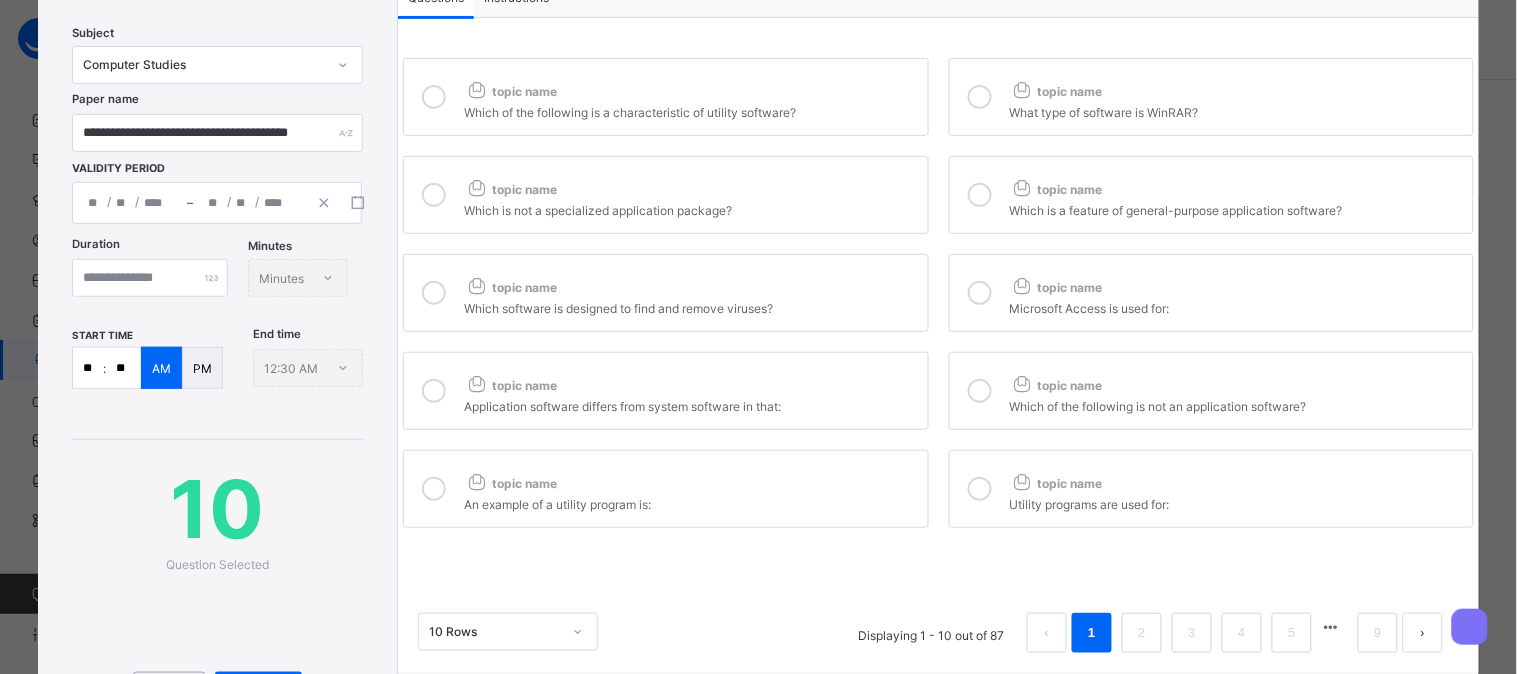 scroll, scrollTop: 114, scrollLeft: 0, axis: vertical 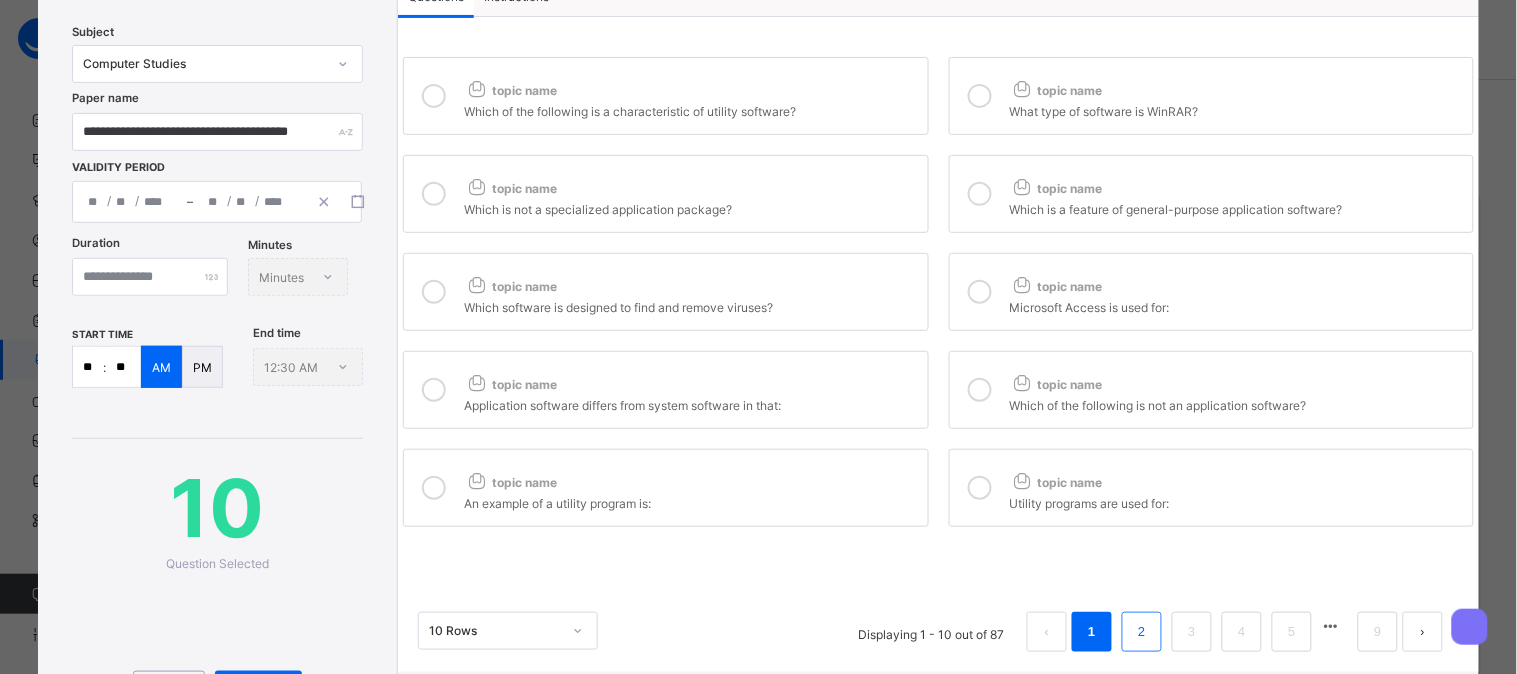 click on "2" at bounding box center [1141, 632] 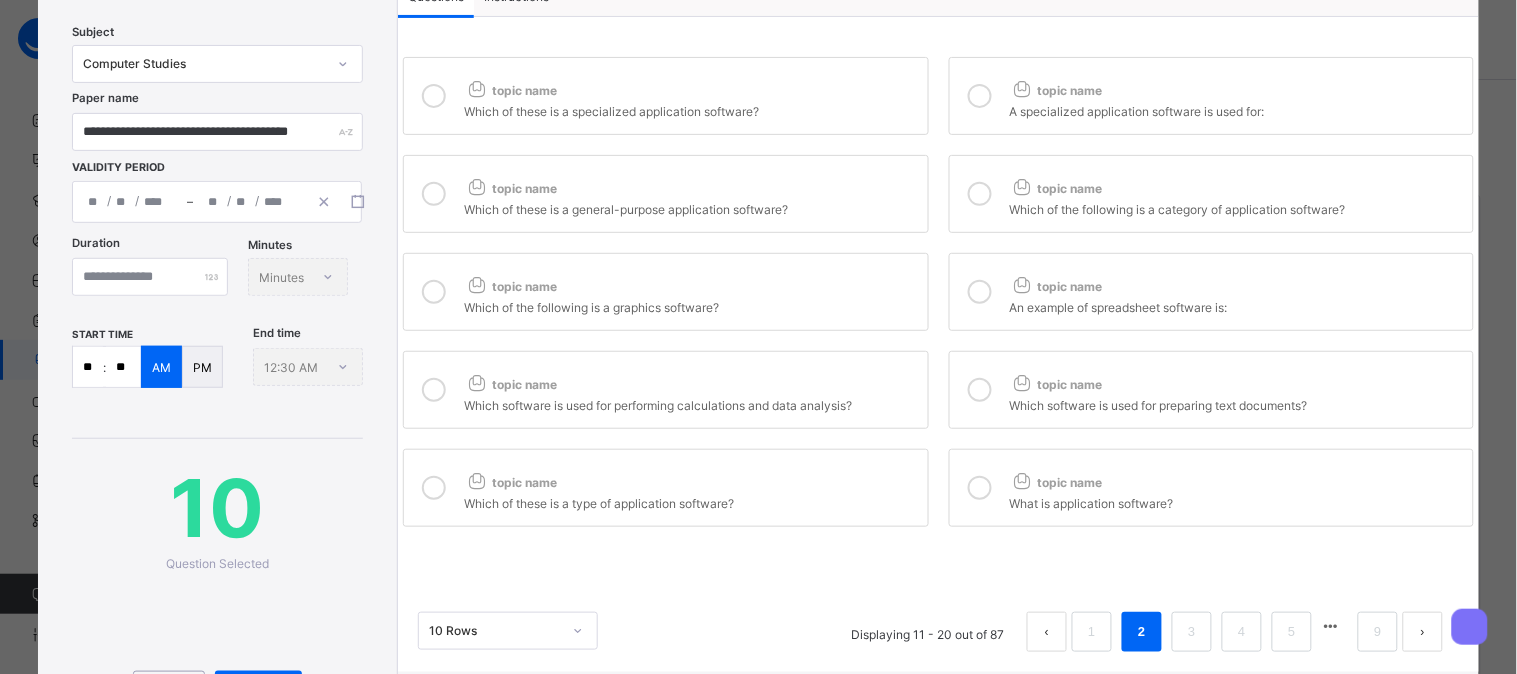 click at bounding box center (434, 96) 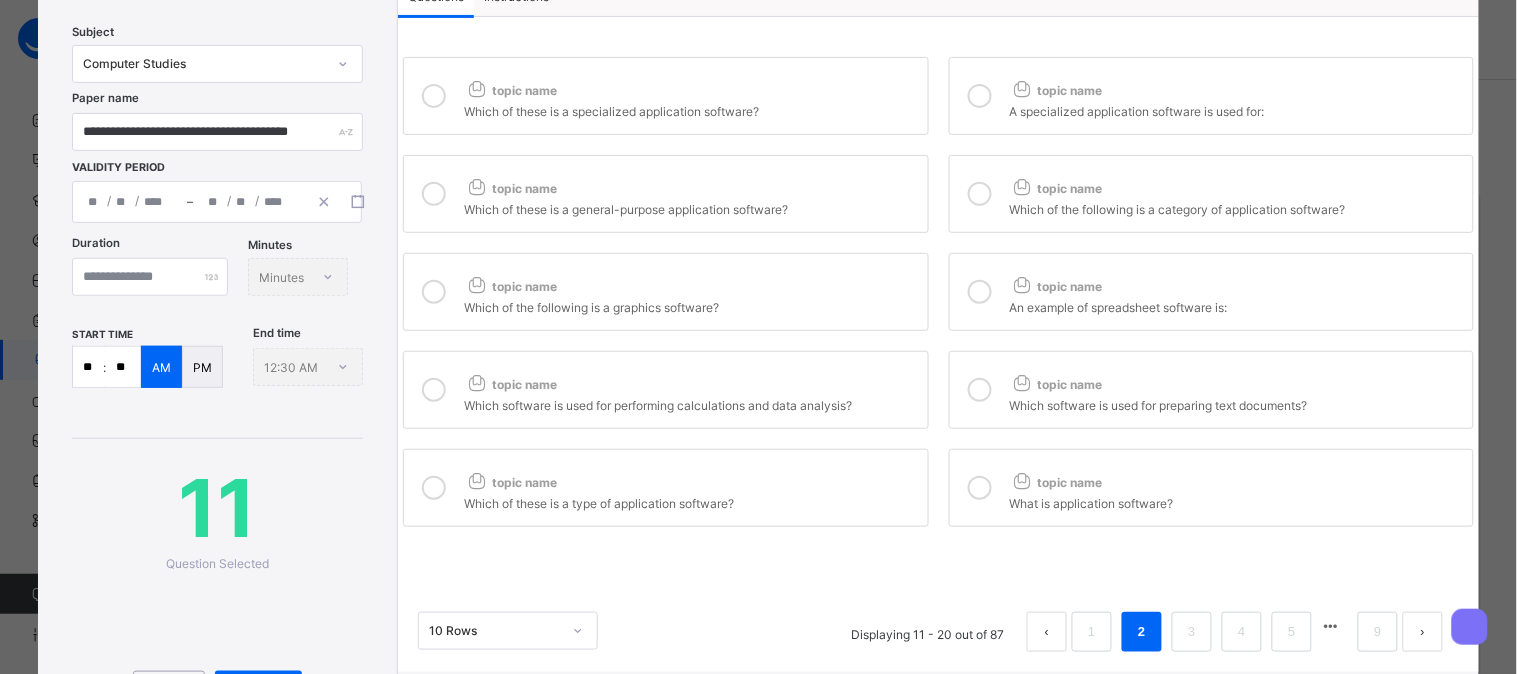 click on "topic name   Which of these is a general-purpose application software?" at bounding box center [665, 194] 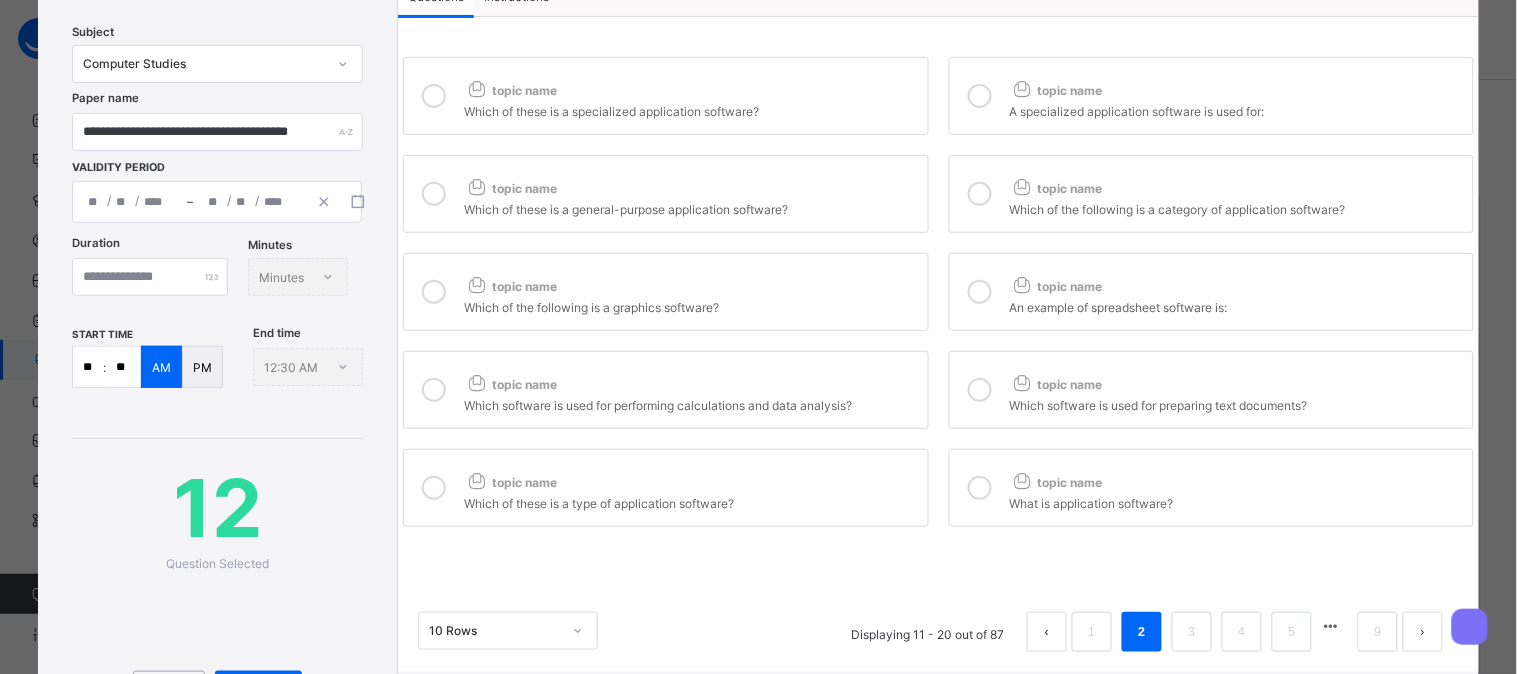 click at bounding box center [434, 292] 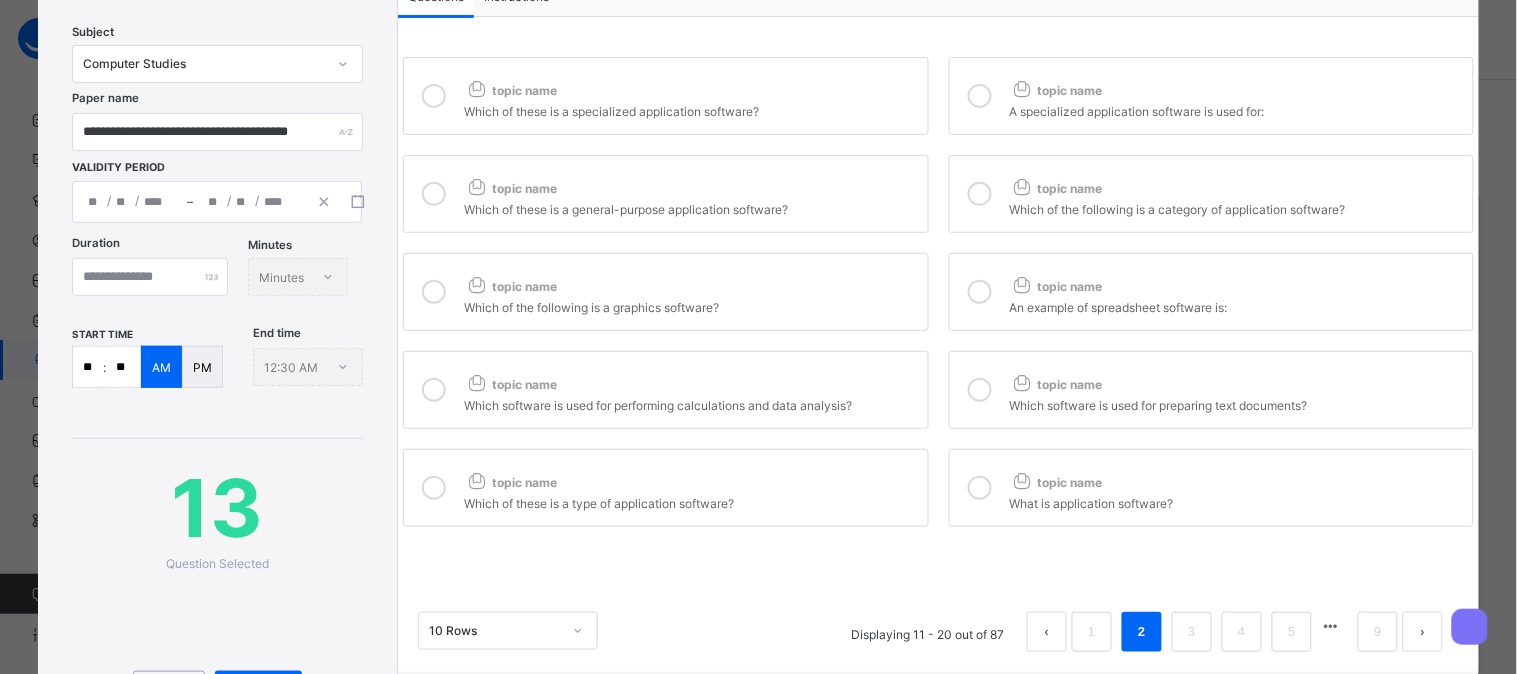click at bounding box center (434, 390) 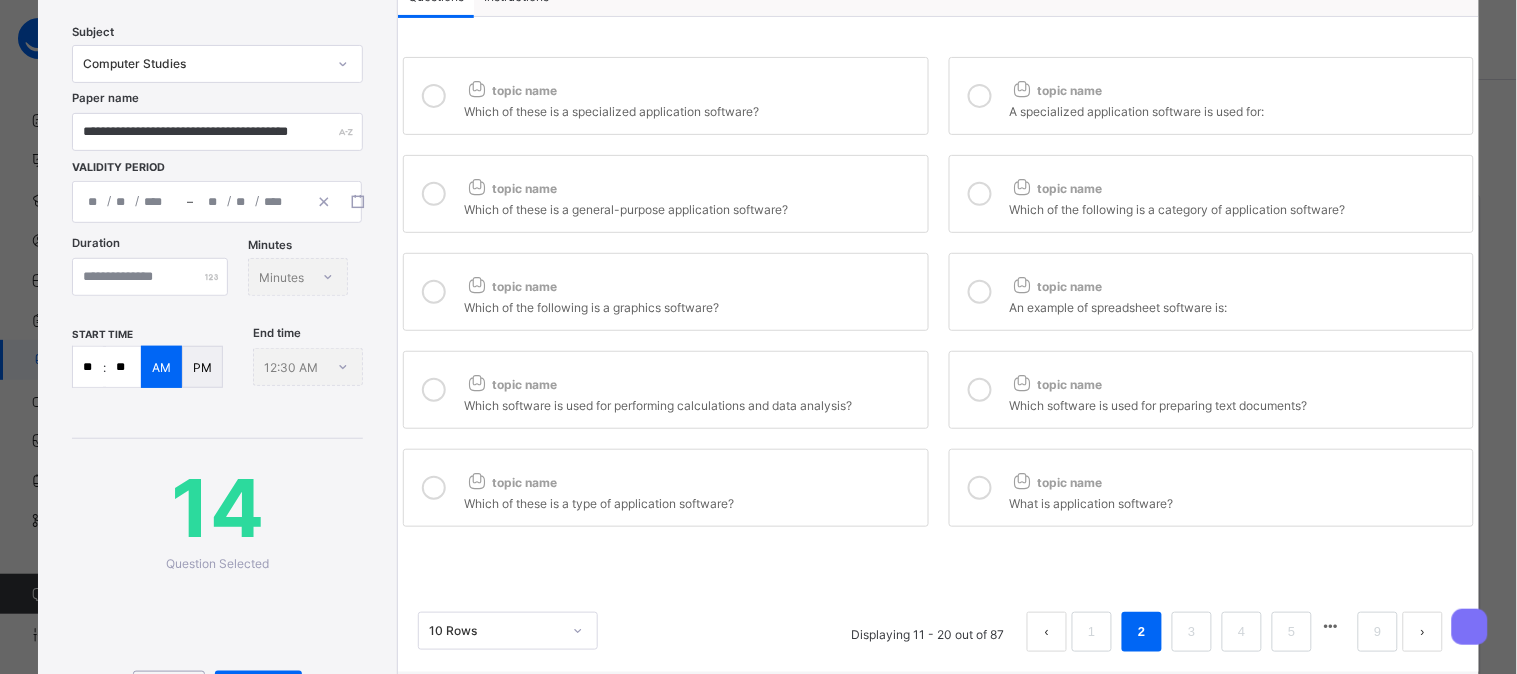 click at bounding box center (434, 488) 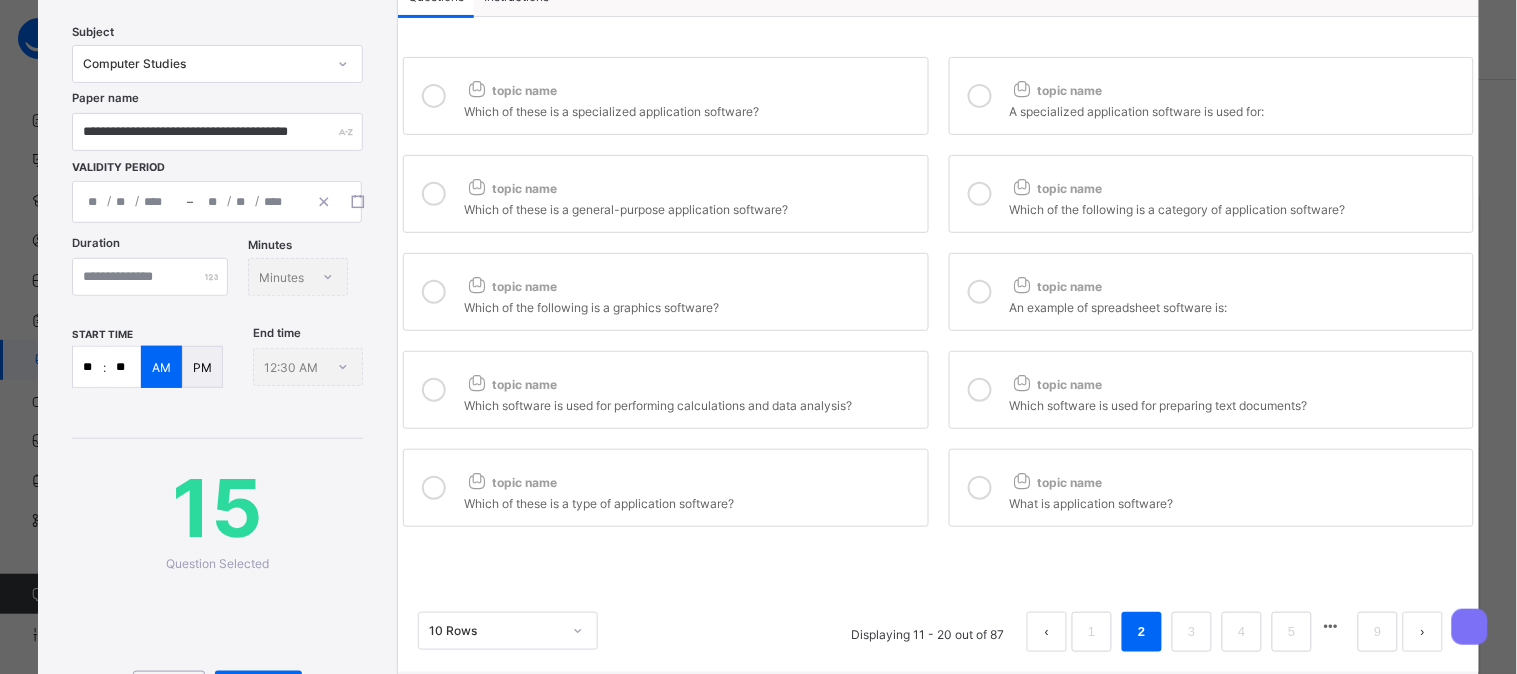 click at bounding box center [980, 96] 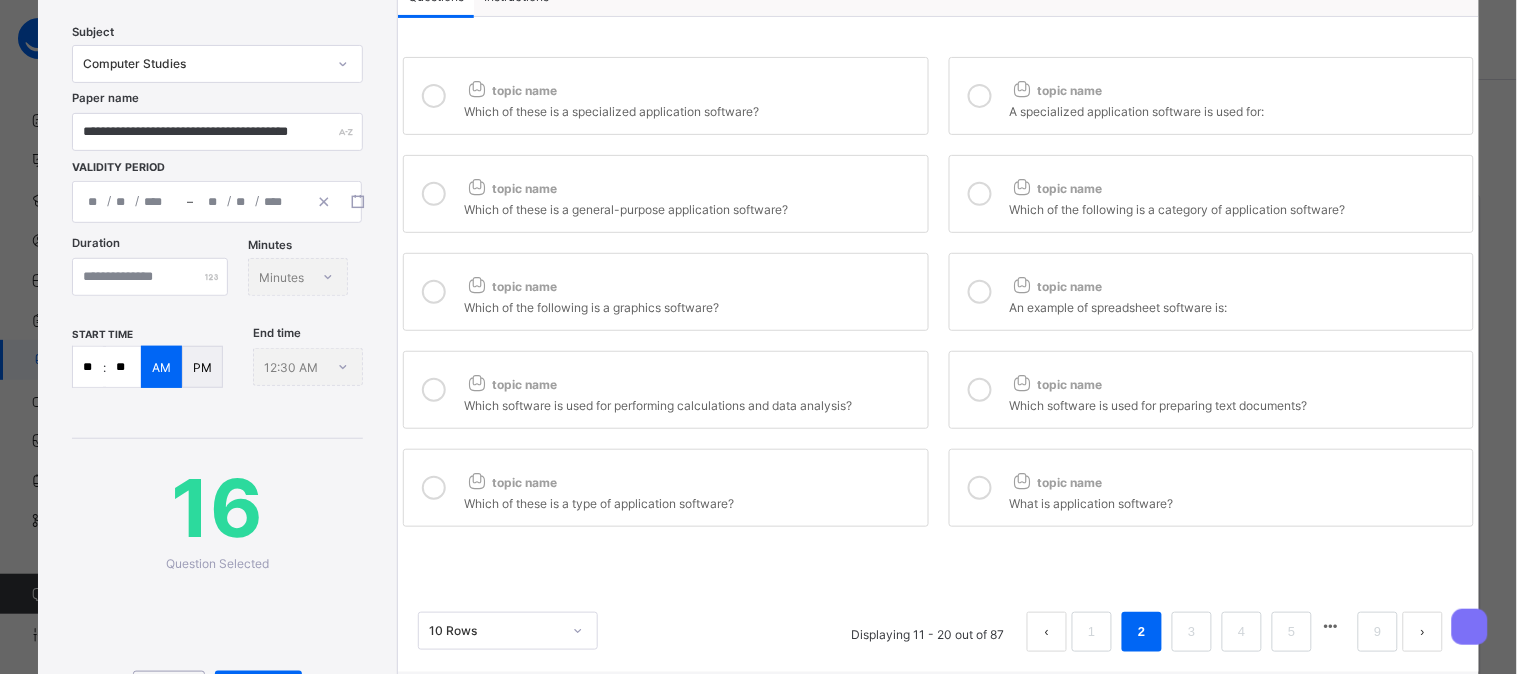 click at bounding box center (980, 194) 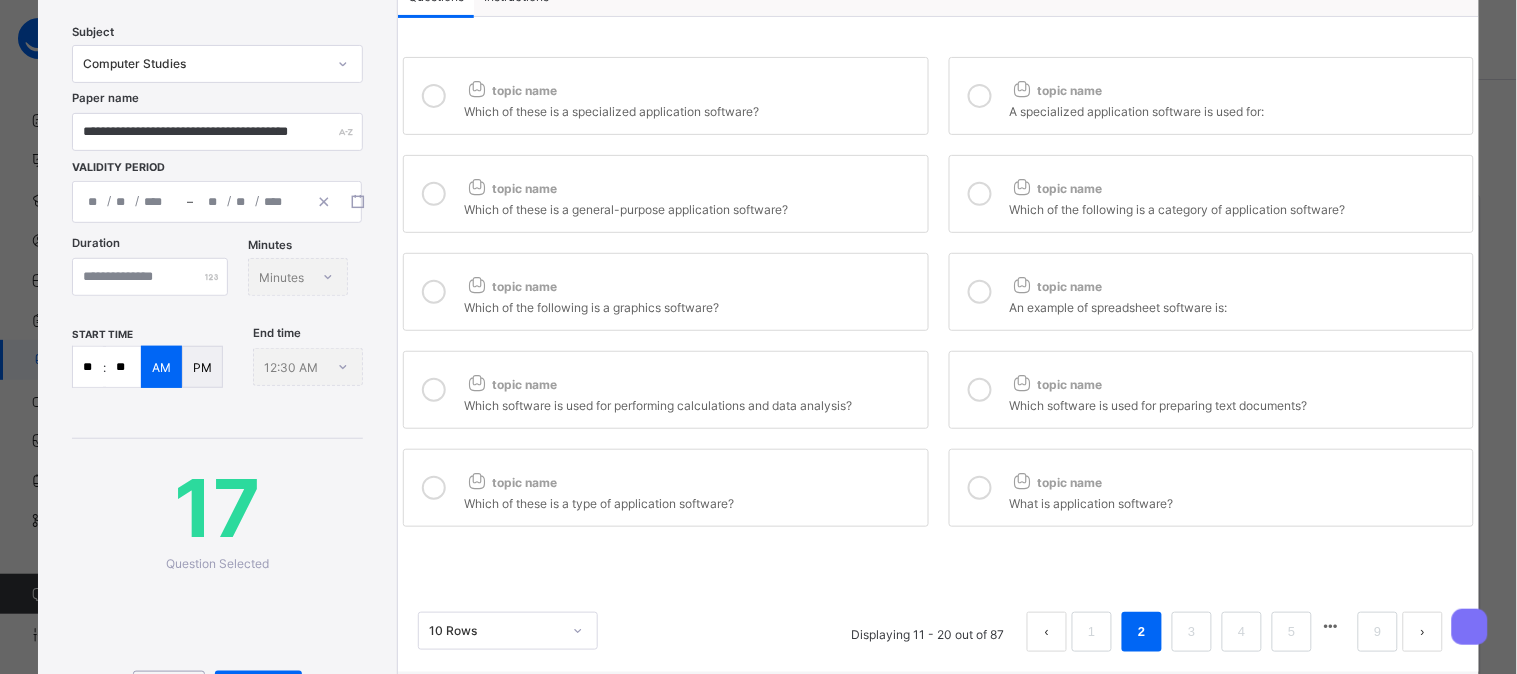 click at bounding box center (980, 292) 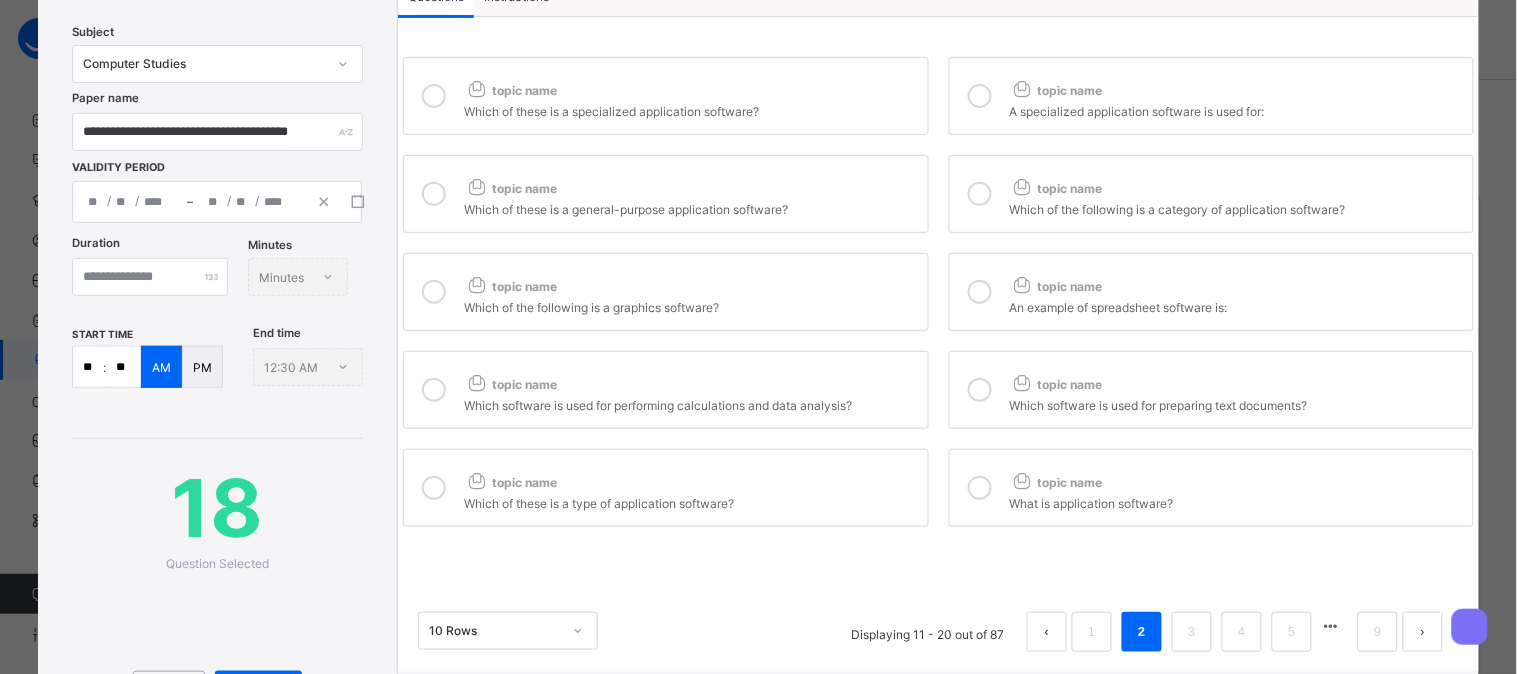 click at bounding box center (980, 390) 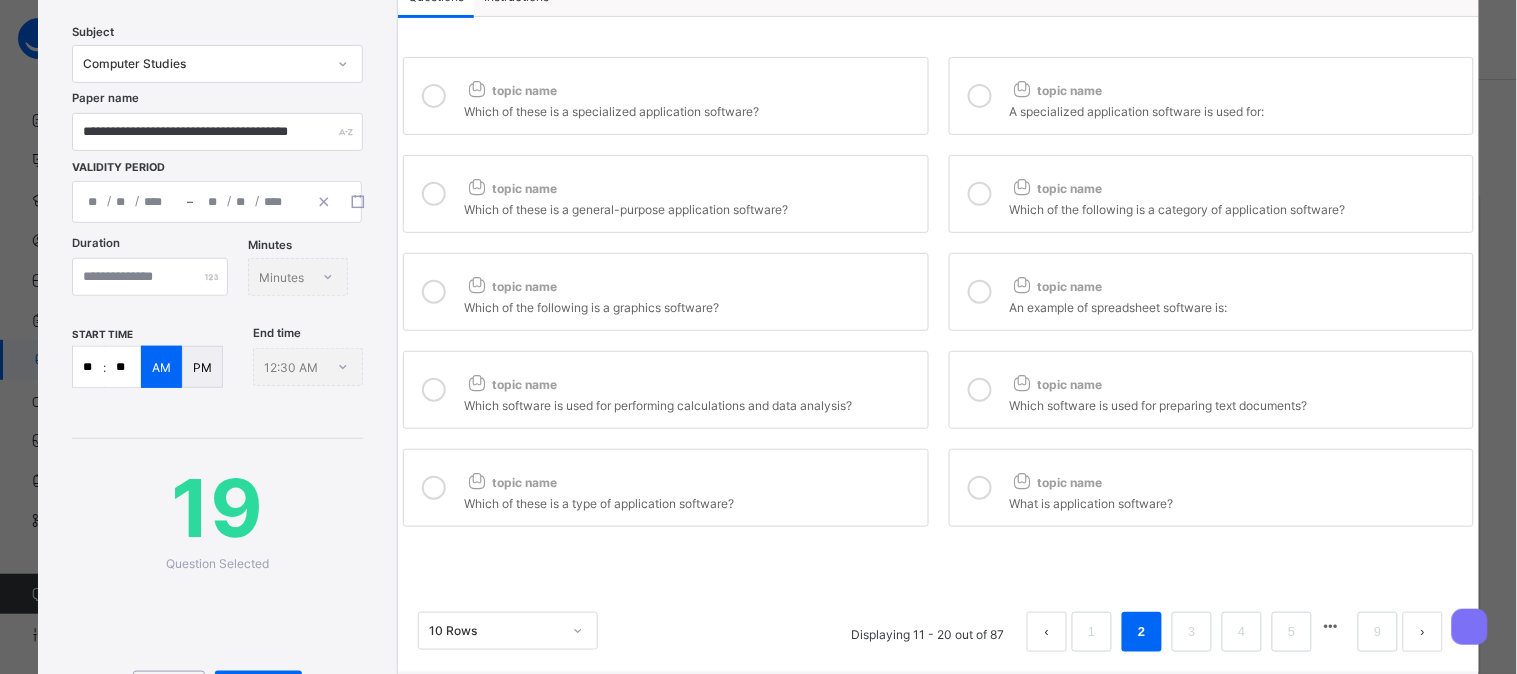 click at bounding box center (980, 488) 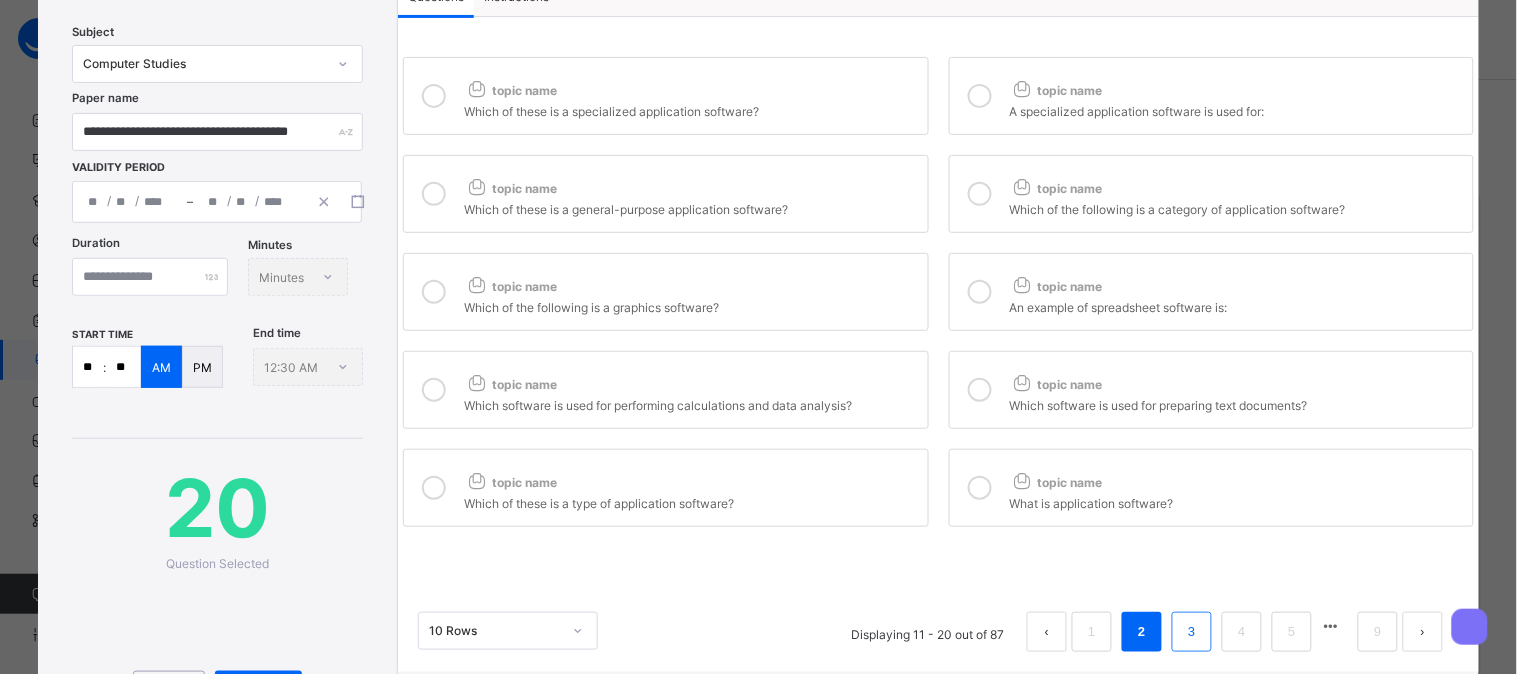 click on "3" at bounding box center [1191, 632] 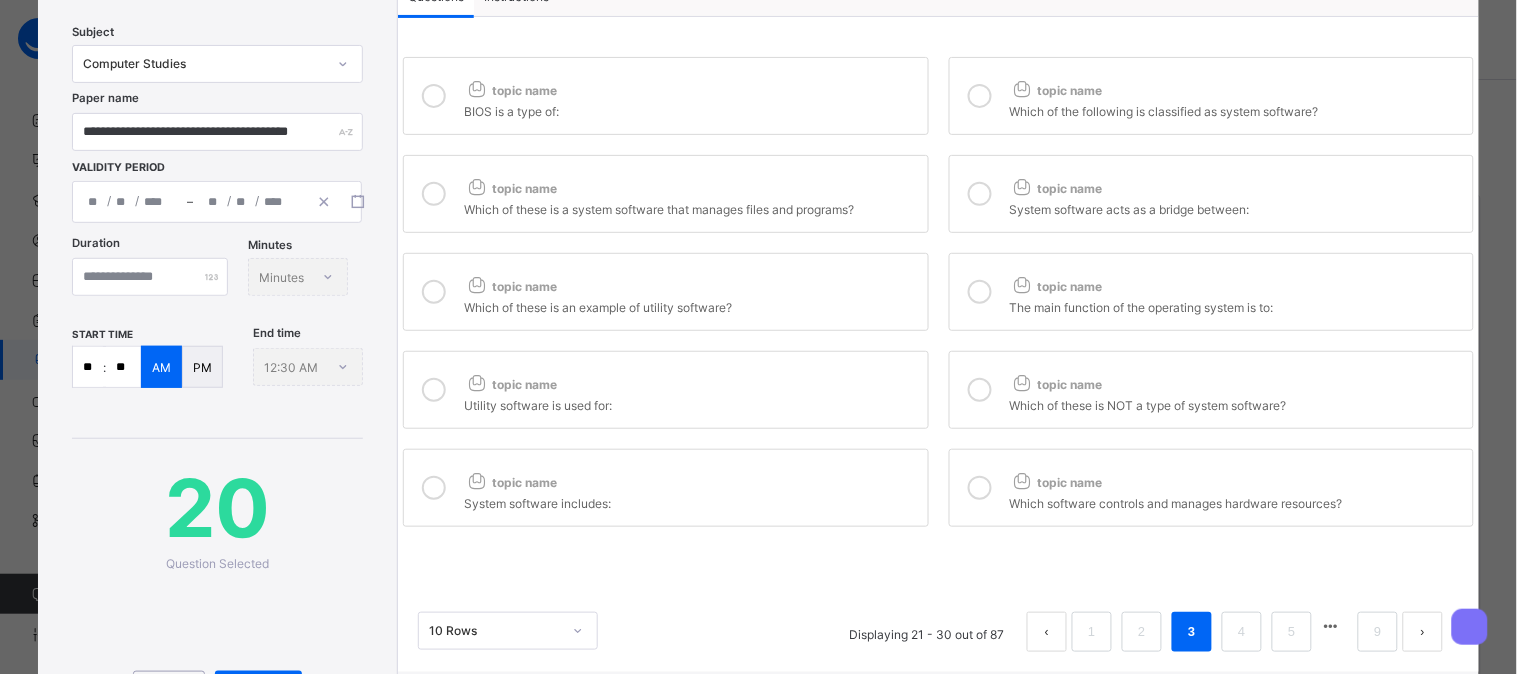 click at bounding box center [434, 96] 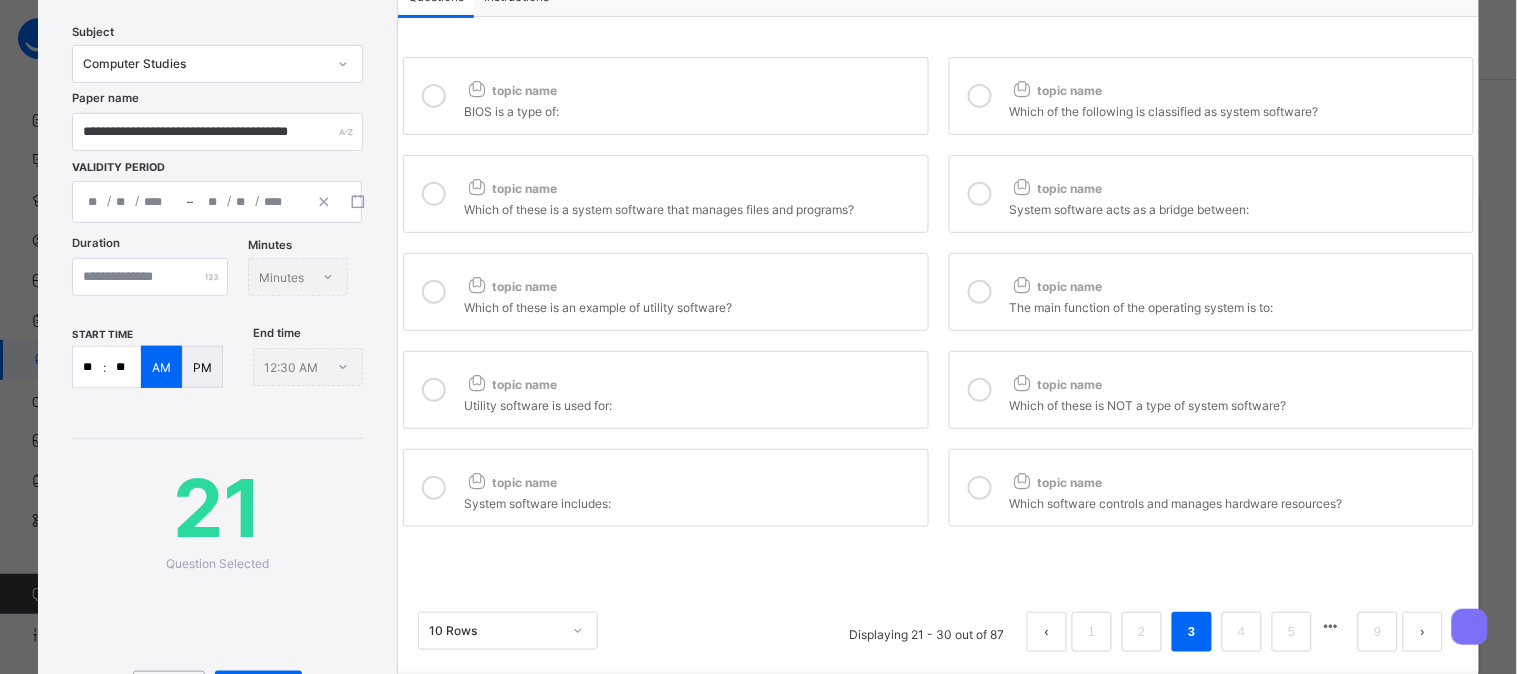 click at bounding box center [434, 194] 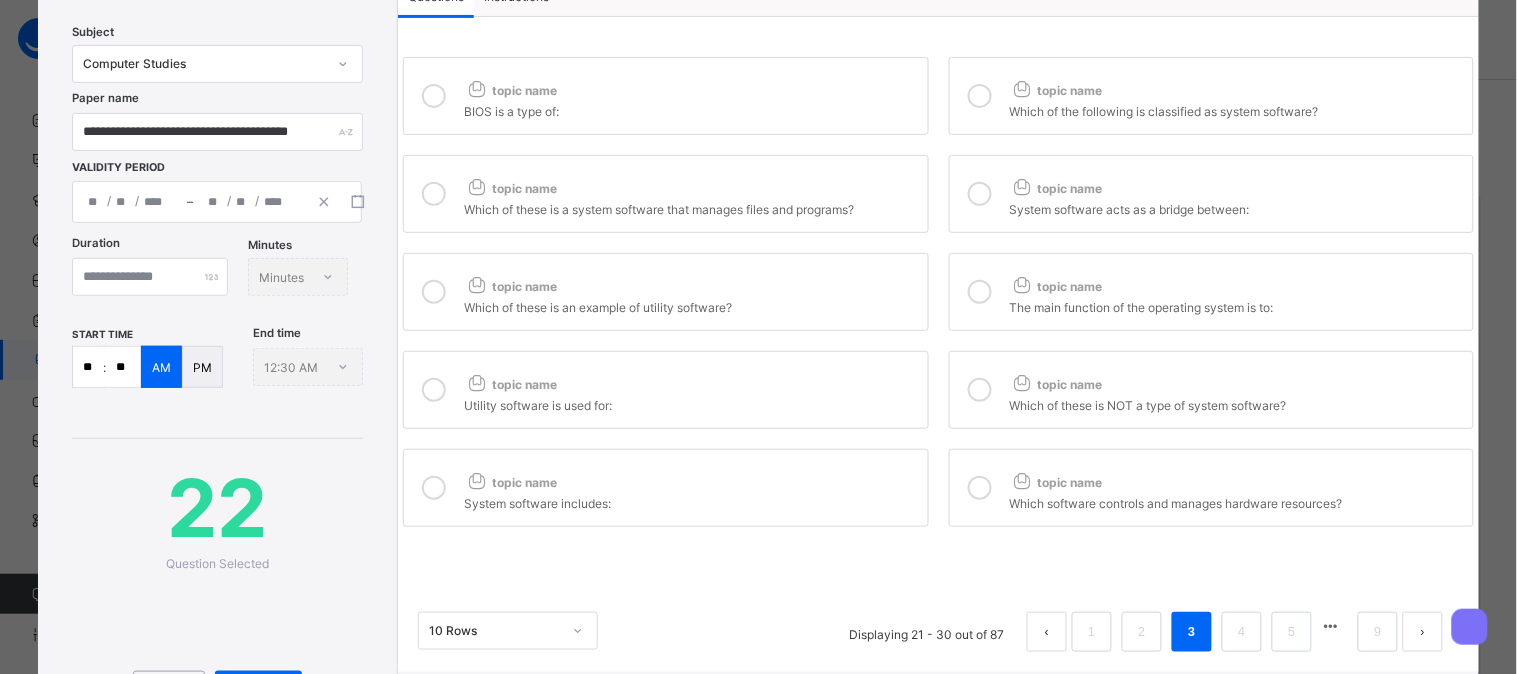 click at bounding box center [434, 292] 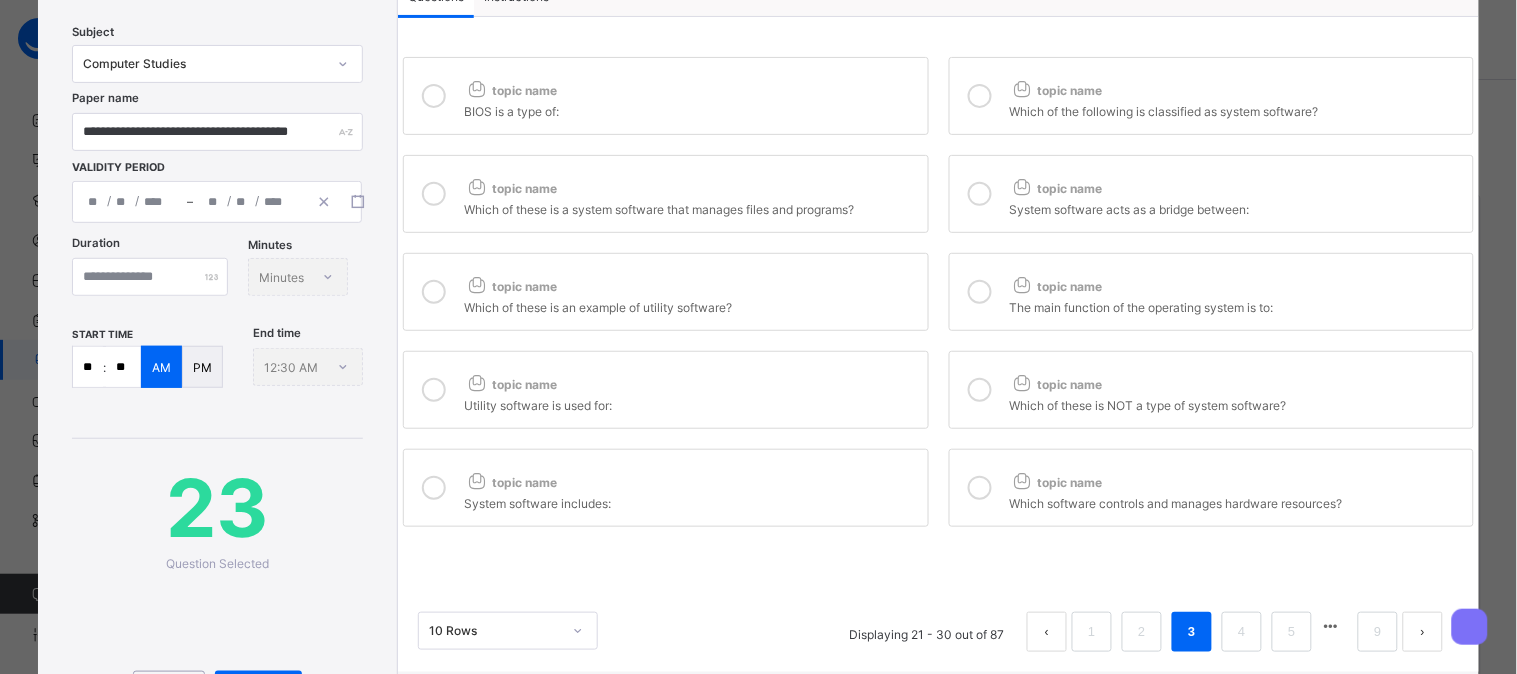 click at bounding box center (434, 390) 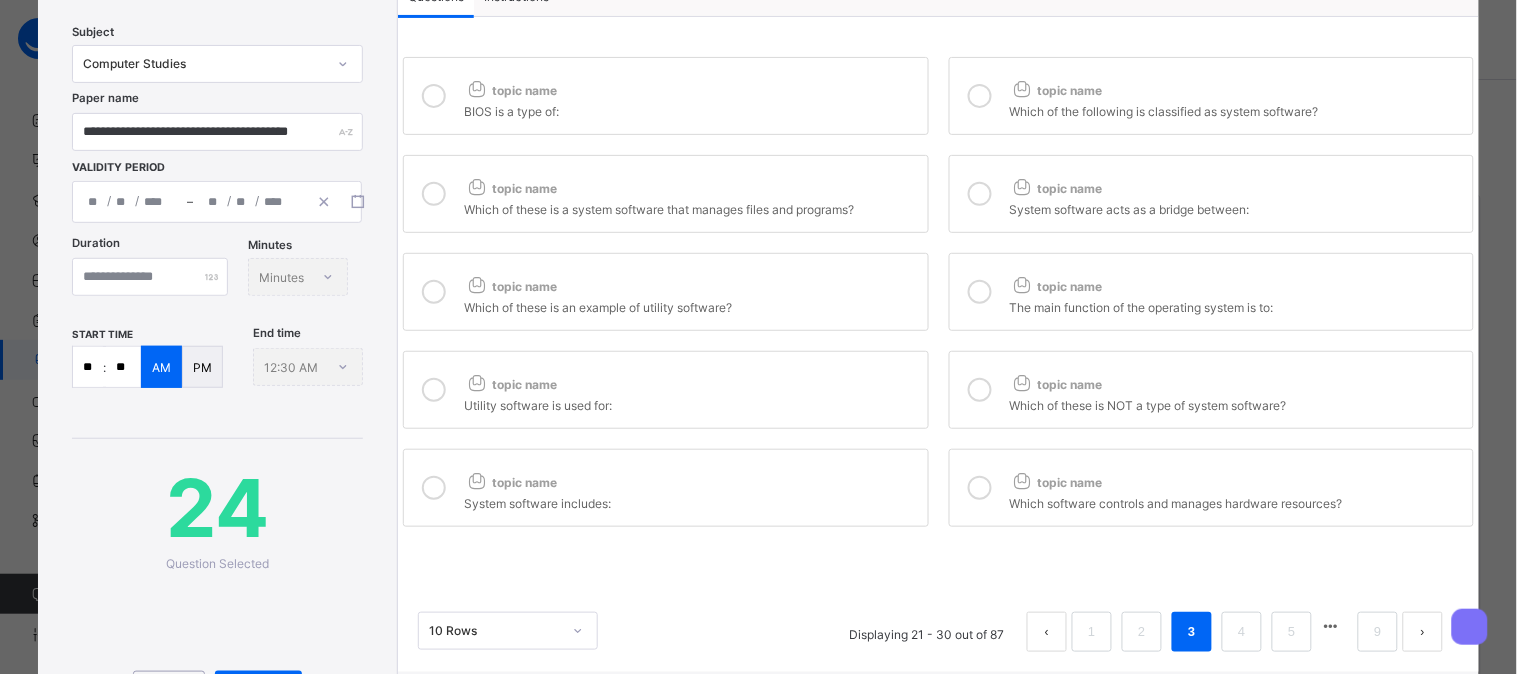 click at bounding box center (434, 488) 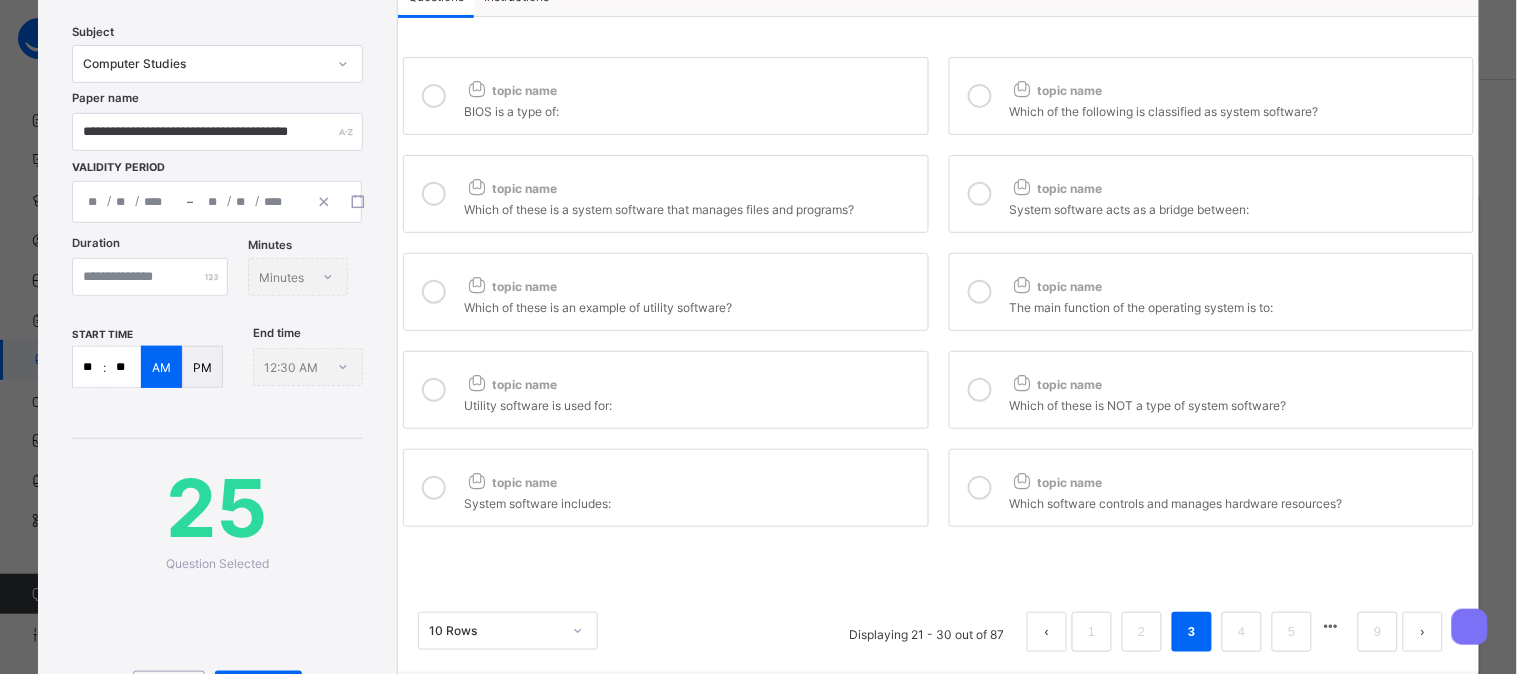click at bounding box center [980, 96] 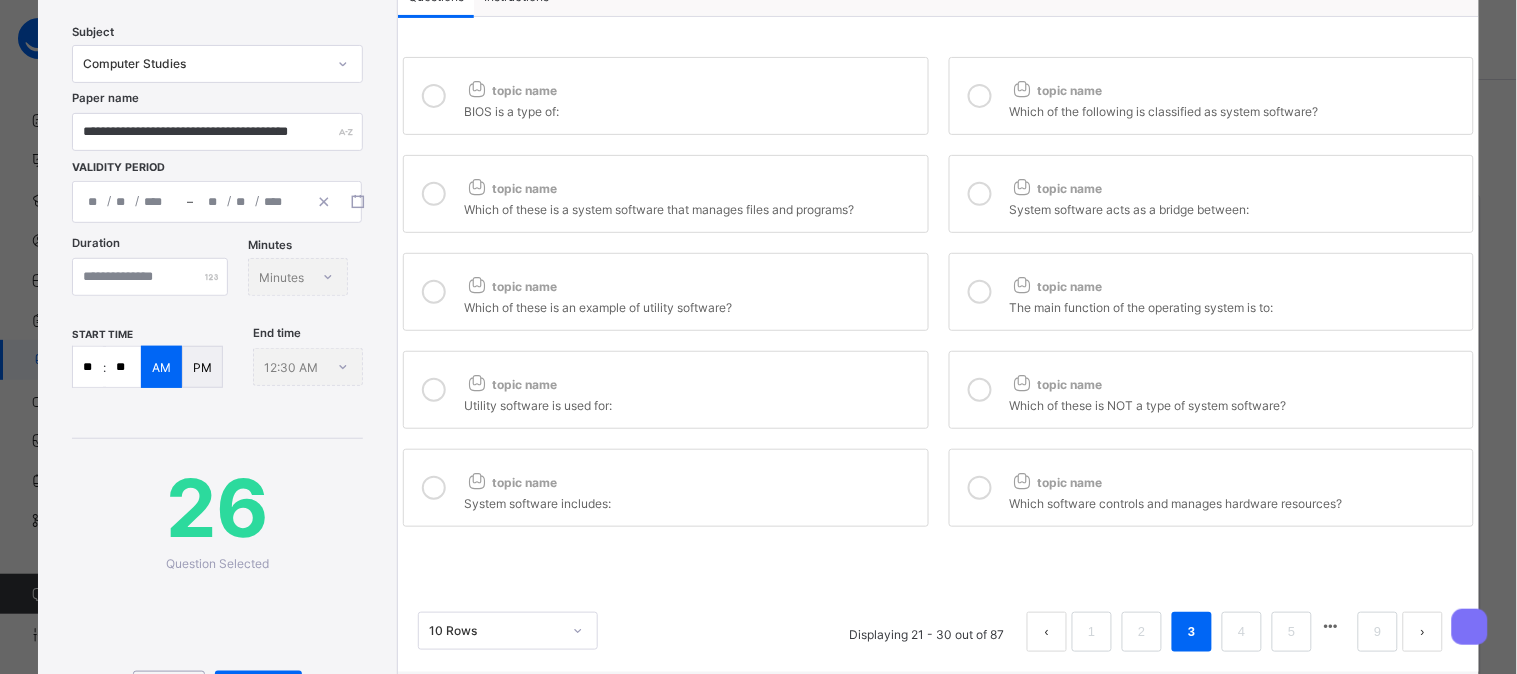 click at bounding box center [980, 194] 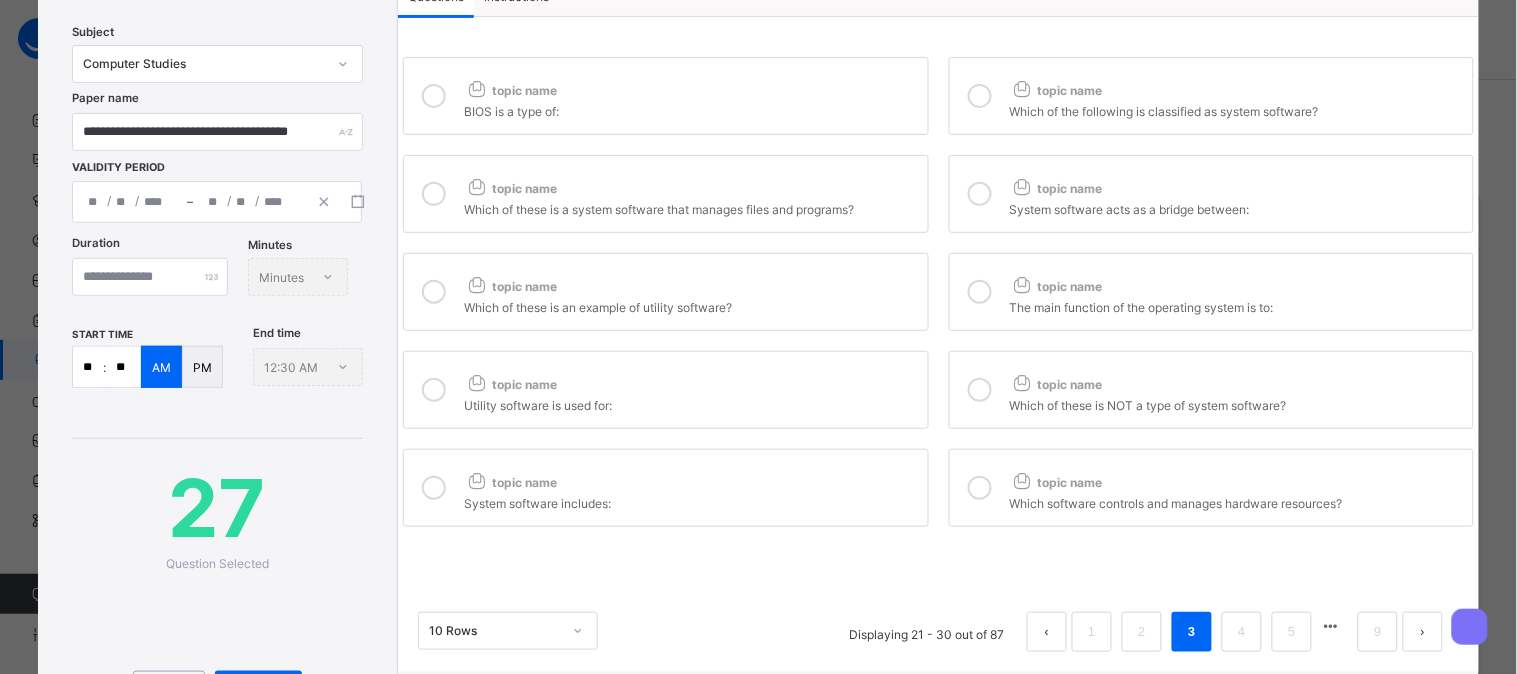 click at bounding box center [980, 292] 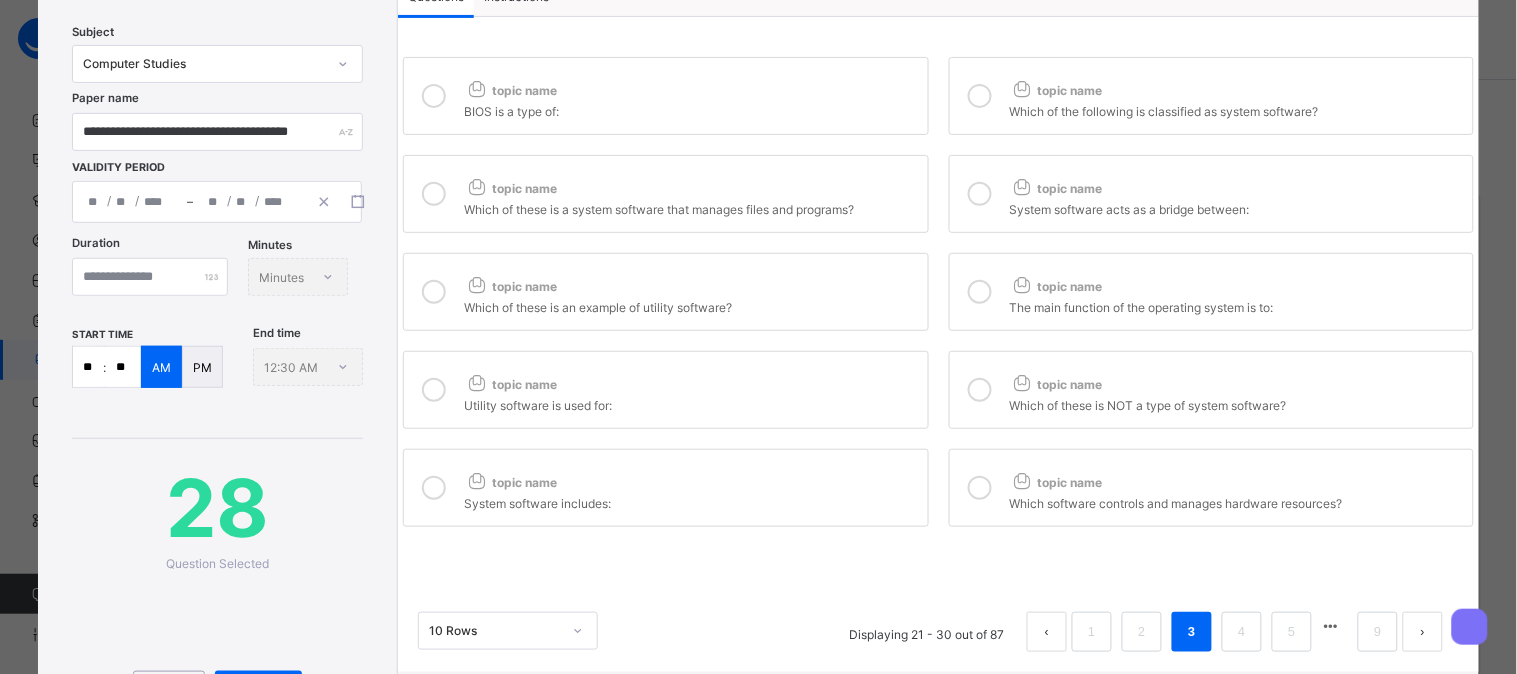 click at bounding box center (980, 390) 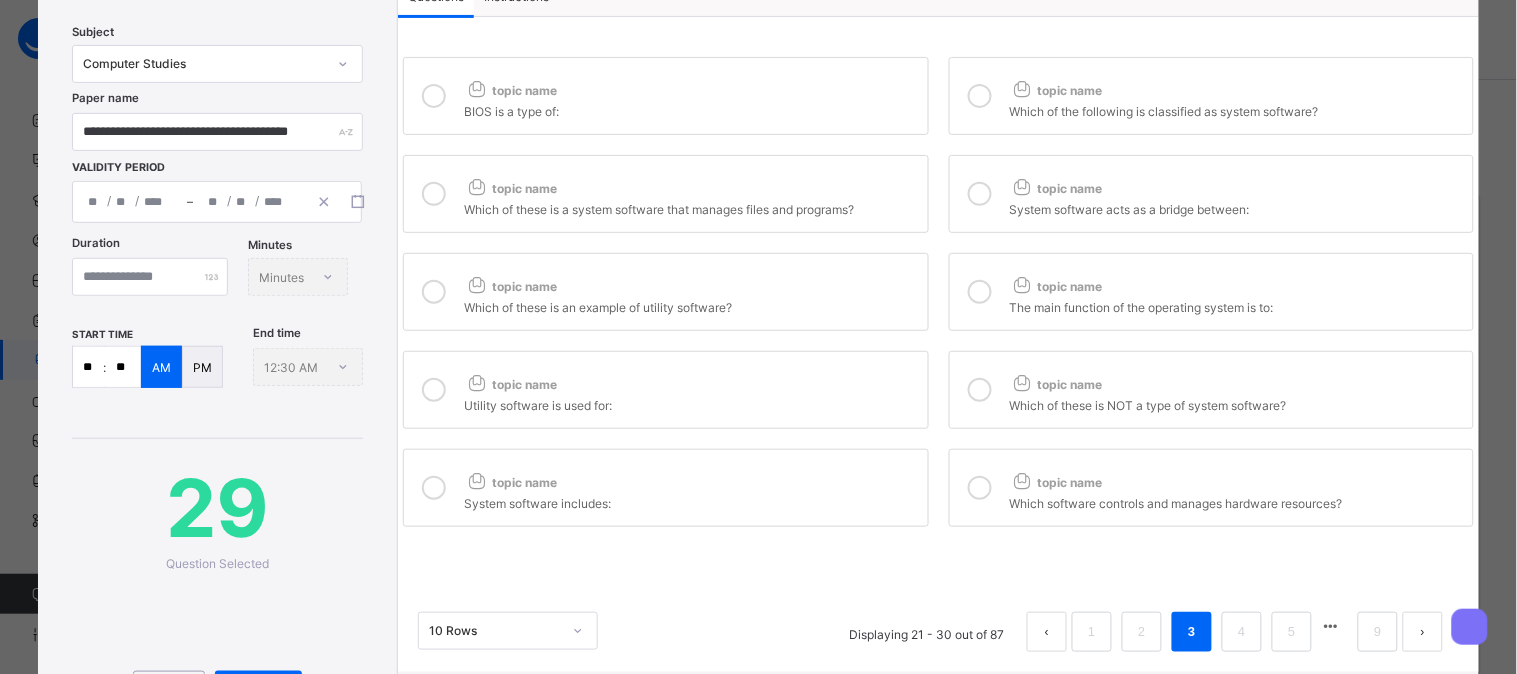 click at bounding box center [980, 488] 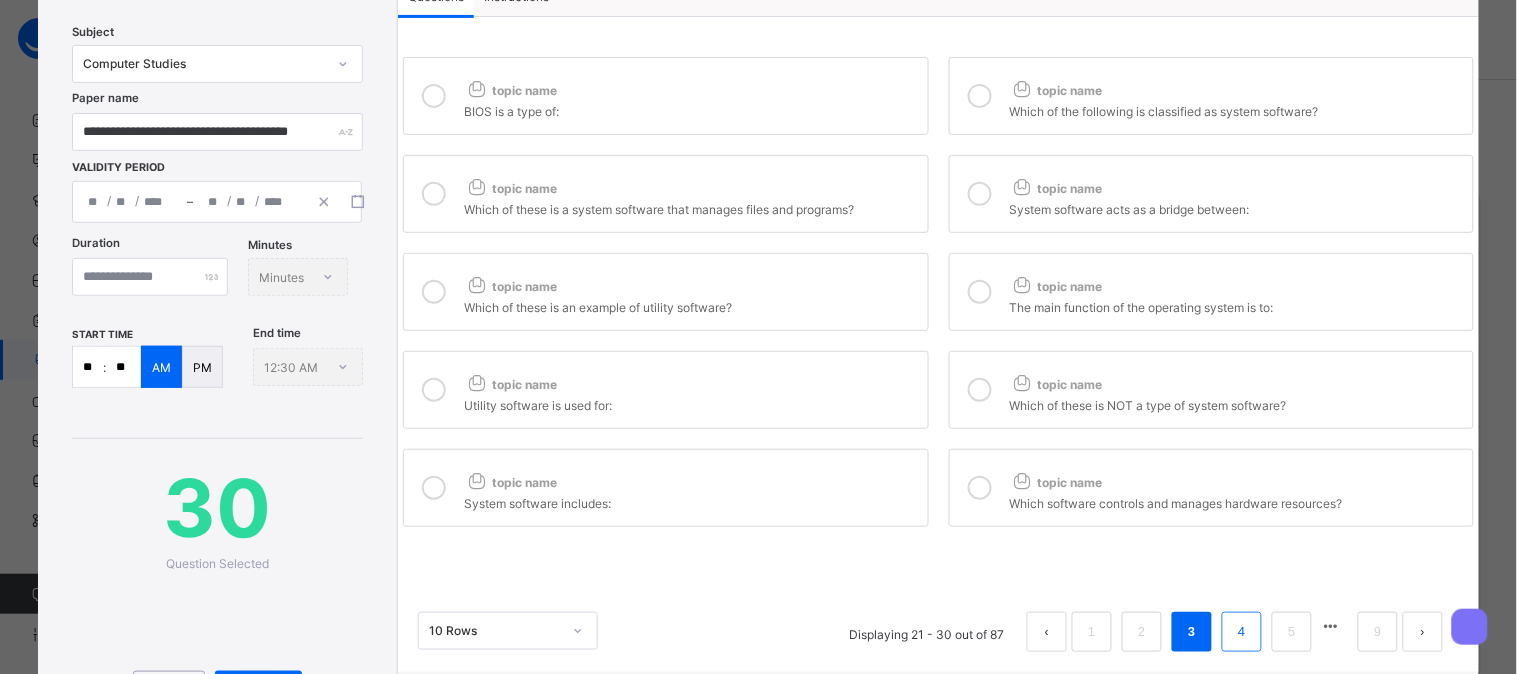click on "4" at bounding box center (1241, 632) 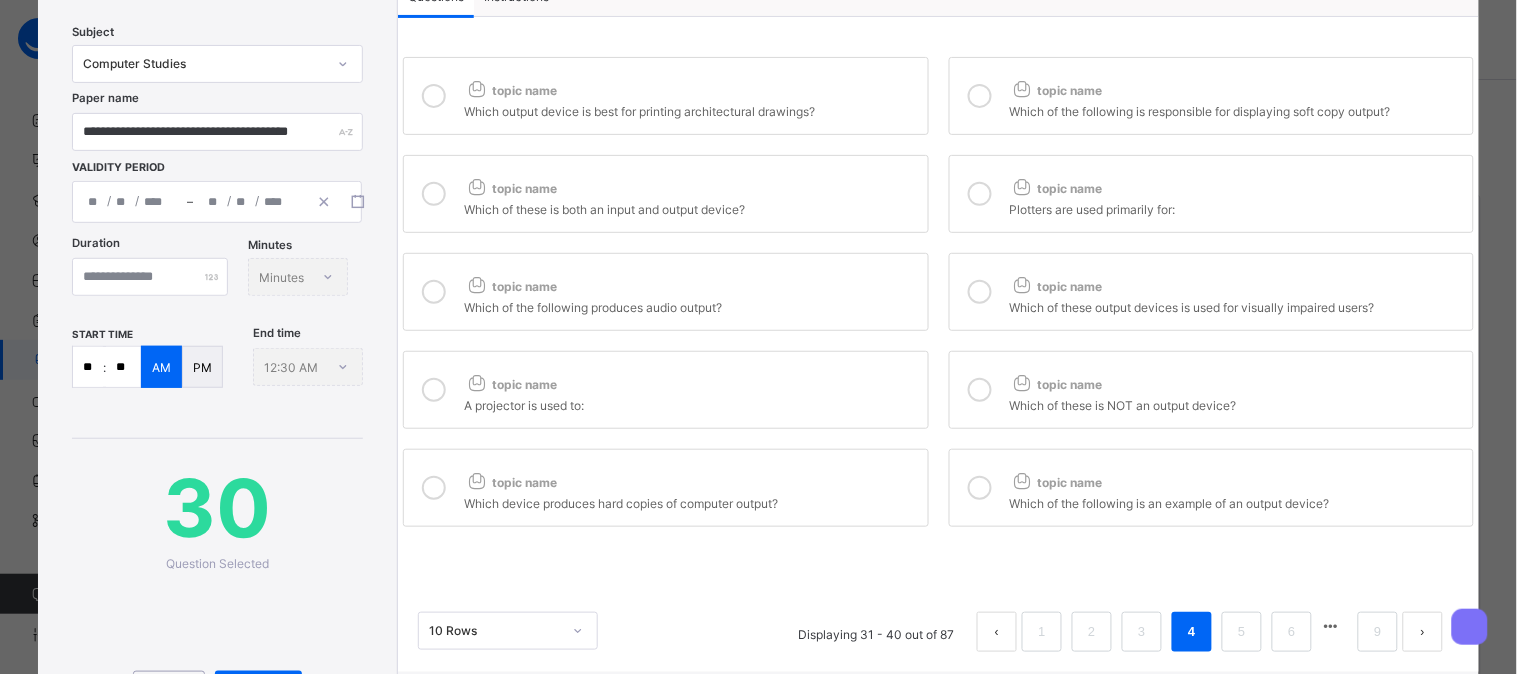 click at bounding box center [434, 96] 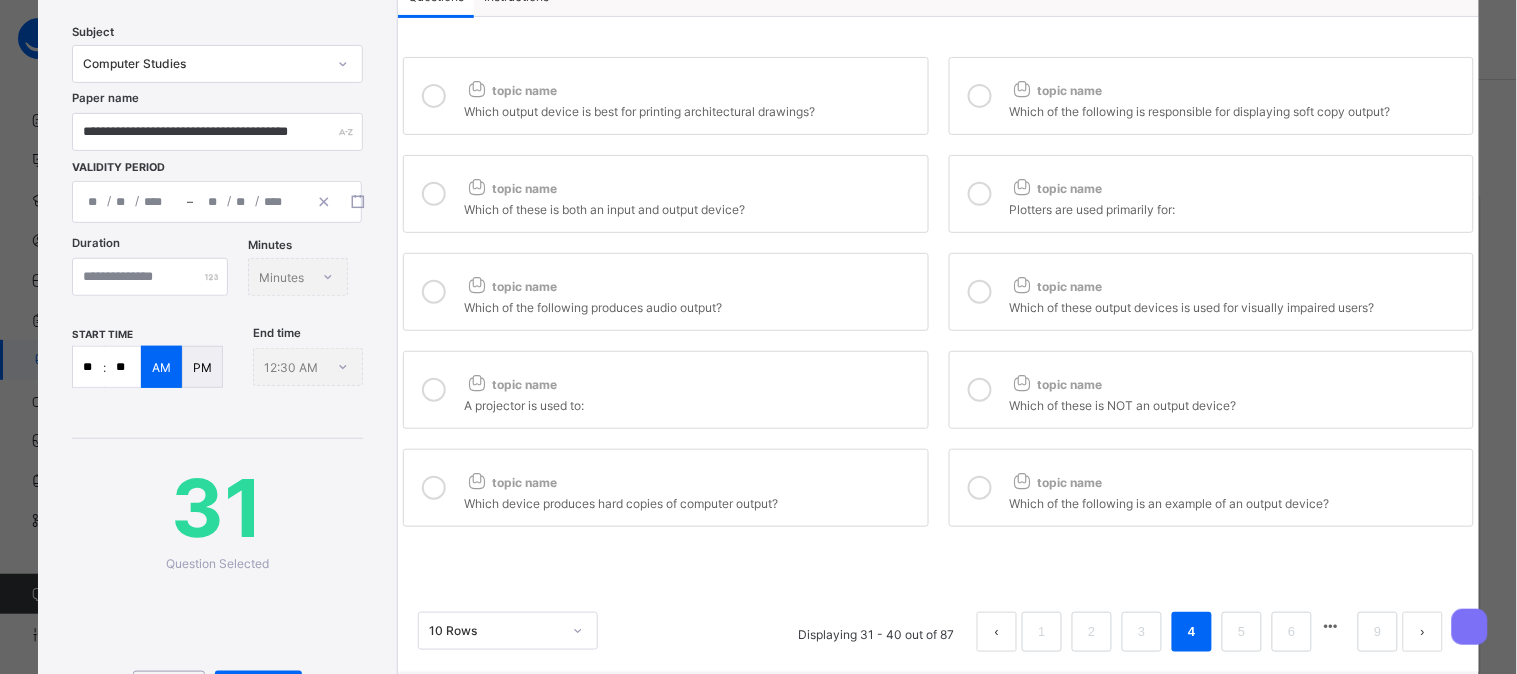 click at bounding box center (434, 194) 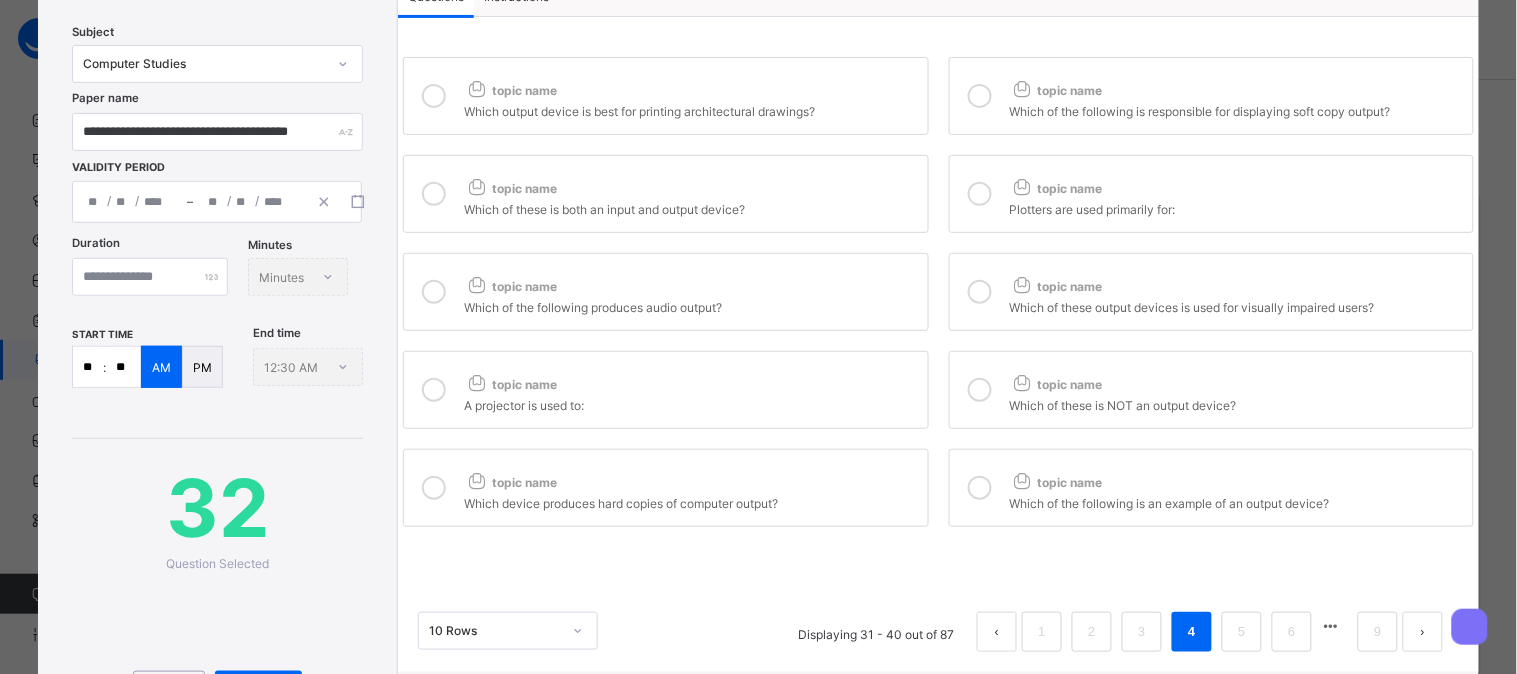 click at bounding box center [434, 292] 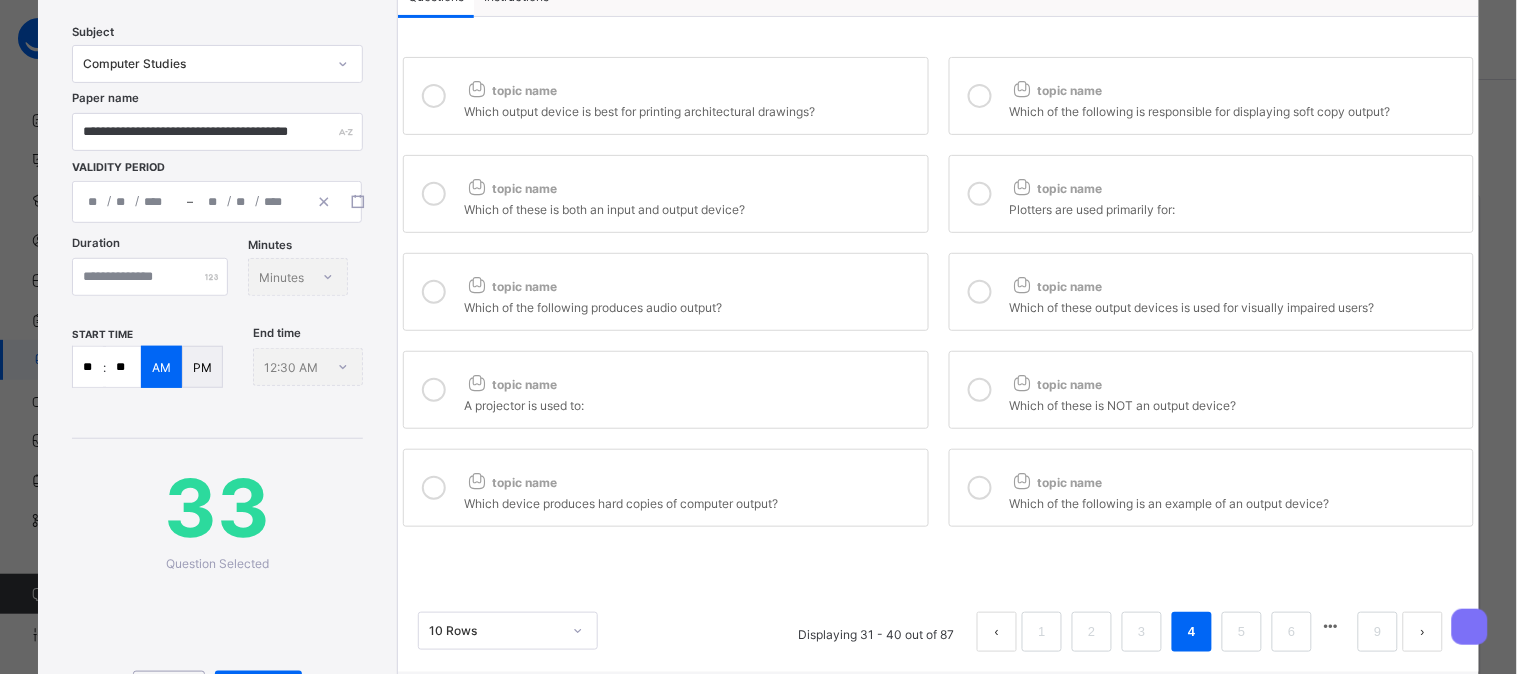 click at bounding box center [434, 390] 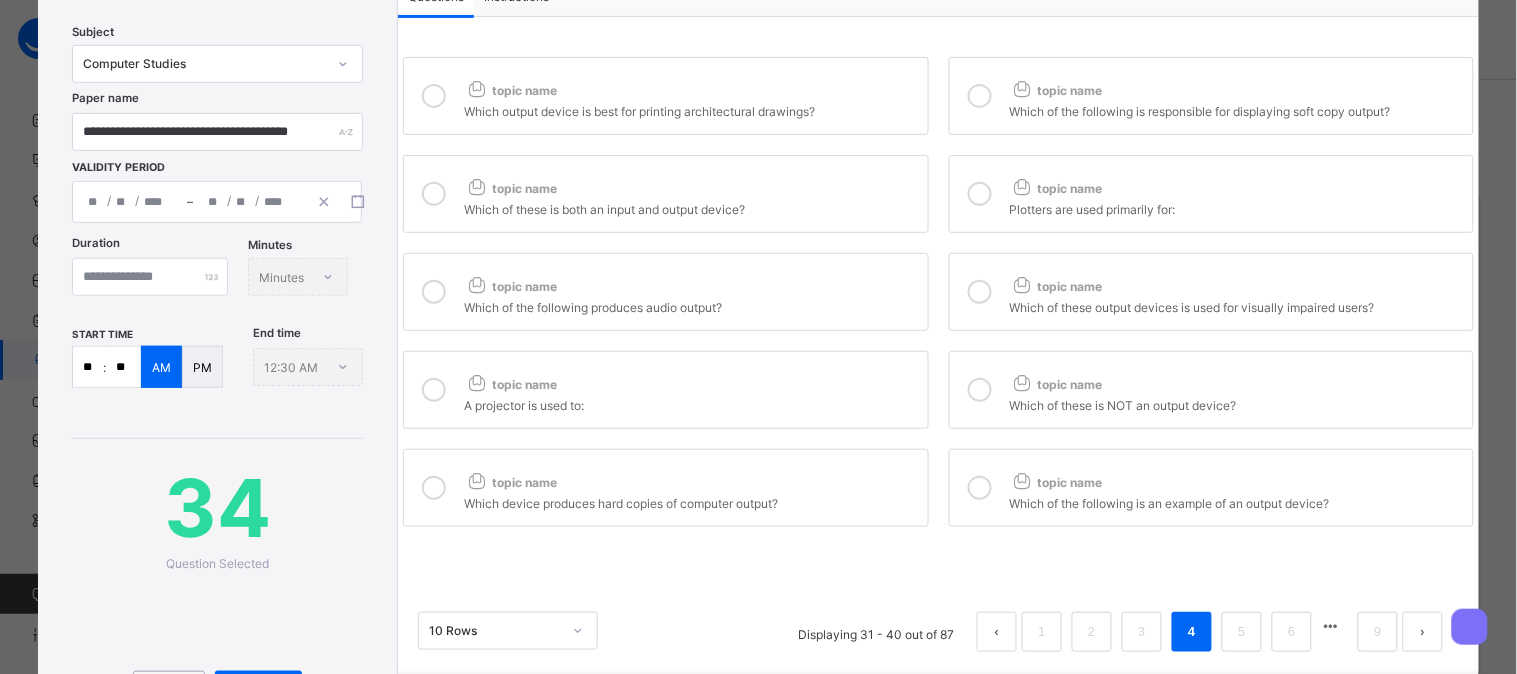 click at bounding box center [434, 488] 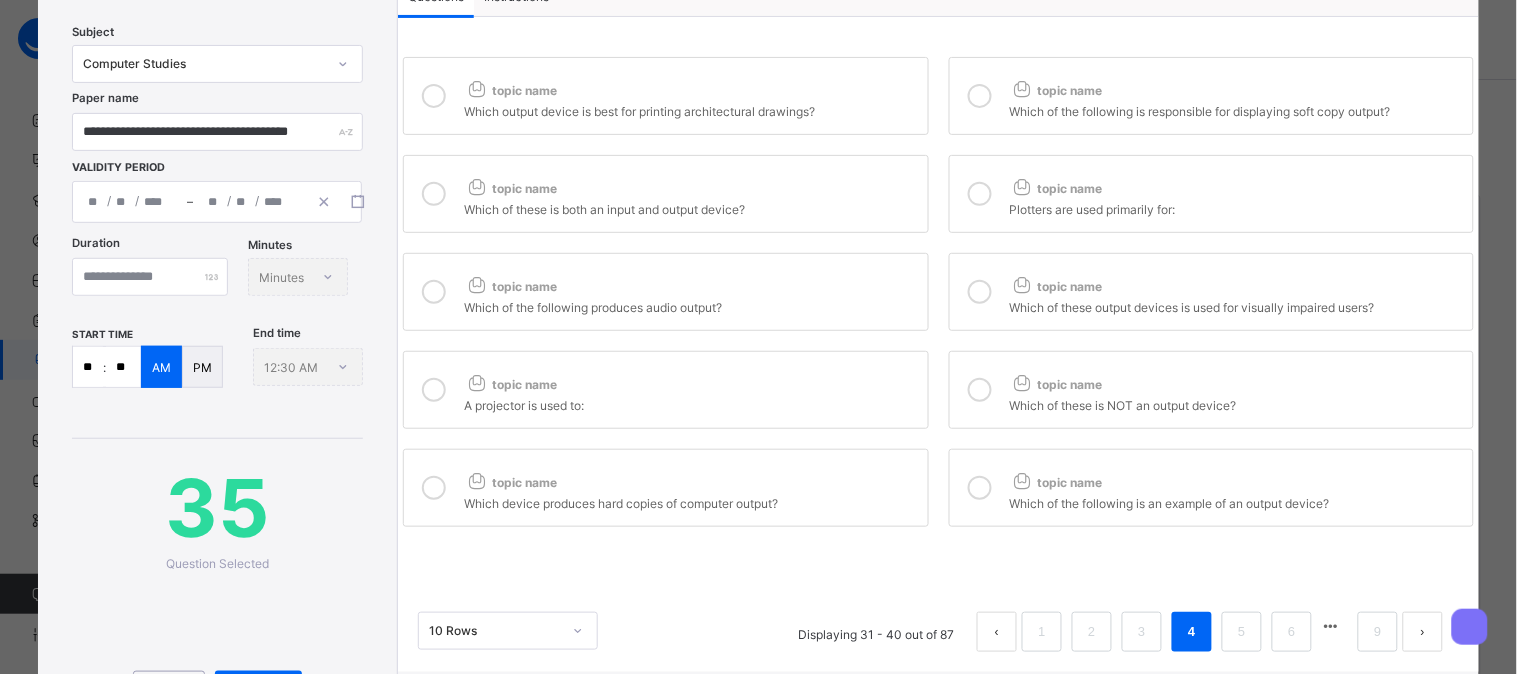 click at bounding box center [980, 96] 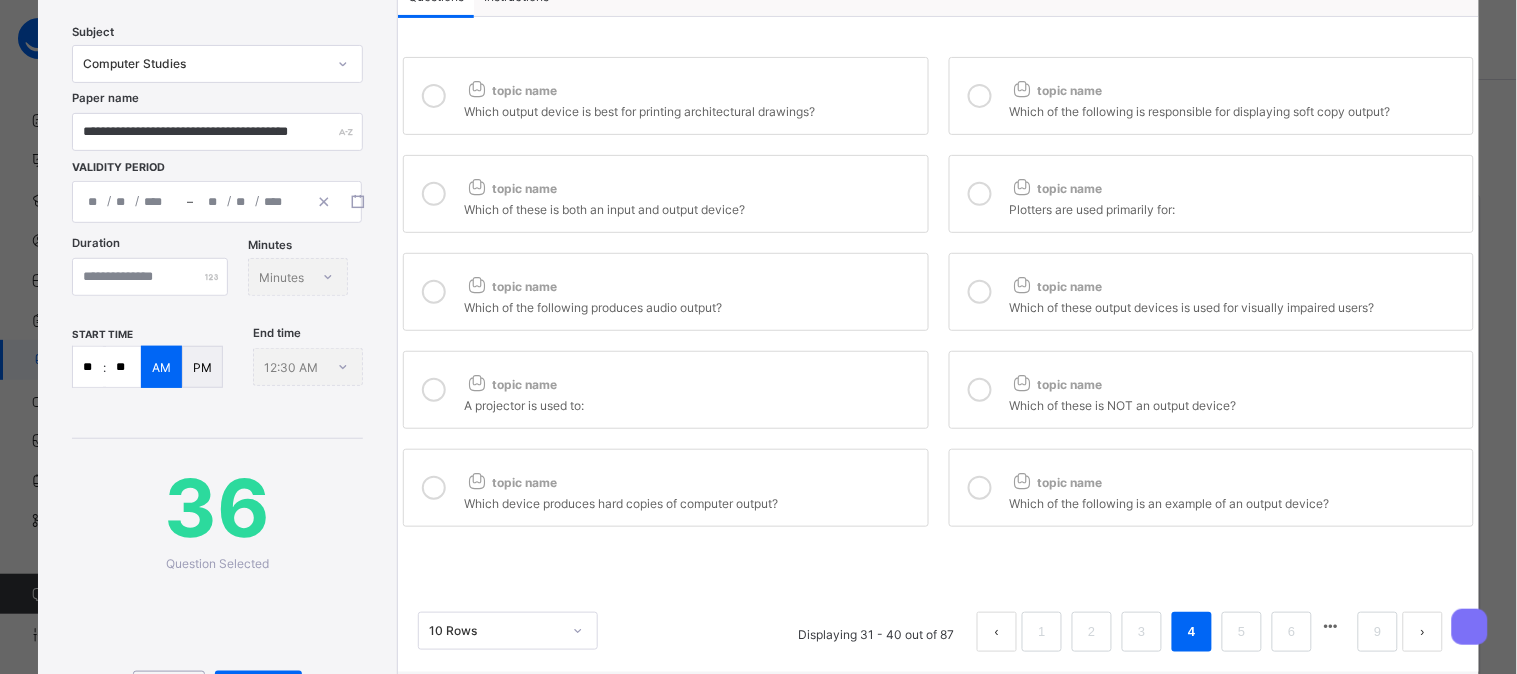 click at bounding box center (980, 194) 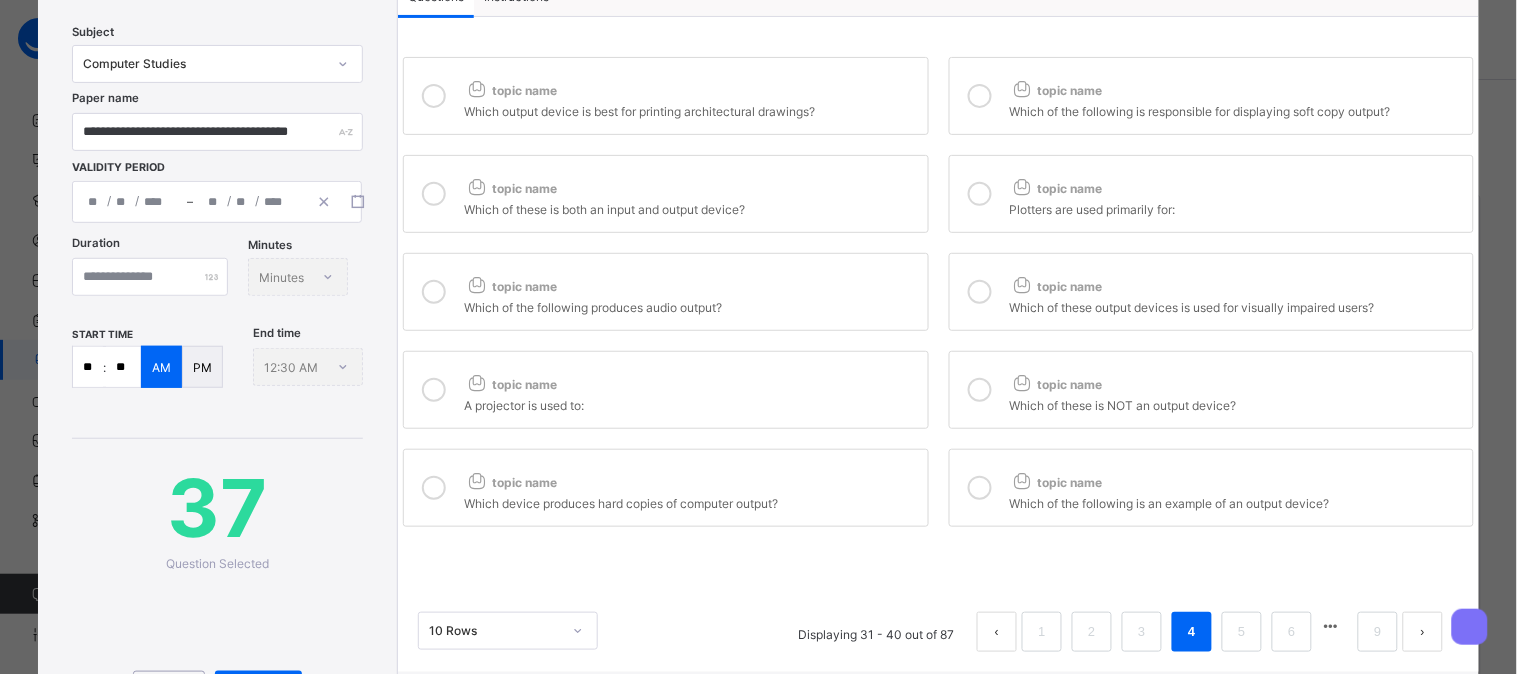 click at bounding box center (980, 292) 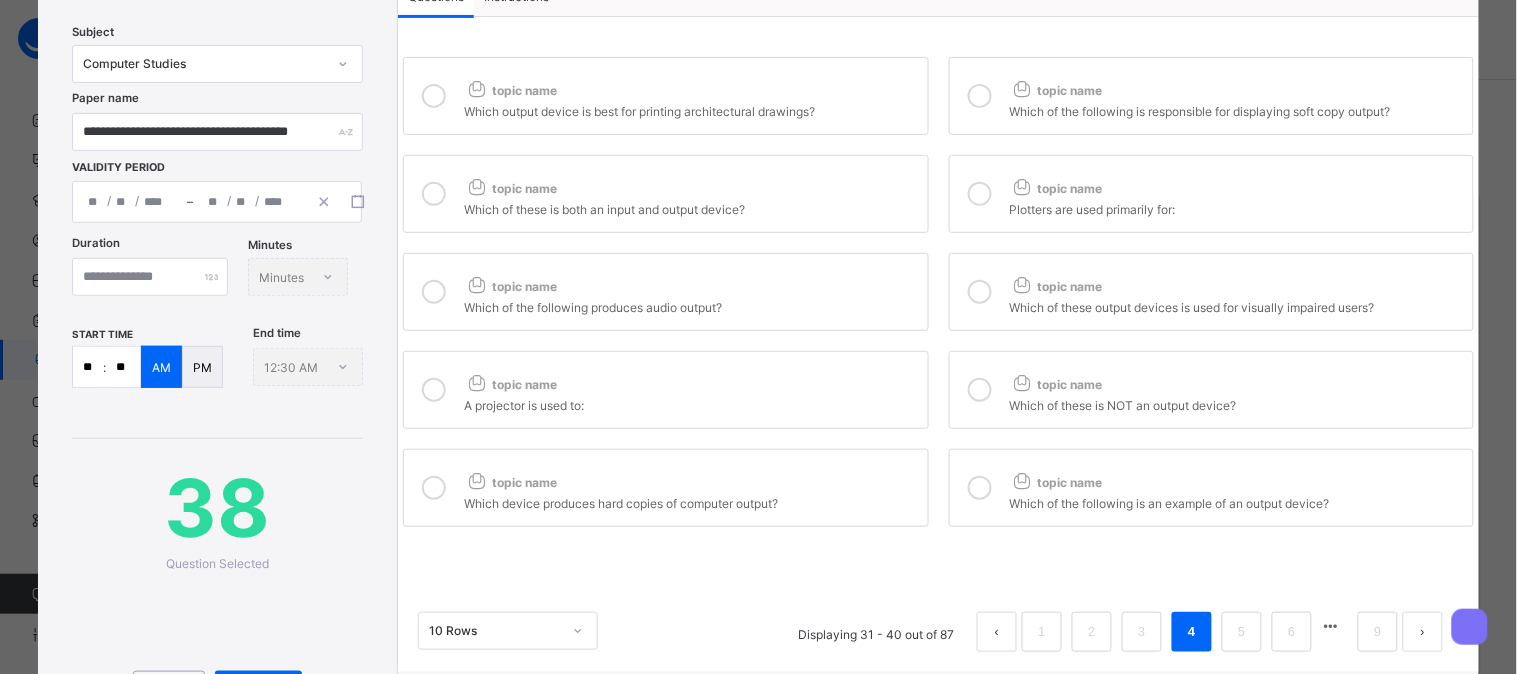 click at bounding box center (980, 390) 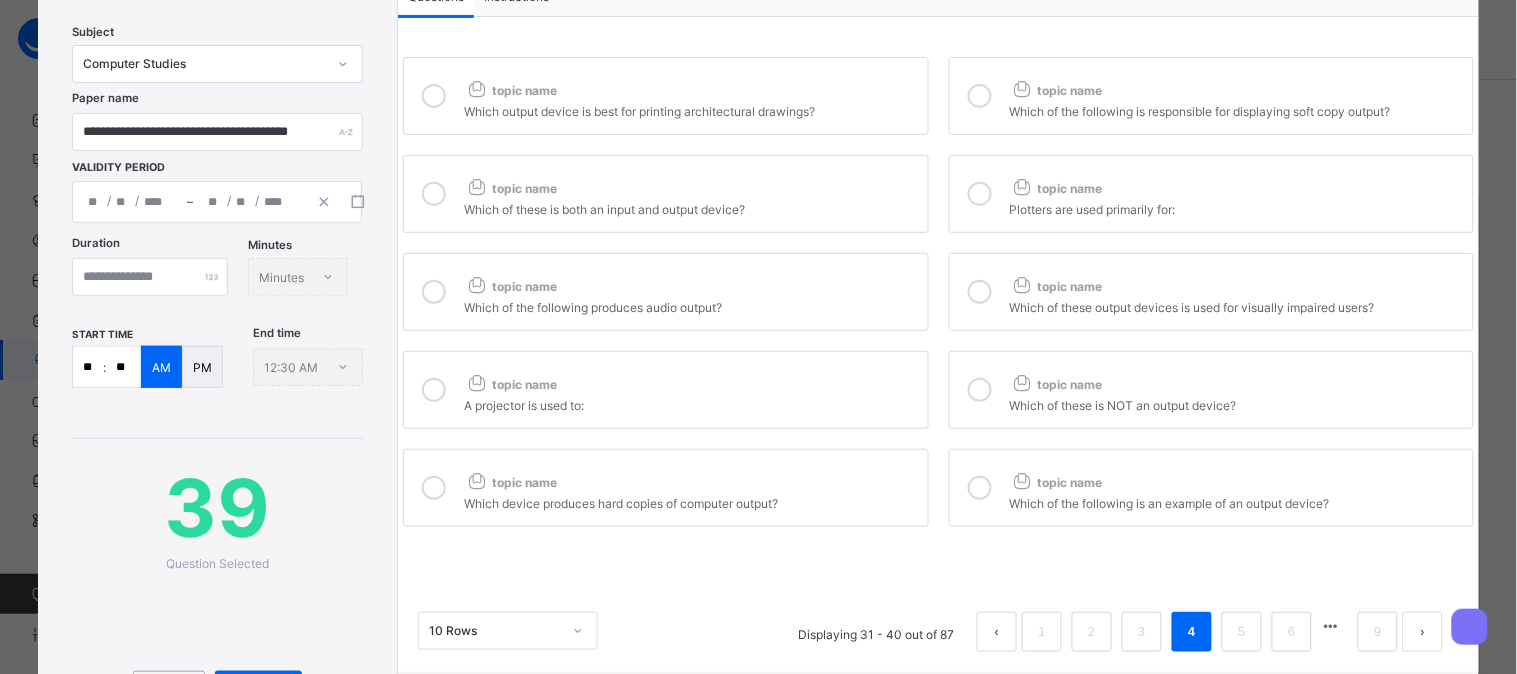 click at bounding box center [980, 488] 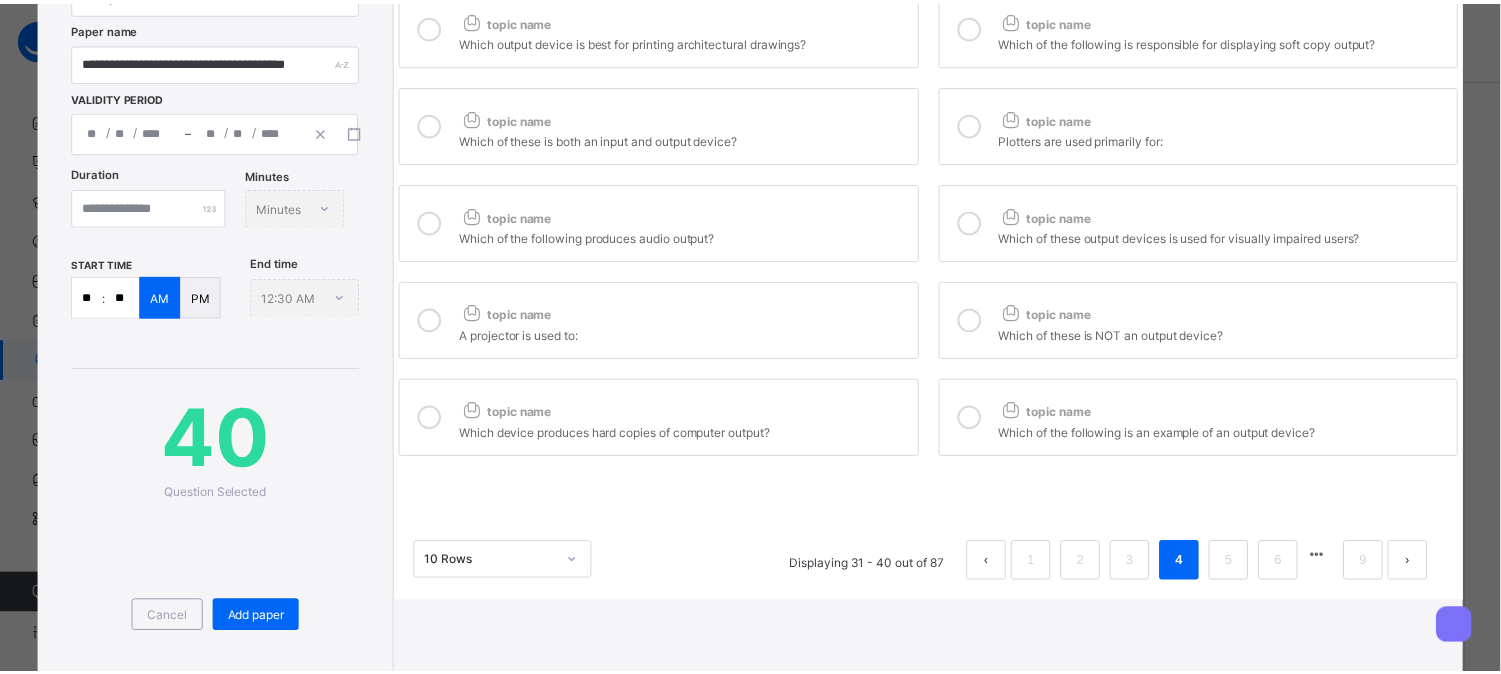 scroll, scrollTop: 264, scrollLeft: 0, axis: vertical 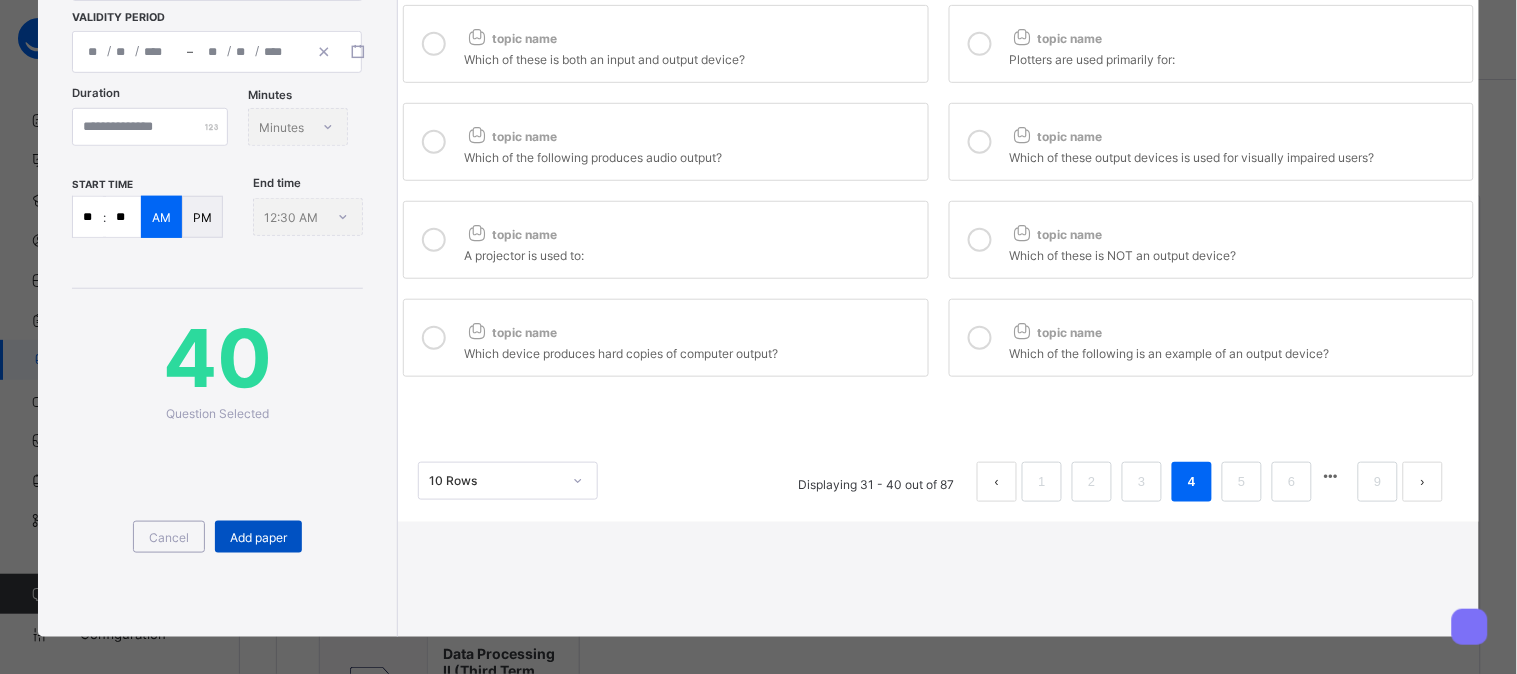 click on "Add paper" at bounding box center [258, 537] 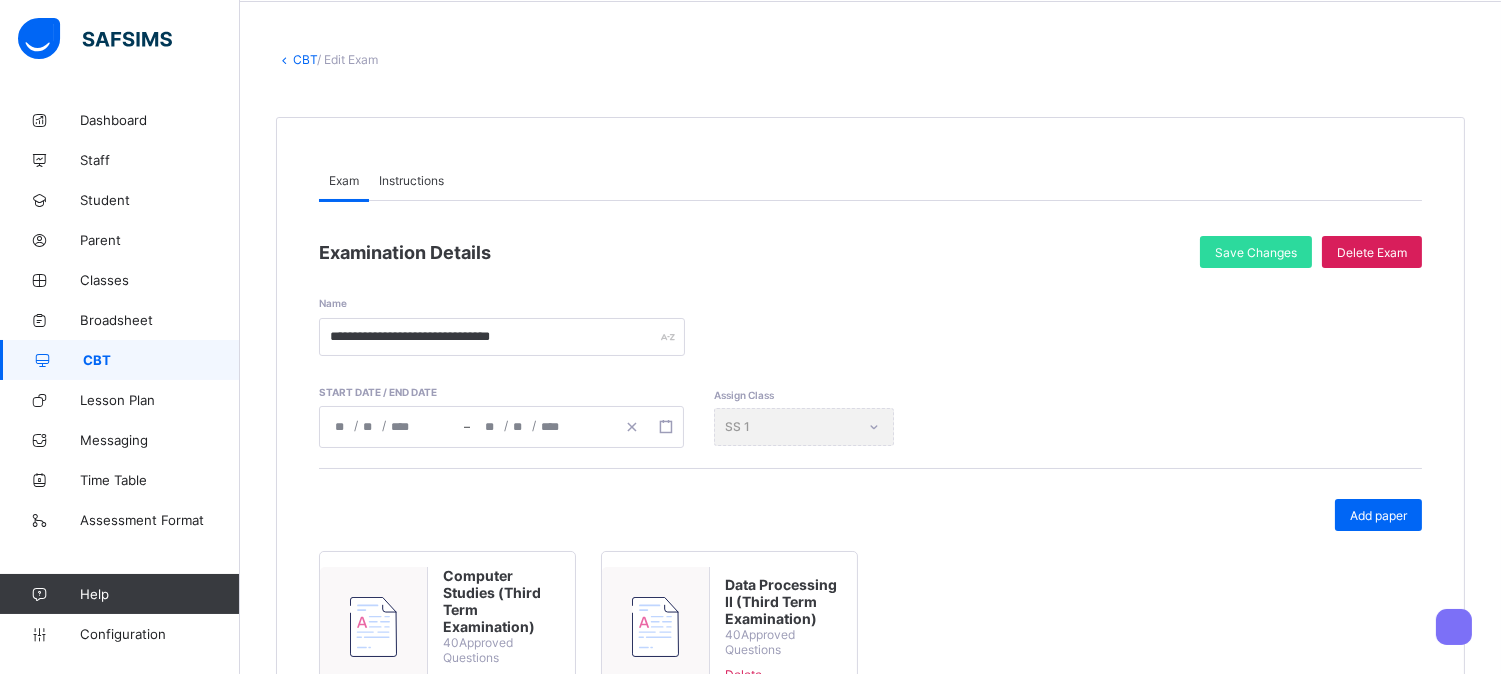 scroll, scrollTop: 103, scrollLeft: 0, axis: vertical 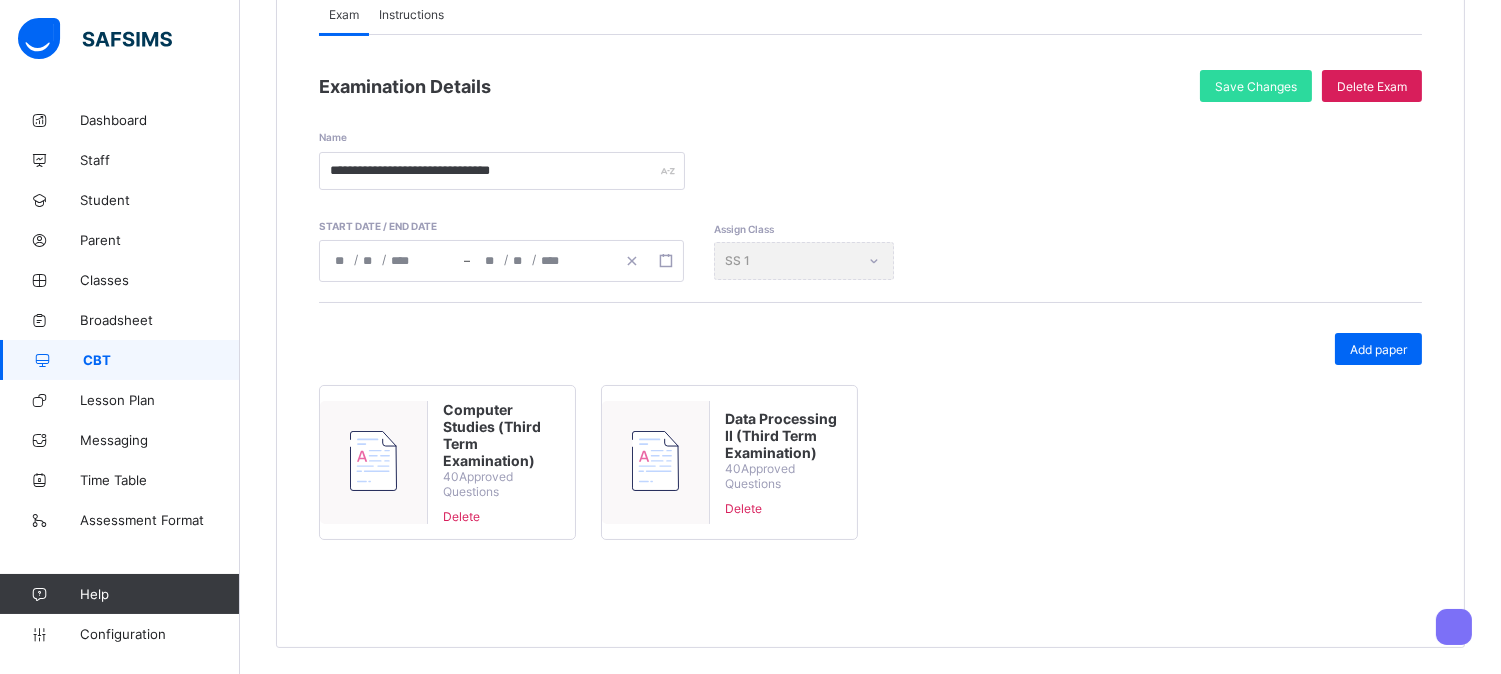 click on "Computer Studies (Third Term Examination)" at bounding box center (501, 435) 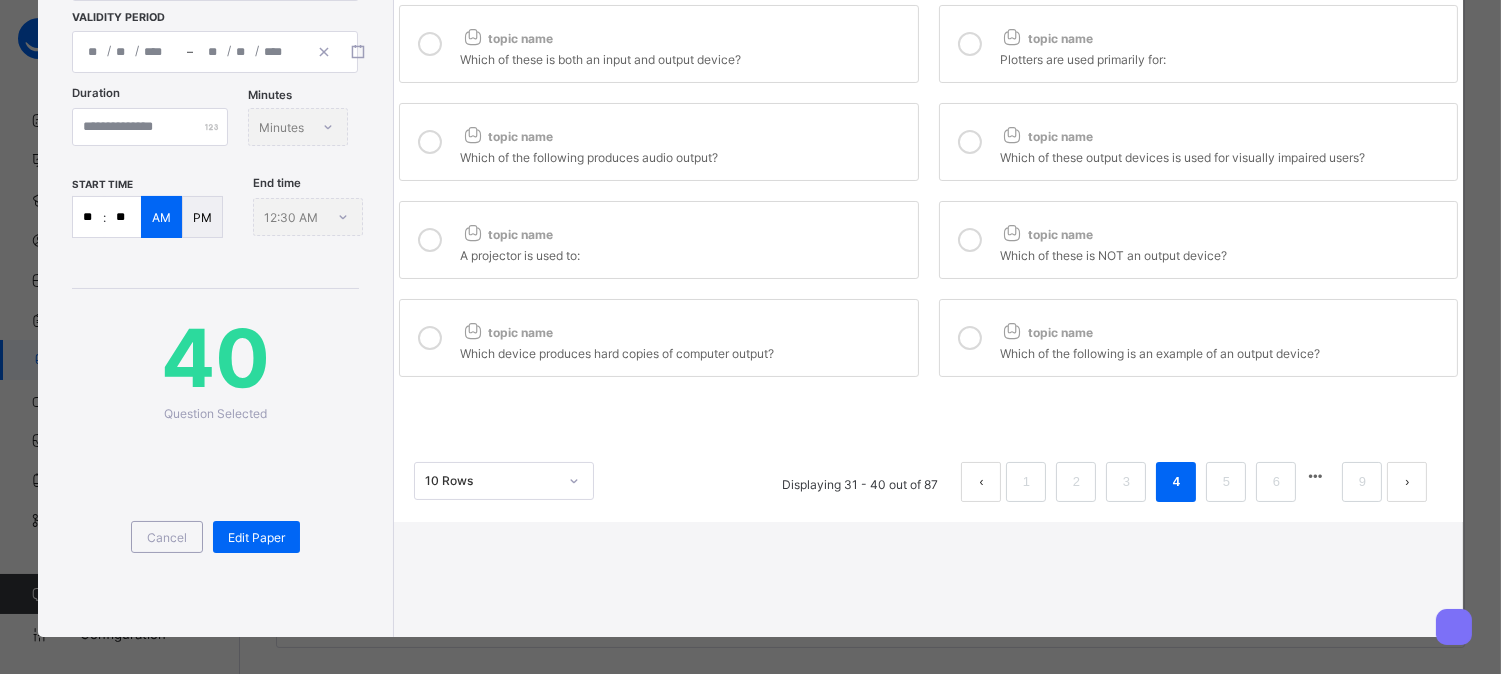 type on "**********" 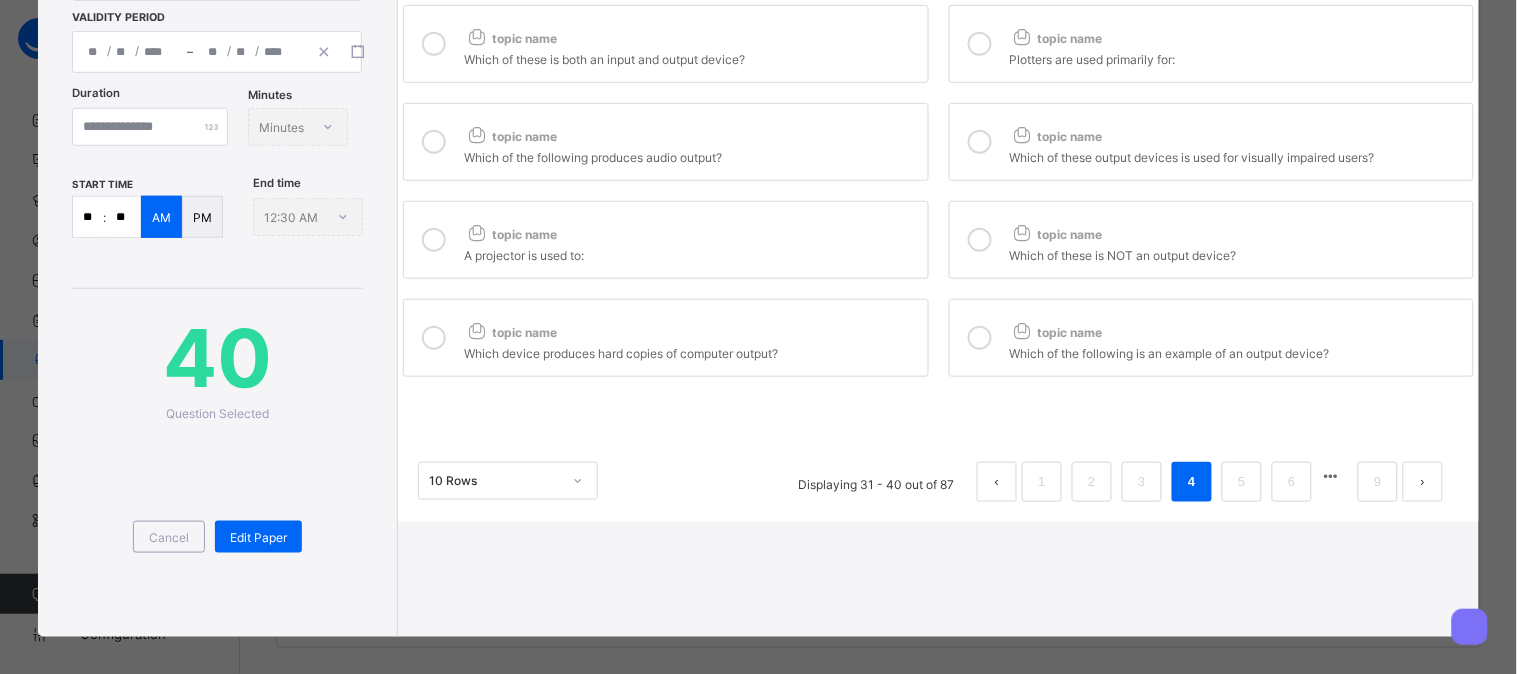 scroll, scrollTop: 262, scrollLeft: 0, axis: vertical 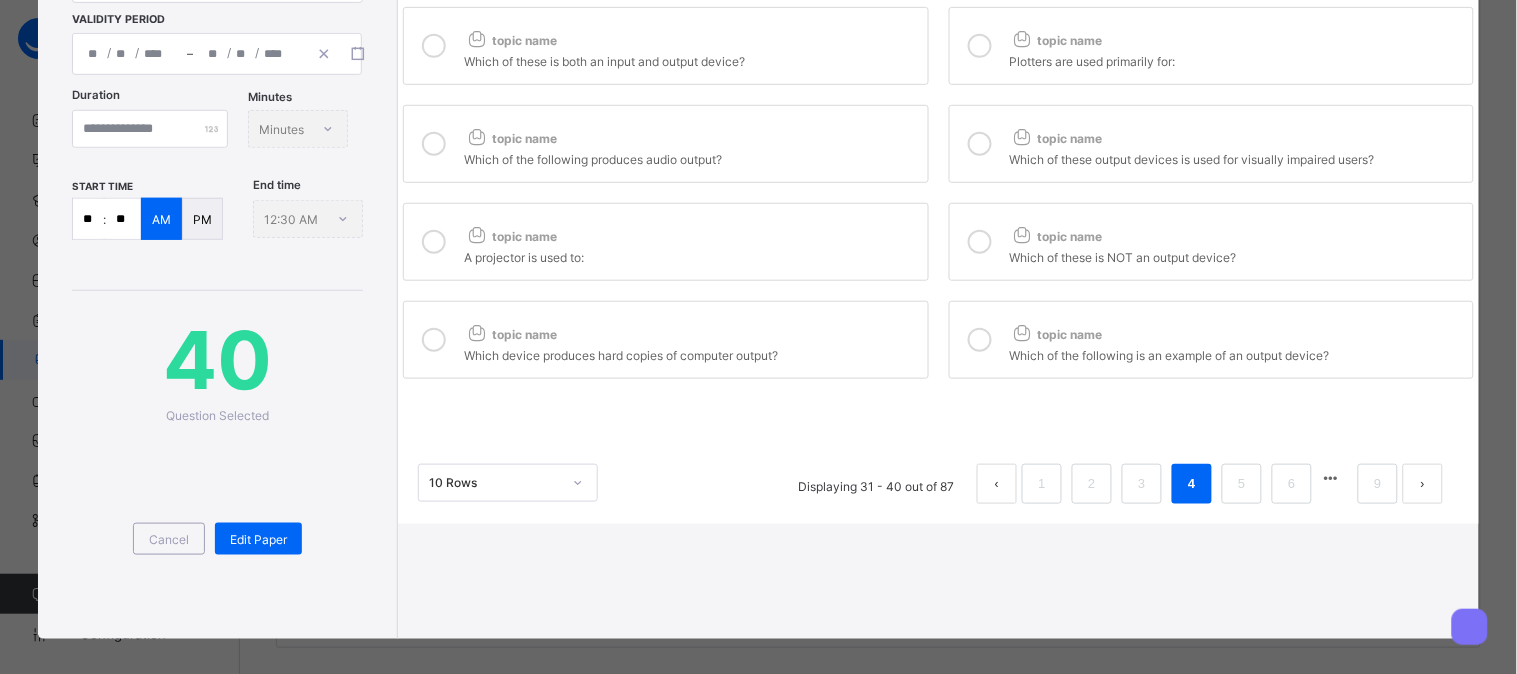 click on "**********" at bounding box center [758, 213] 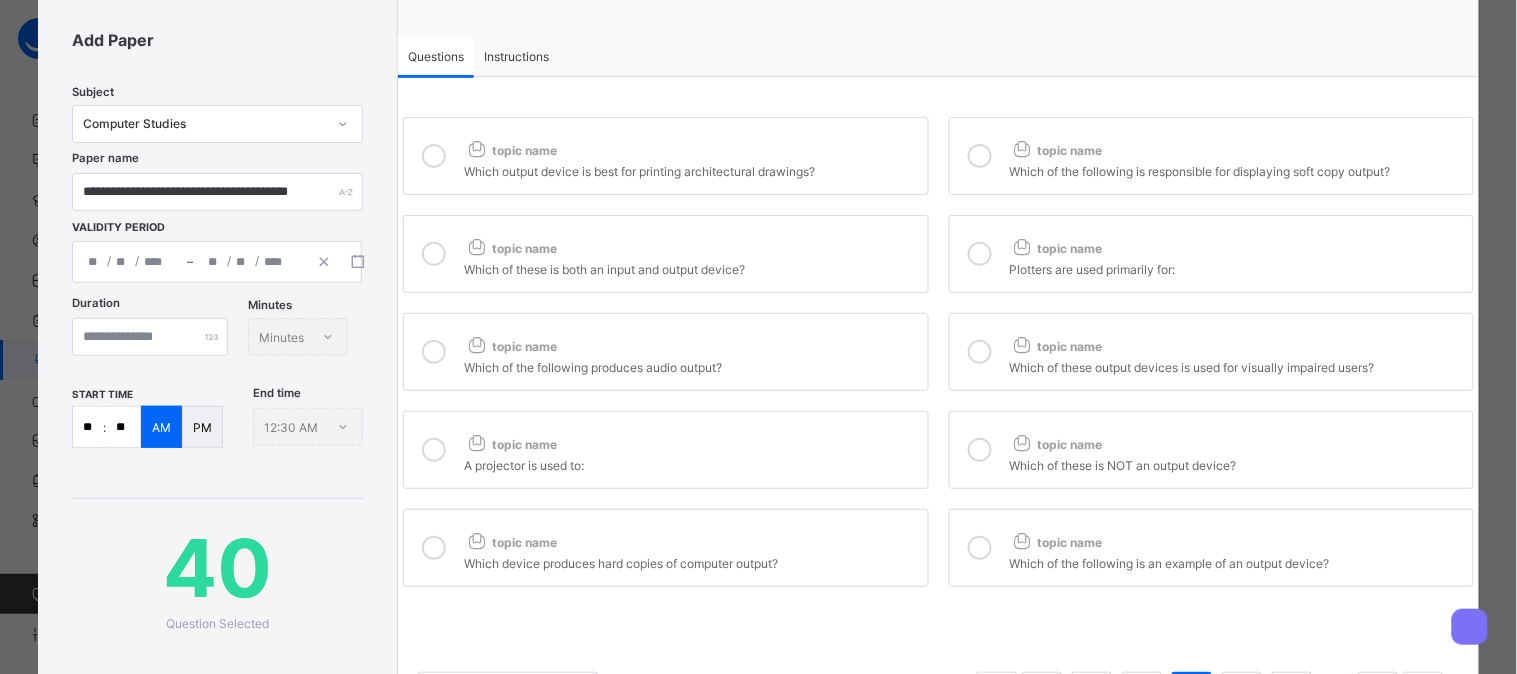 scroll, scrollTop: 0, scrollLeft: 0, axis: both 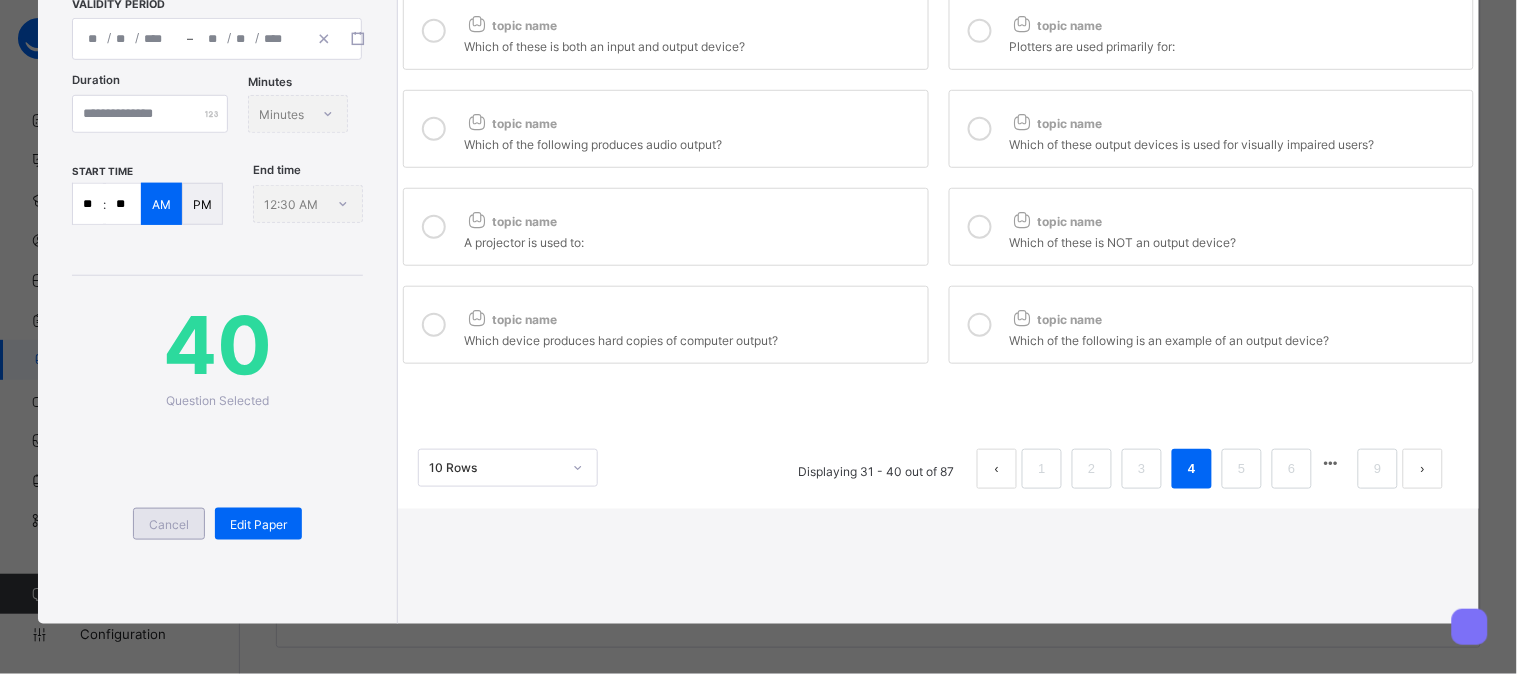 click on "Cancel" at bounding box center (169, 524) 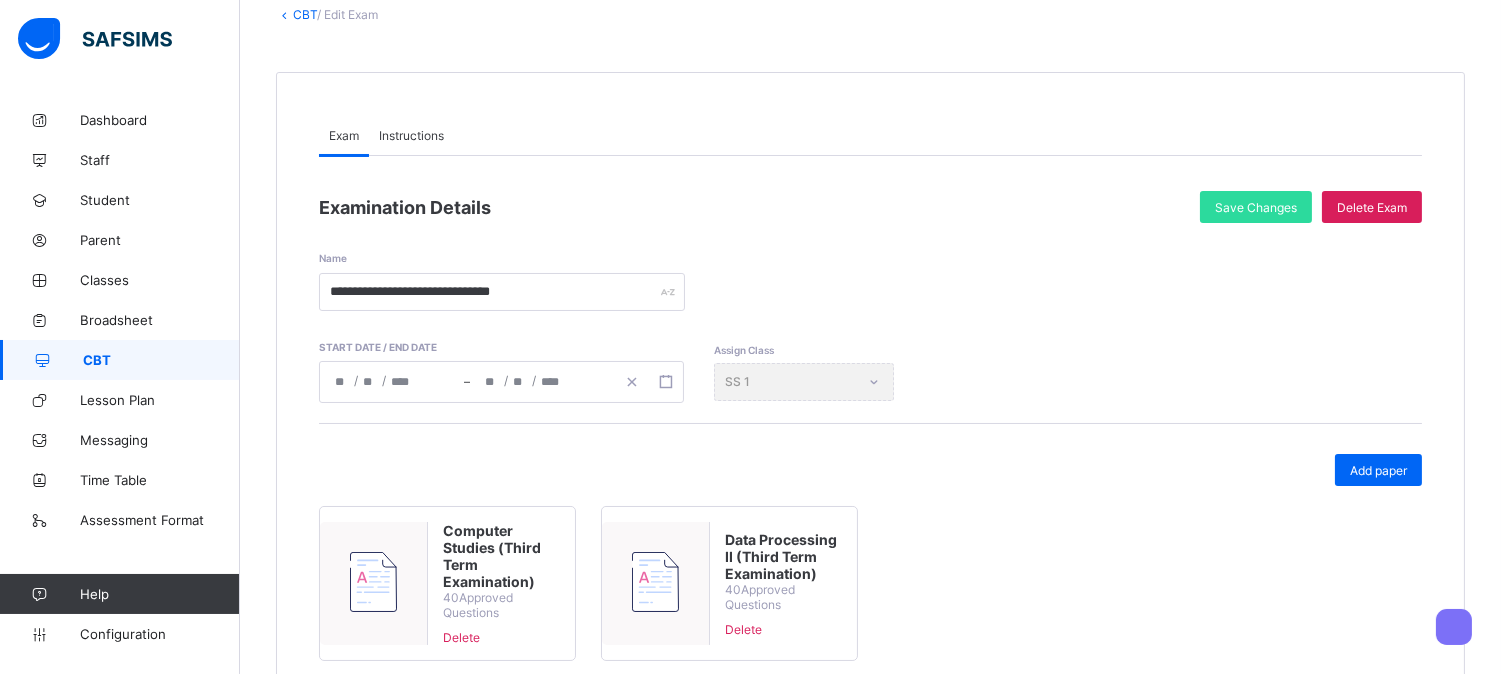 scroll, scrollTop: 244, scrollLeft: 0, axis: vertical 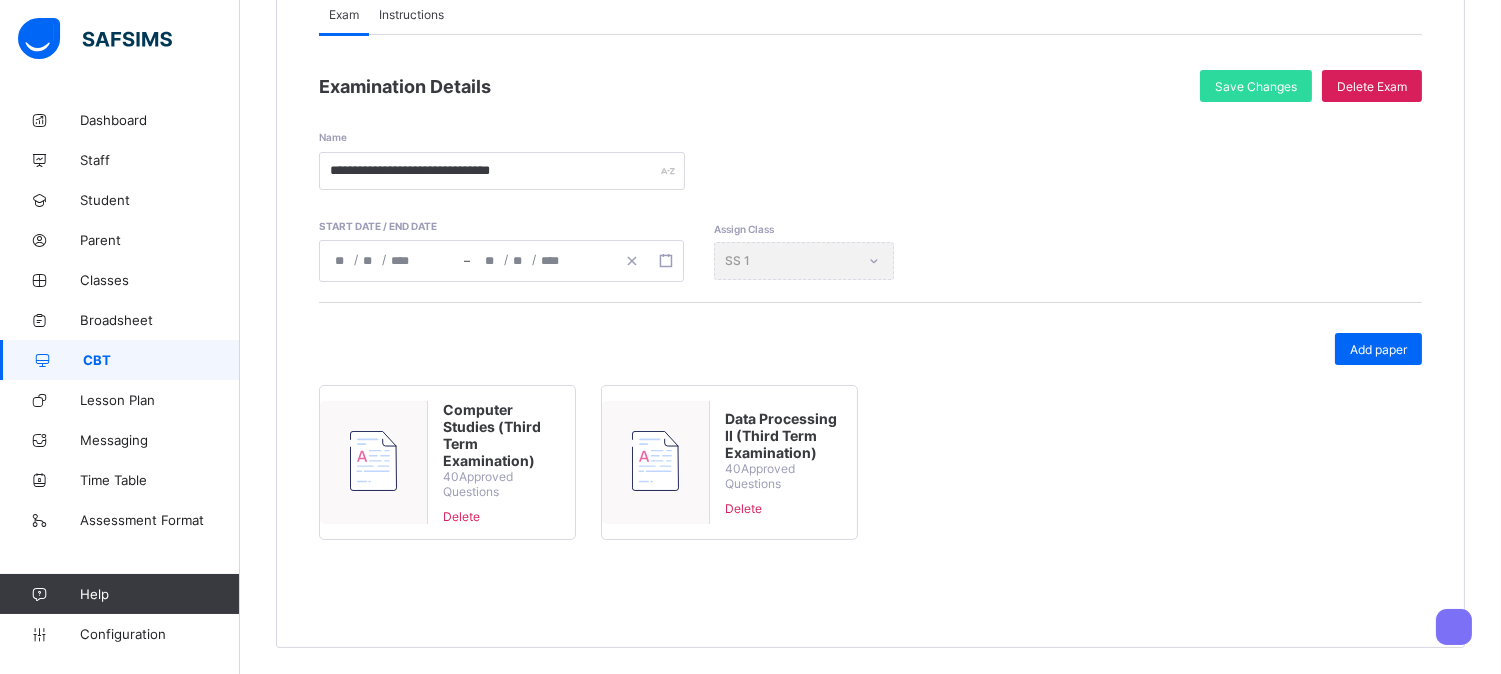click on "Computer Studies (Third Term Examination) 40  Approved Questions Delete Data Processing II (Third Term Examination) 40  Approved Questions Delete" at bounding box center (870, 470) 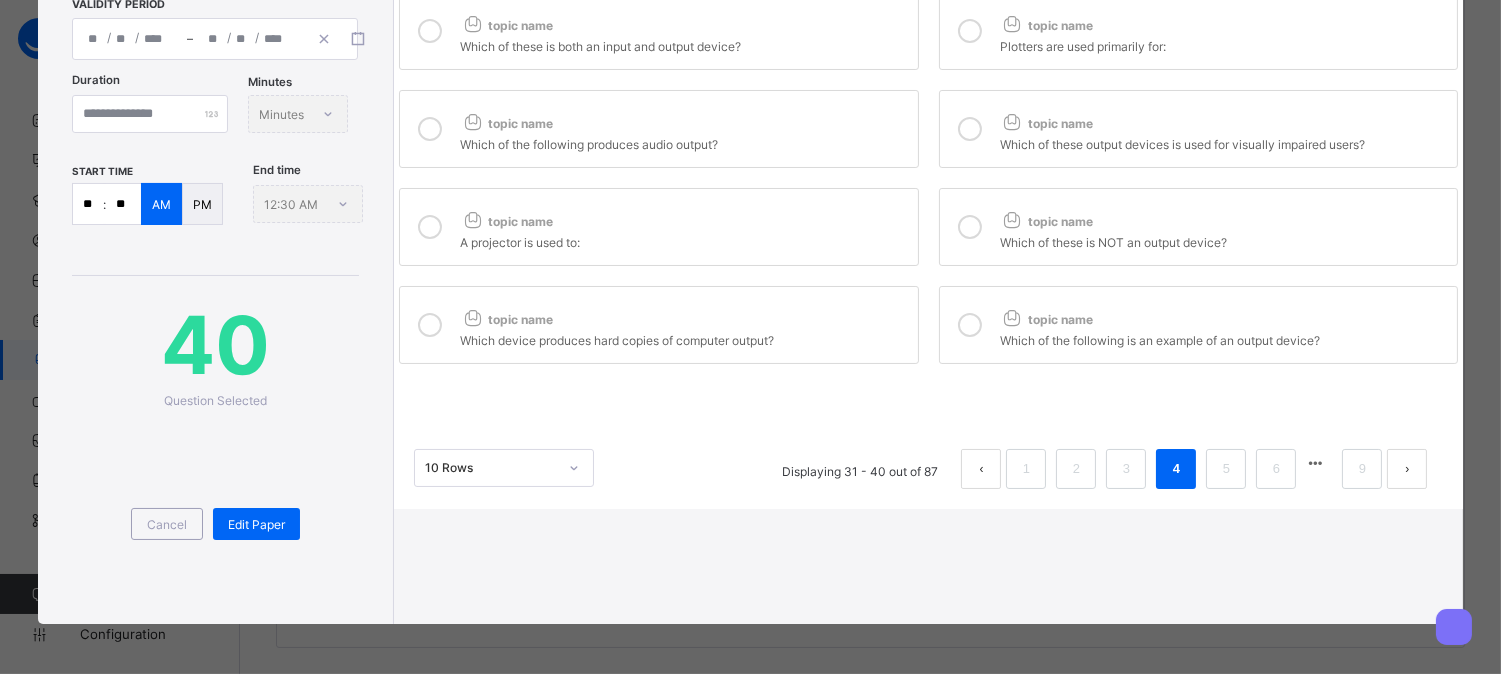 type on "**********" 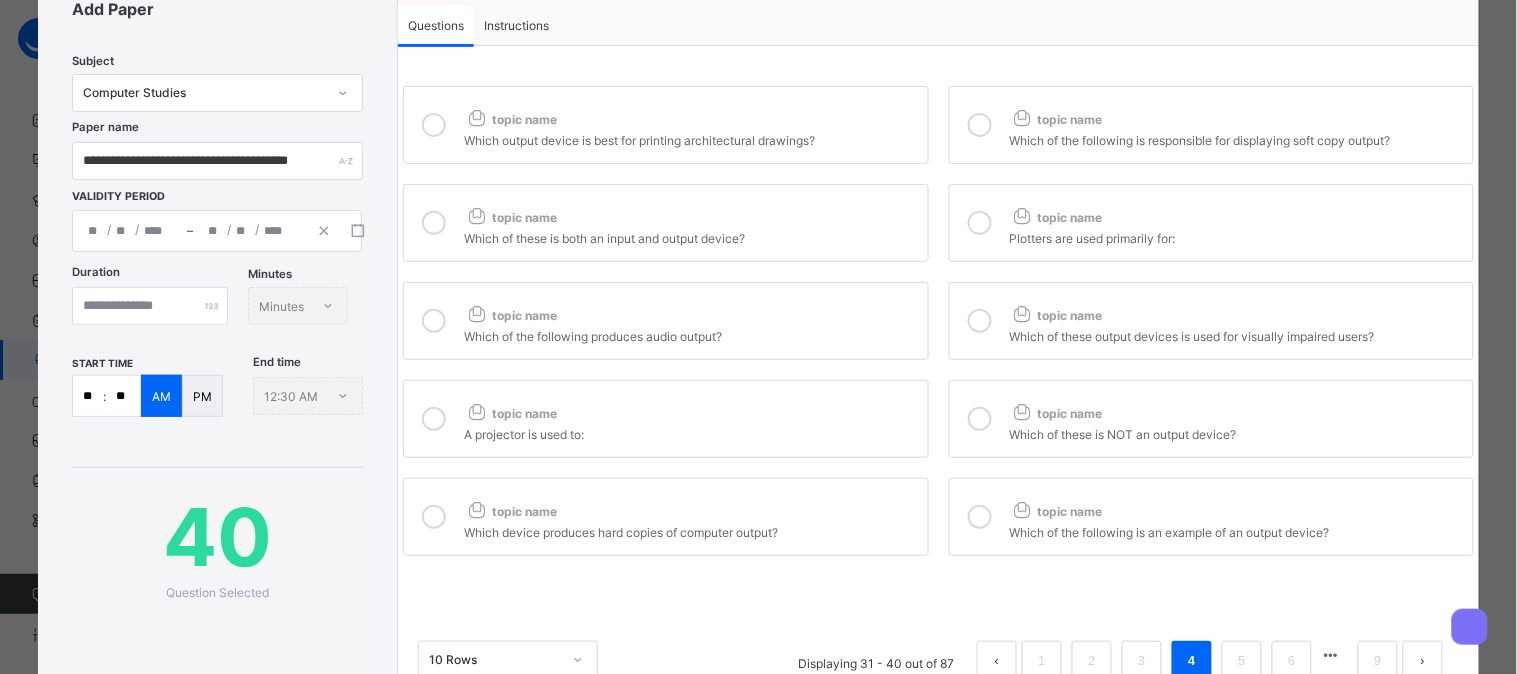 scroll, scrollTop: 0, scrollLeft: 0, axis: both 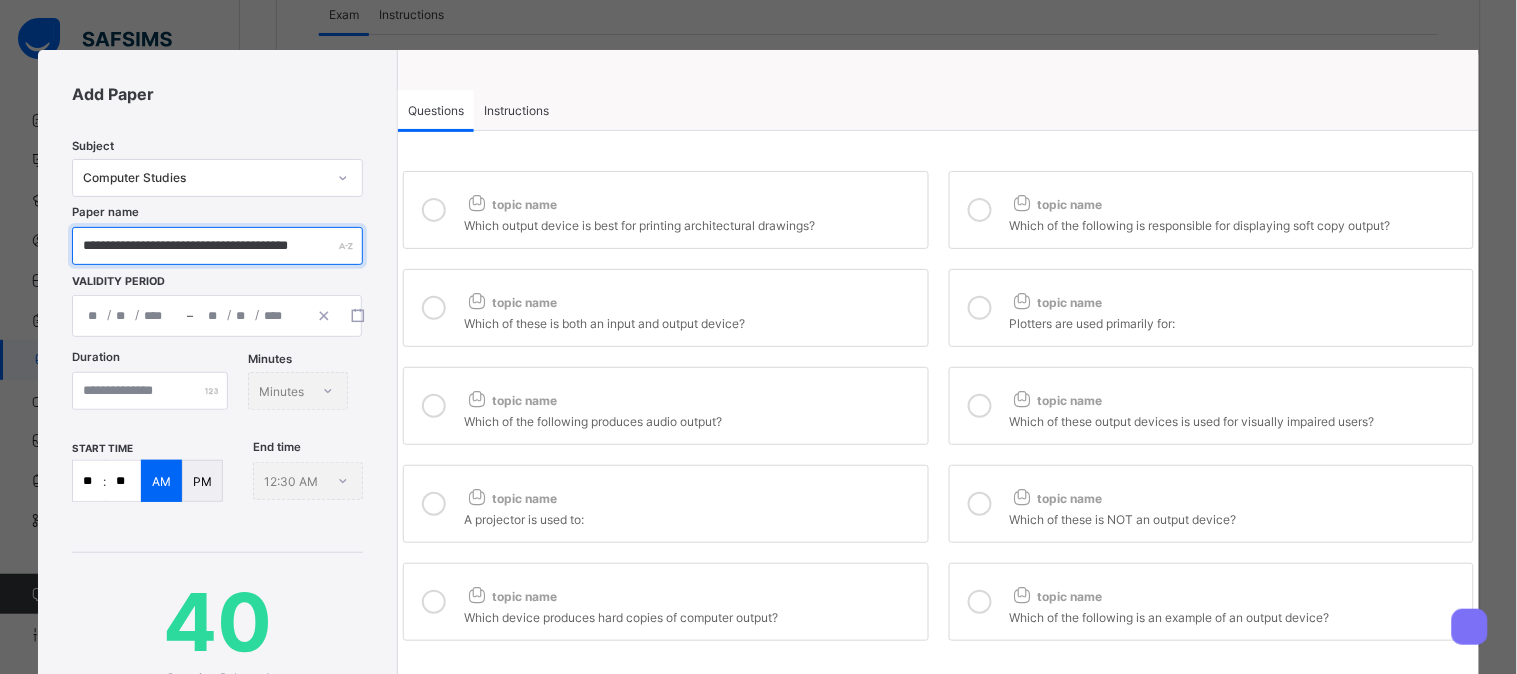 click on "**********" at bounding box center (217, 246) 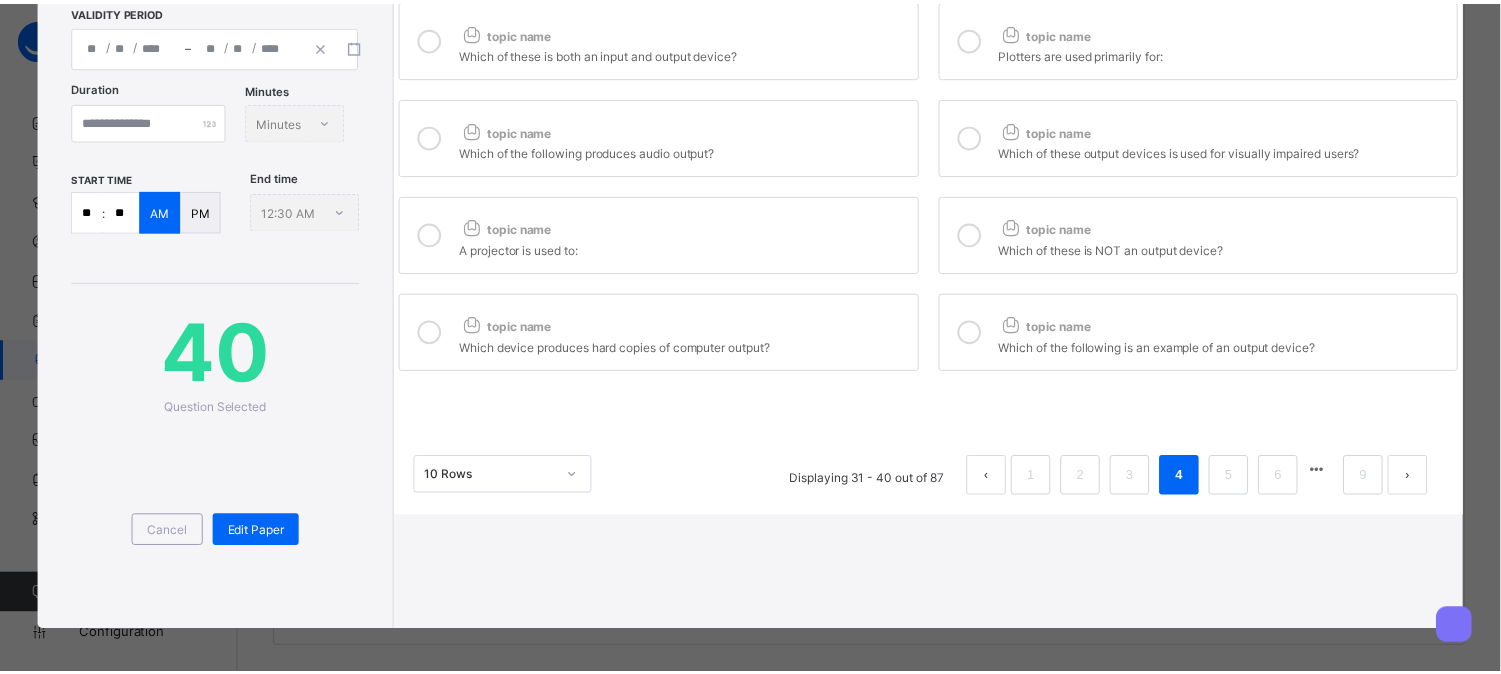 scroll, scrollTop: 362, scrollLeft: 0, axis: vertical 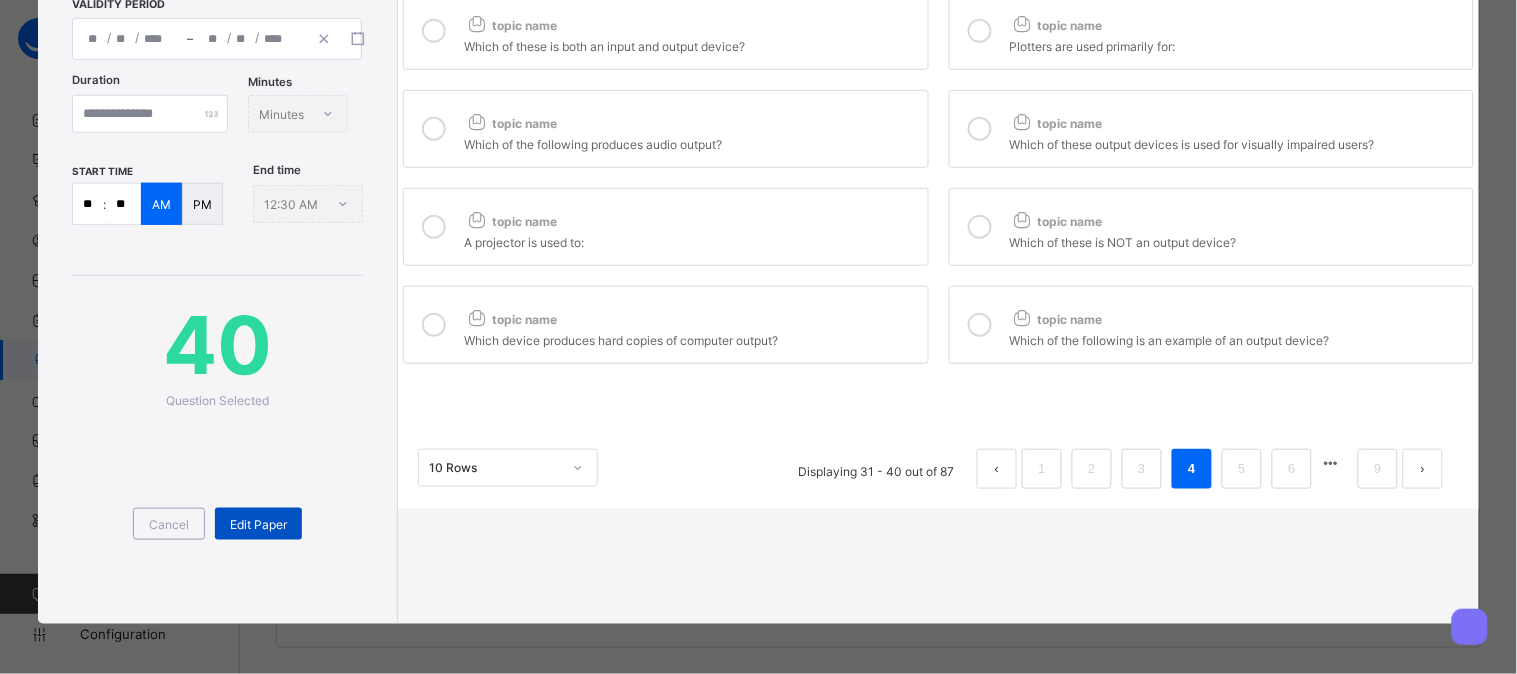 type on "**********" 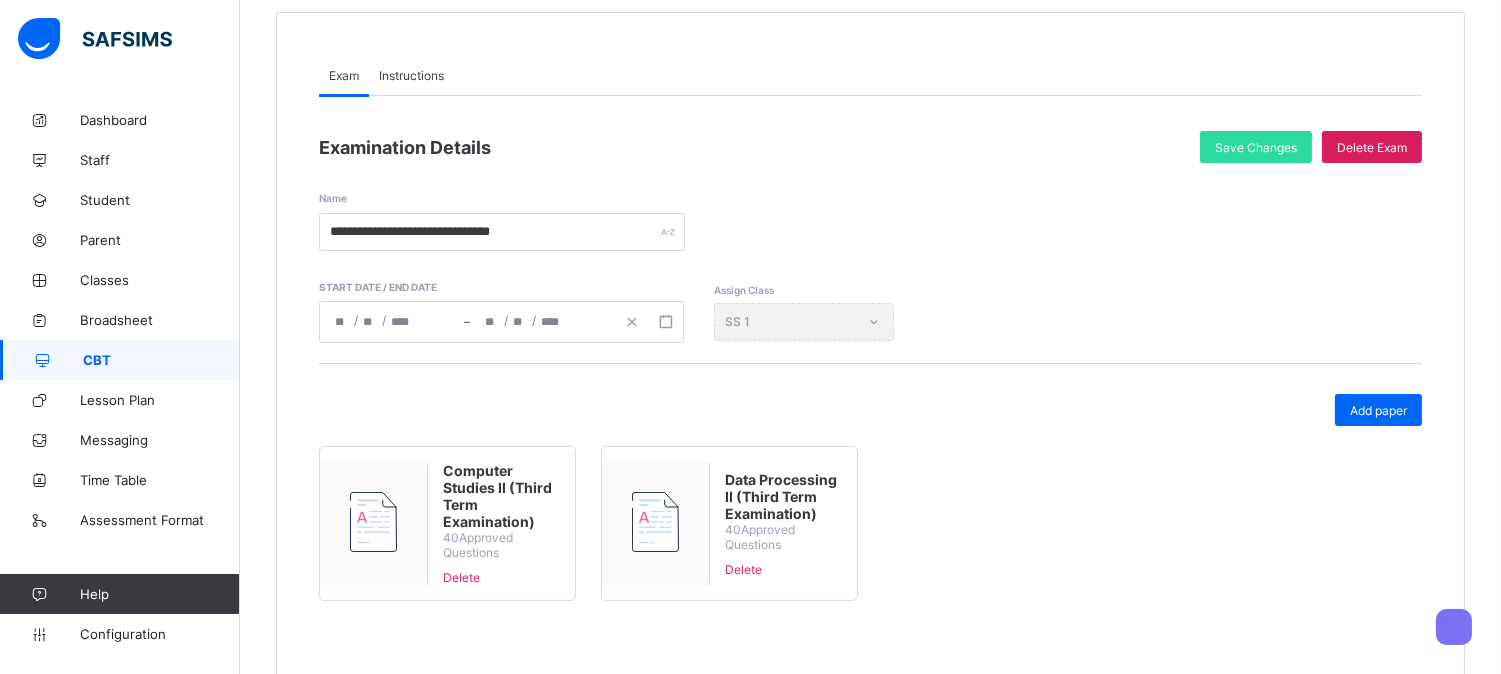 scroll, scrollTop: 244, scrollLeft: 0, axis: vertical 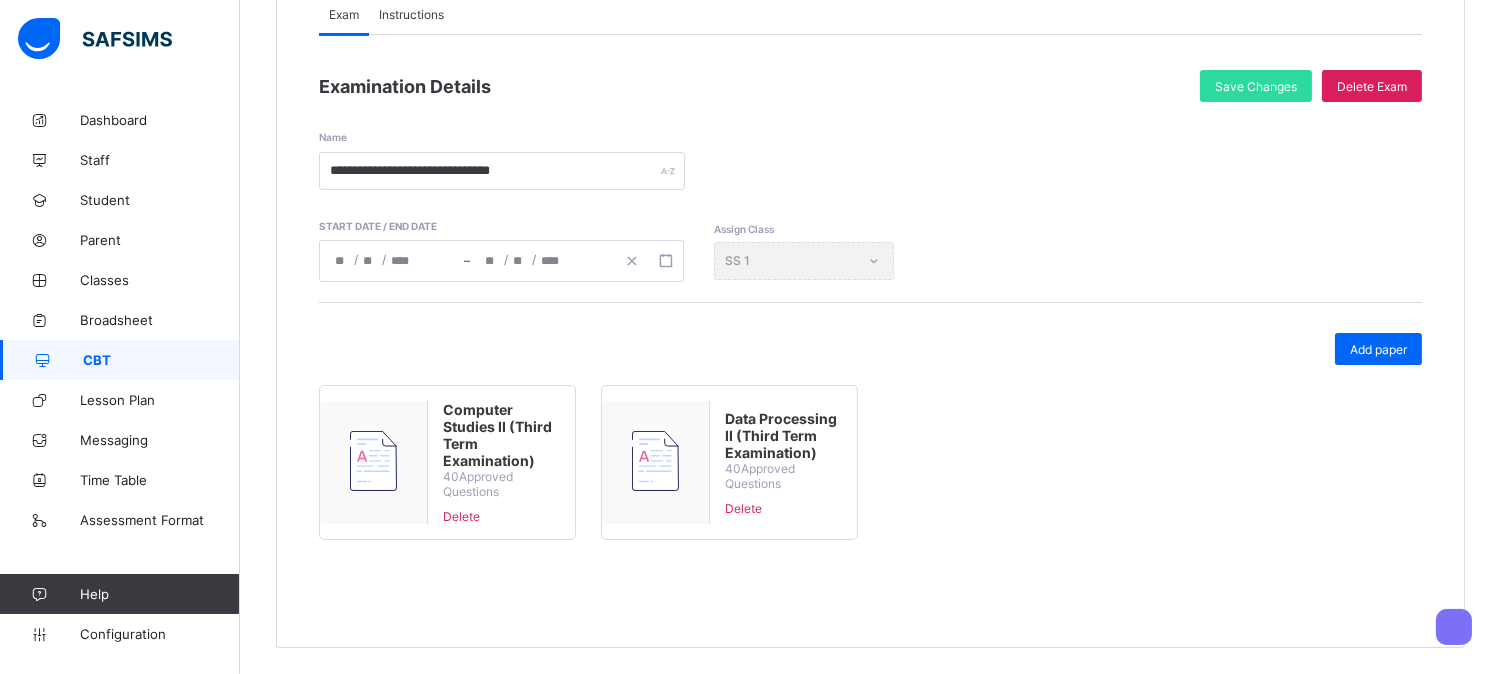 click on "Computer Studies II (Third Term Examination) 40  Approved Questions Delete Data Processing II (Third Term Examination) 40  Approved Questions Delete" at bounding box center (870, 470) 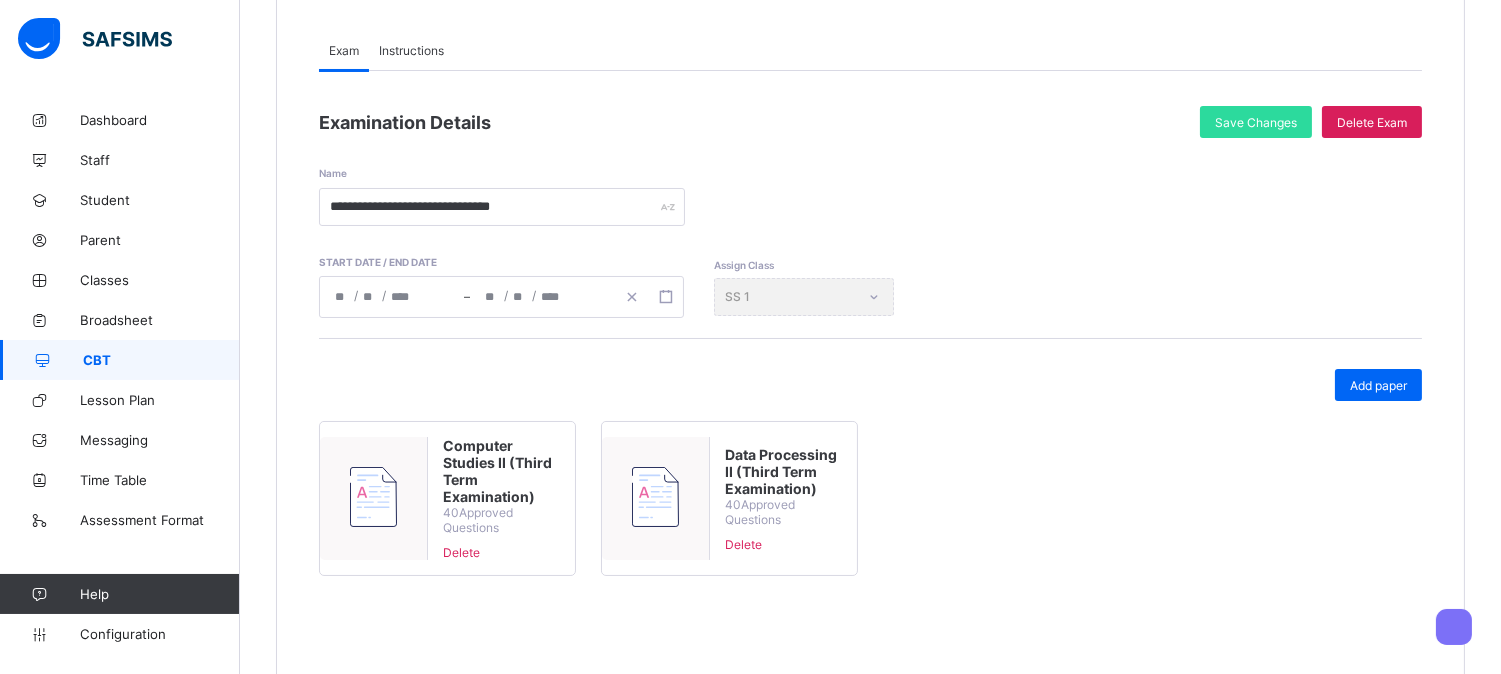 scroll, scrollTop: 244, scrollLeft: 0, axis: vertical 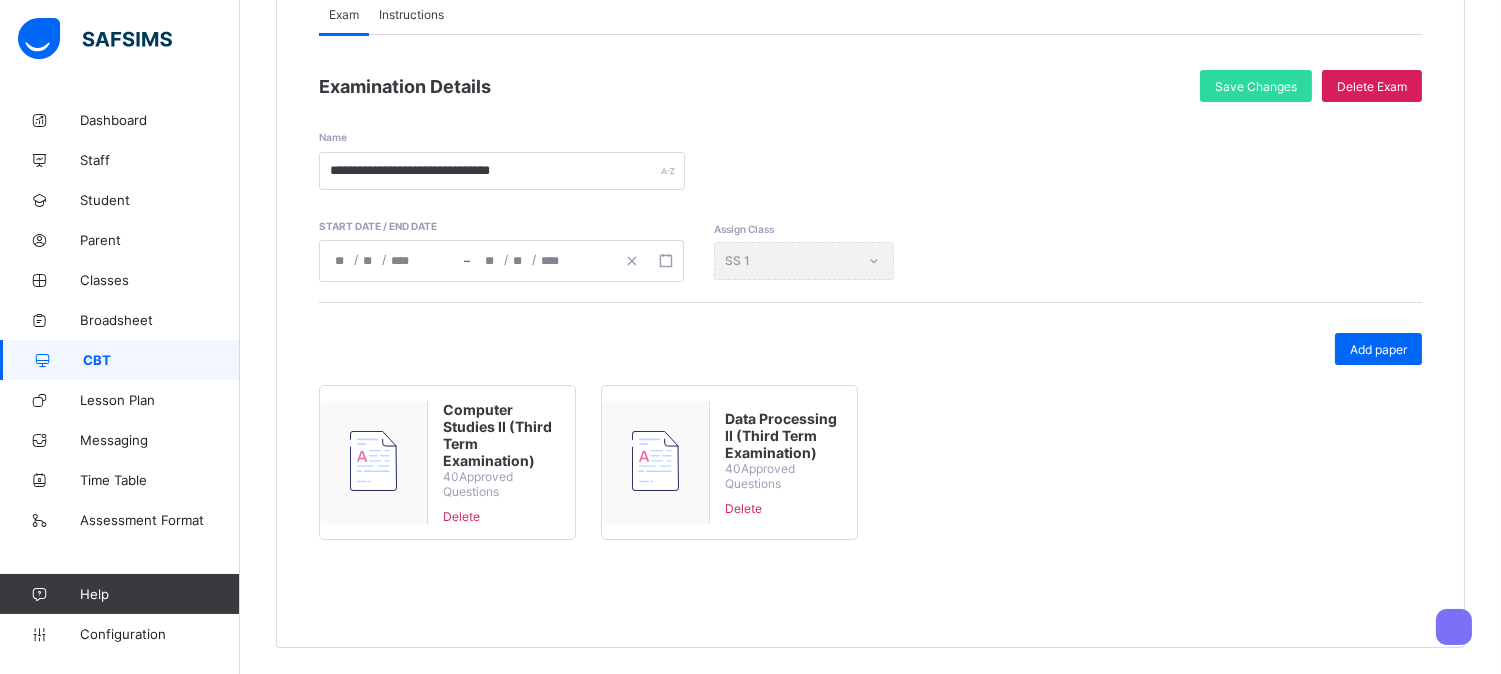 click on "Computer Studies II (Third Term Examination) 40  Approved Questions Delete Data Processing II (Third Term Examination) 40  Approved Questions Delete" at bounding box center [870, 470] 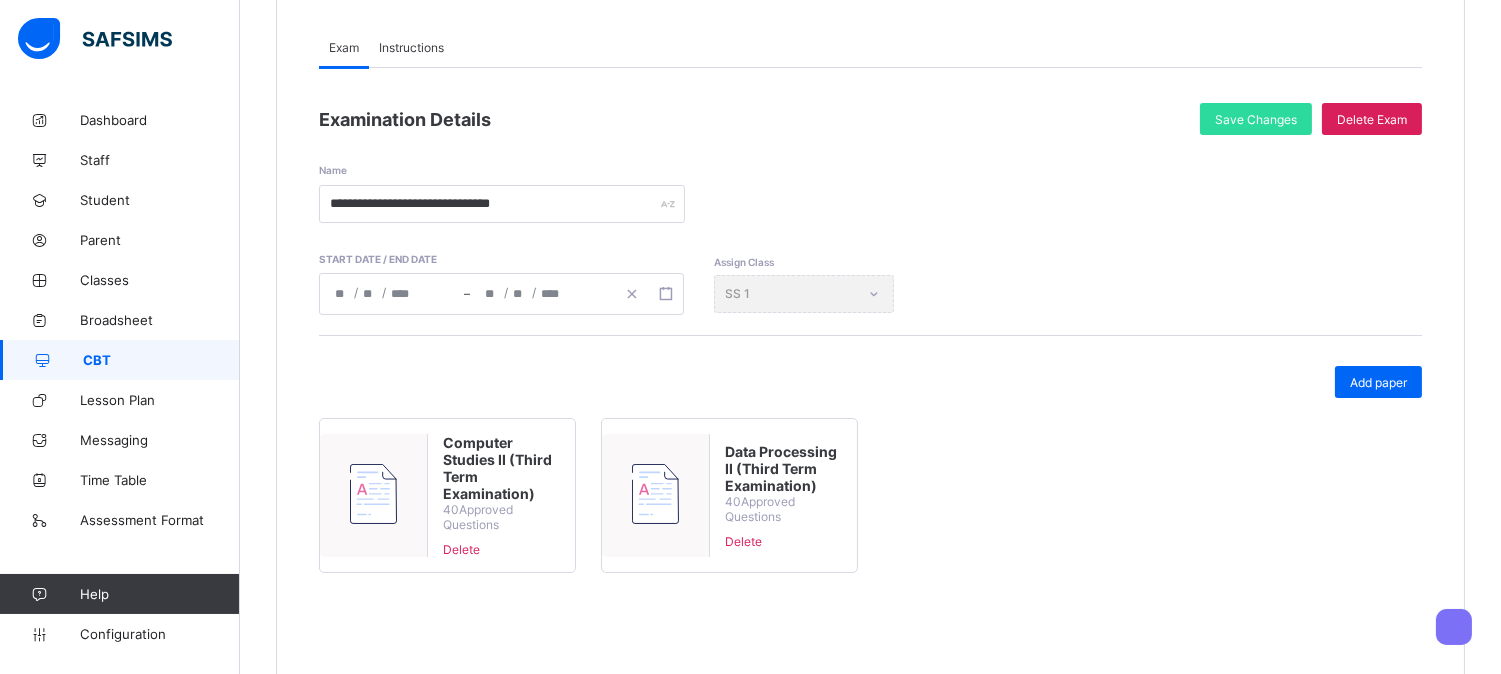 scroll, scrollTop: 244, scrollLeft: 0, axis: vertical 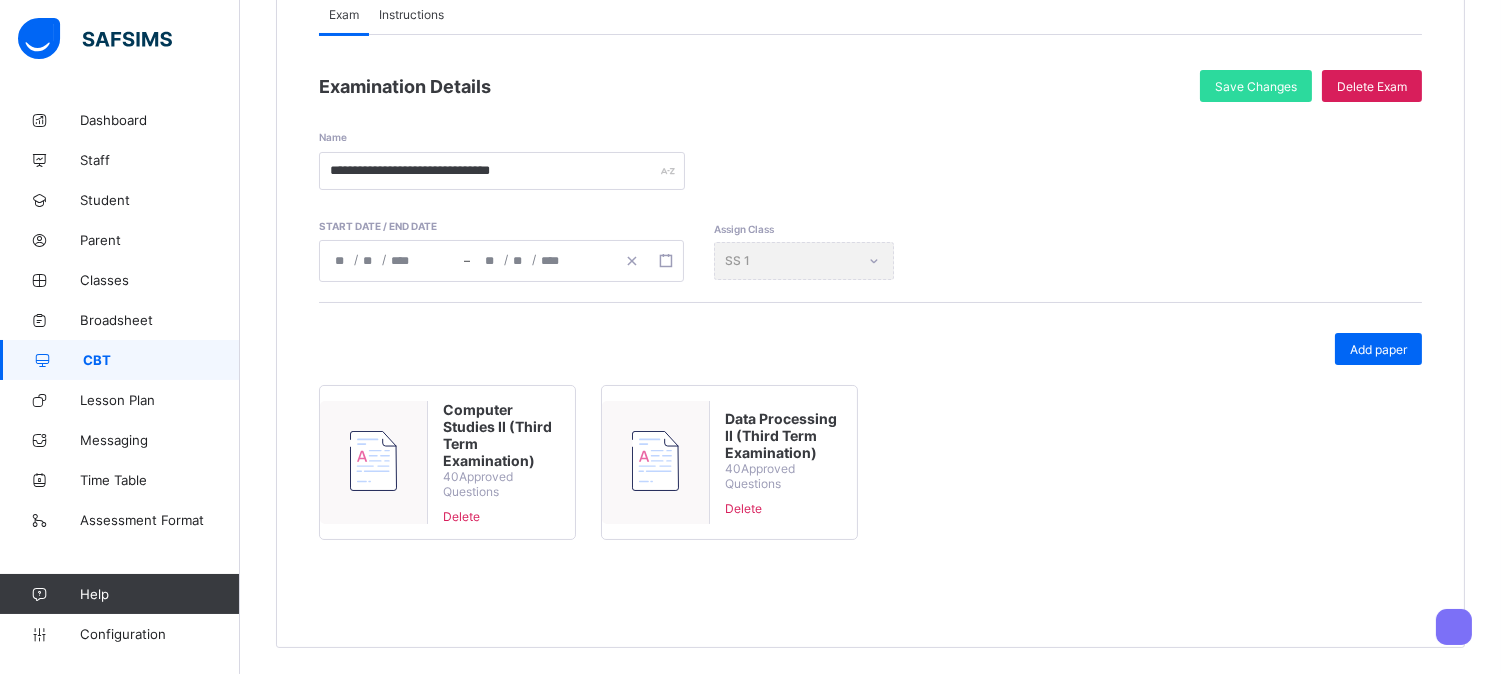 click on "Computer Studies II (Third Term Examination) 40  Approved Questions Delete Data Processing II (Third Term Examination) 40  Approved Questions Delete" at bounding box center (870, 470) 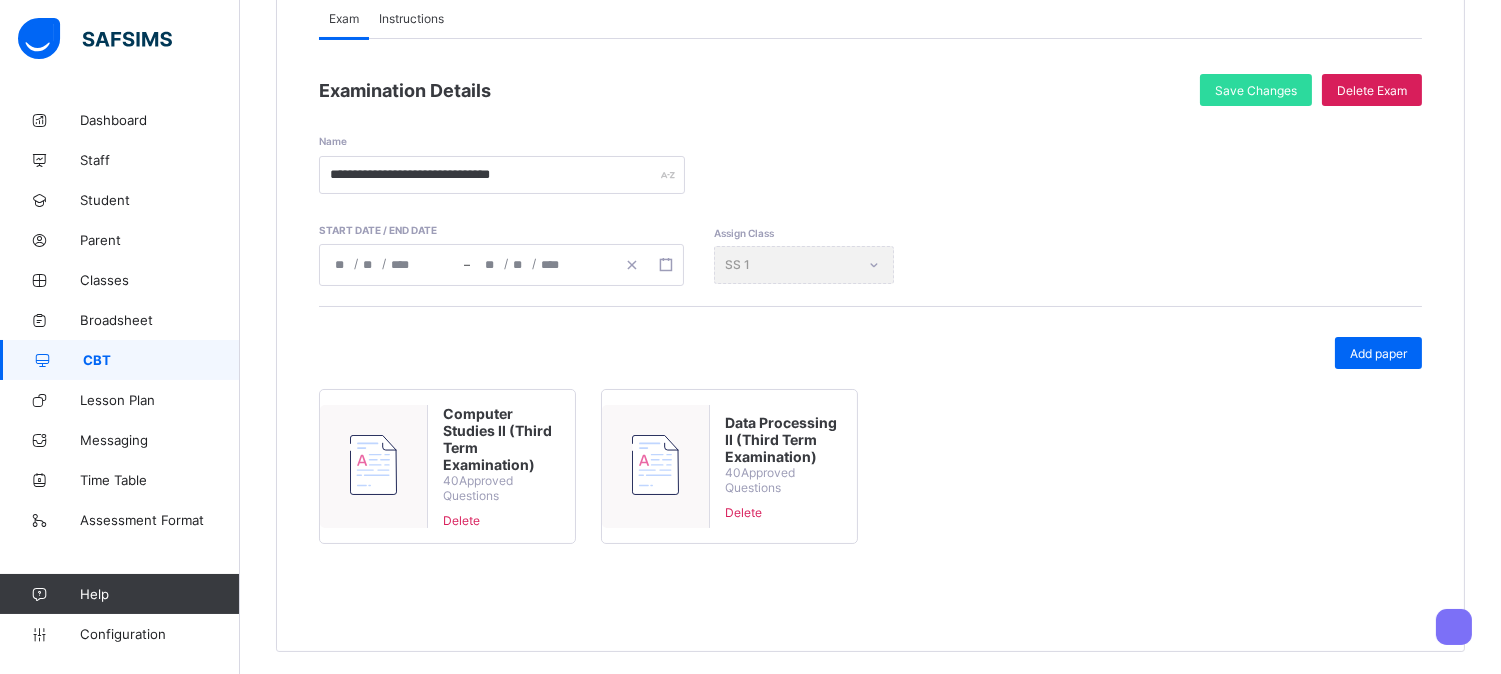 scroll, scrollTop: 244, scrollLeft: 0, axis: vertical 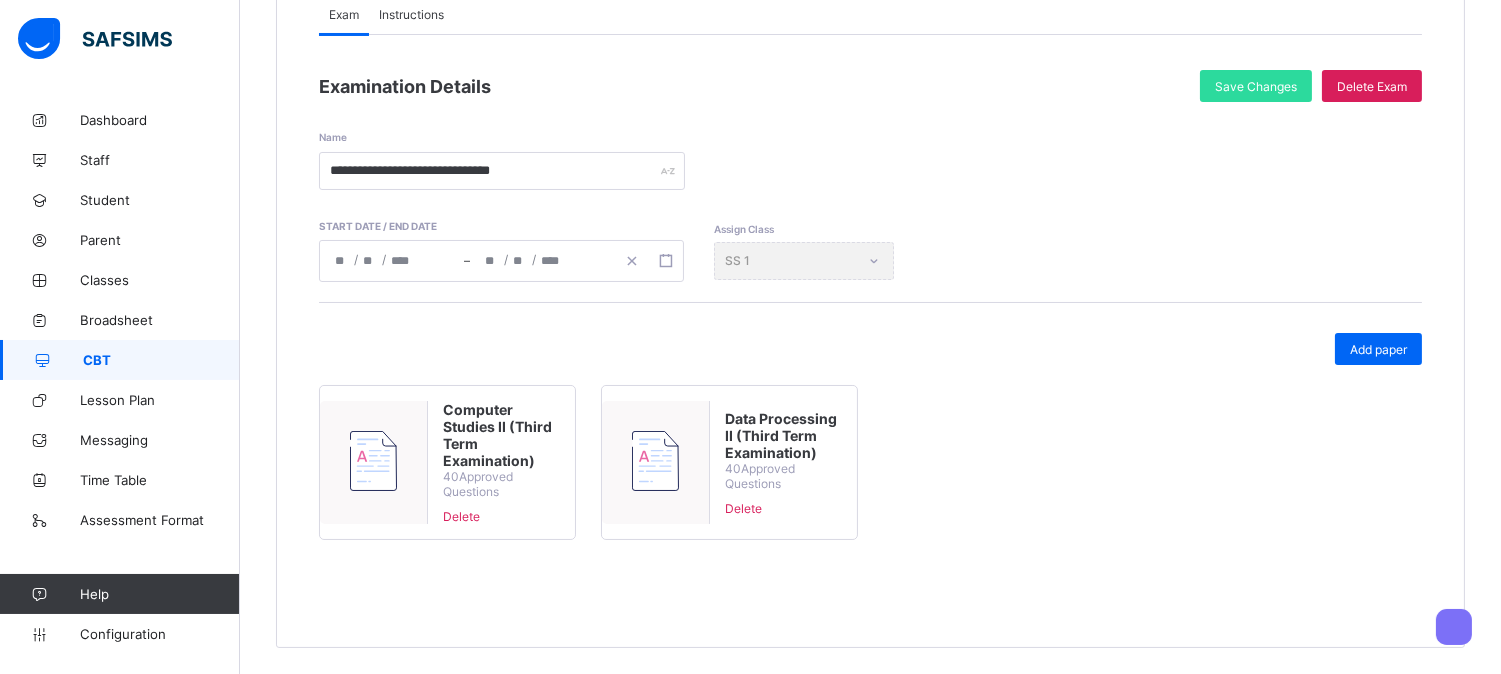 click on "Computer Studies II (Third Term Examination) 40  Approved Questions Delete Data Processing II (Third Term Examination) 40  Approved Questions Delete" at bounding box center (870, 470) 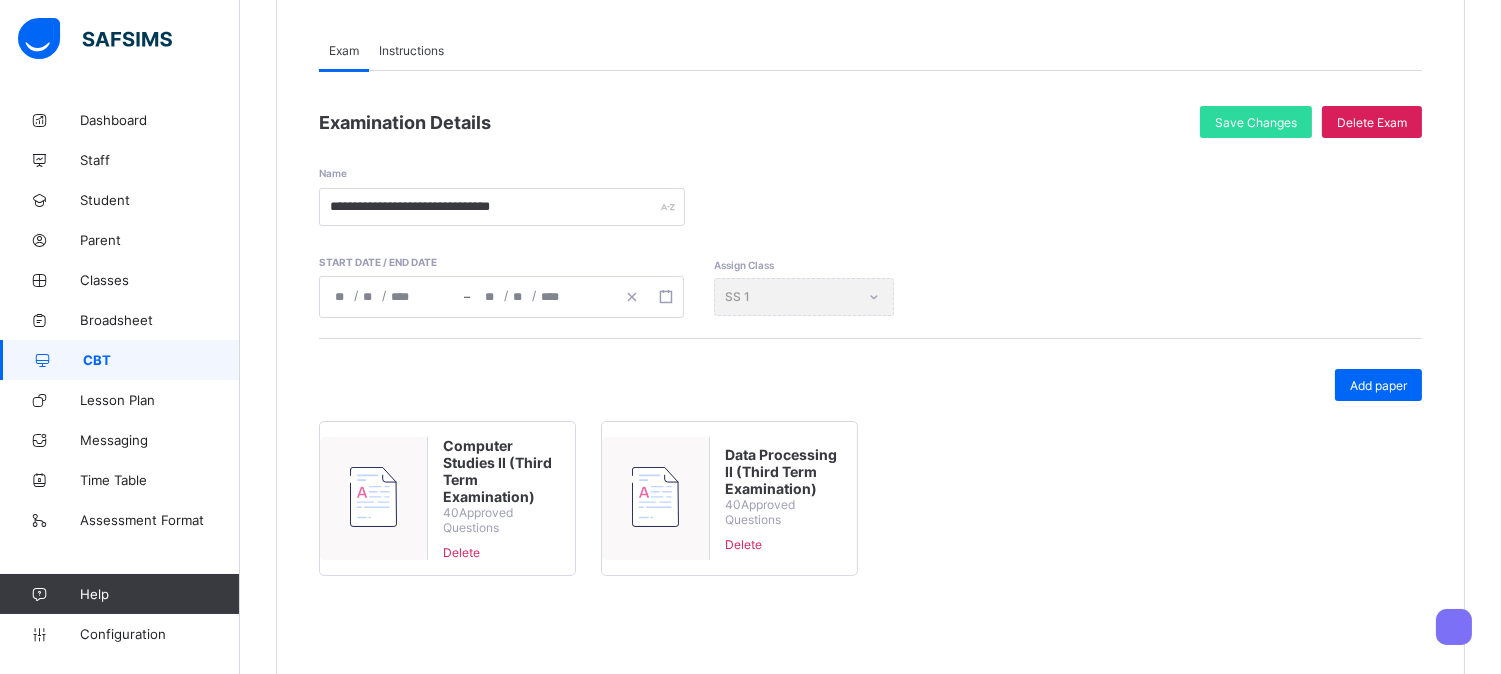 scroll, scrollTop: 244, scrollLeft: 0, axis: vertical 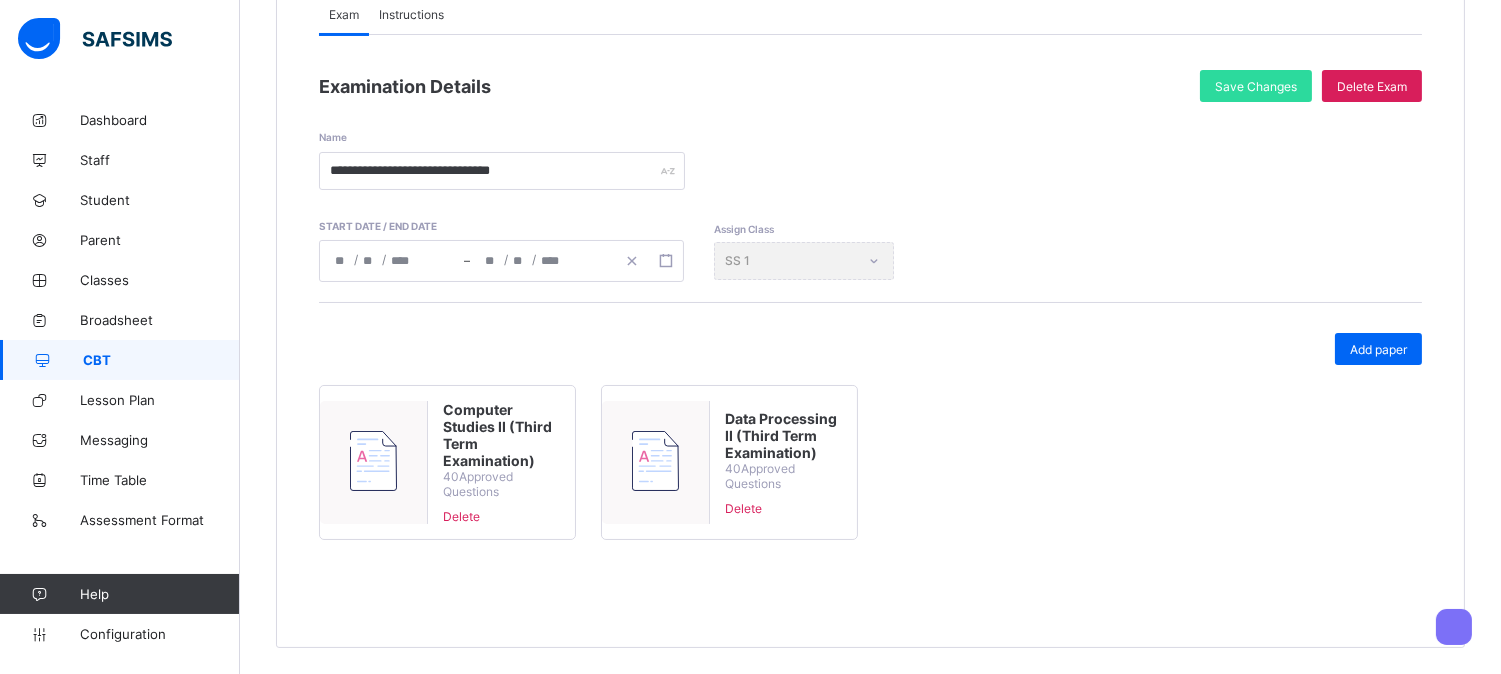 drag, startPoint x: 1471, startPoint y: 655, endPoint x: 1028, endPoint y: 116, distance: 697.689 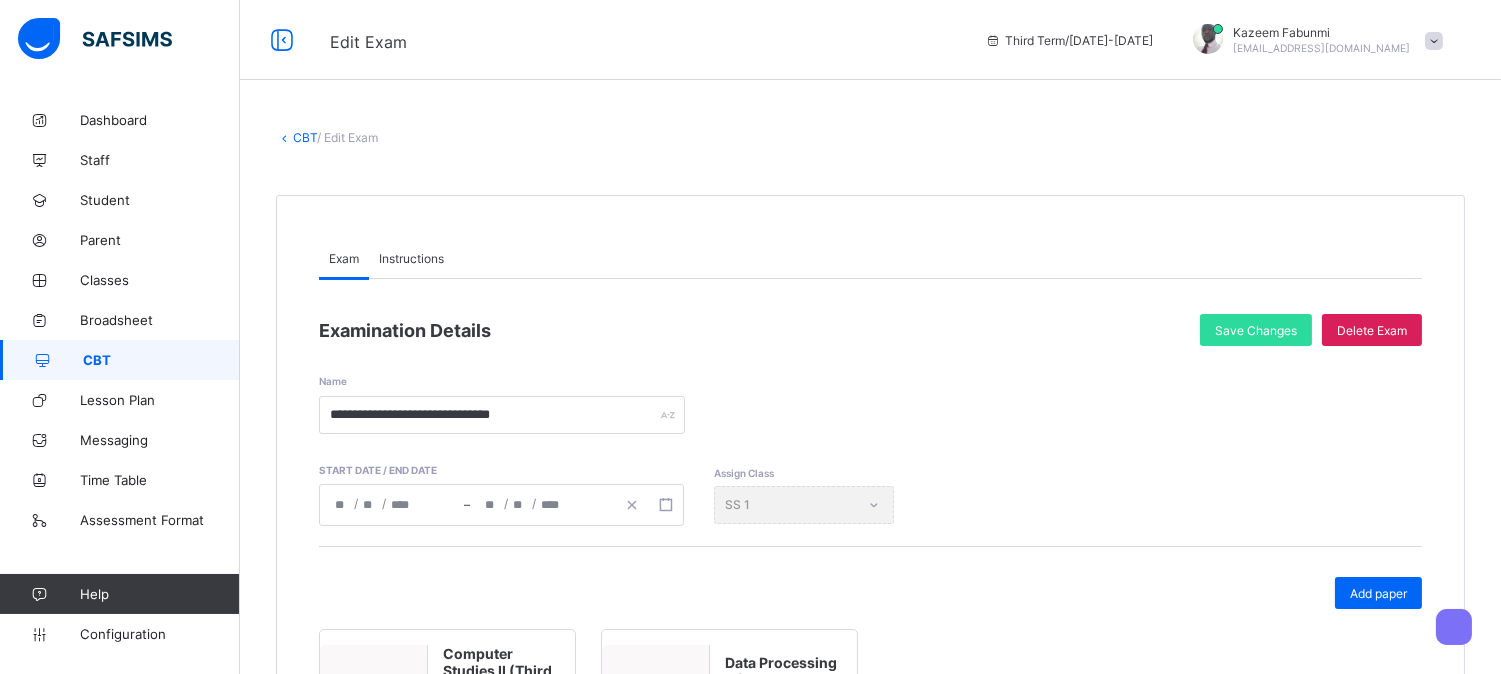 scroll, scrollTop: 244, scrollLeft: 0, axis: vertical 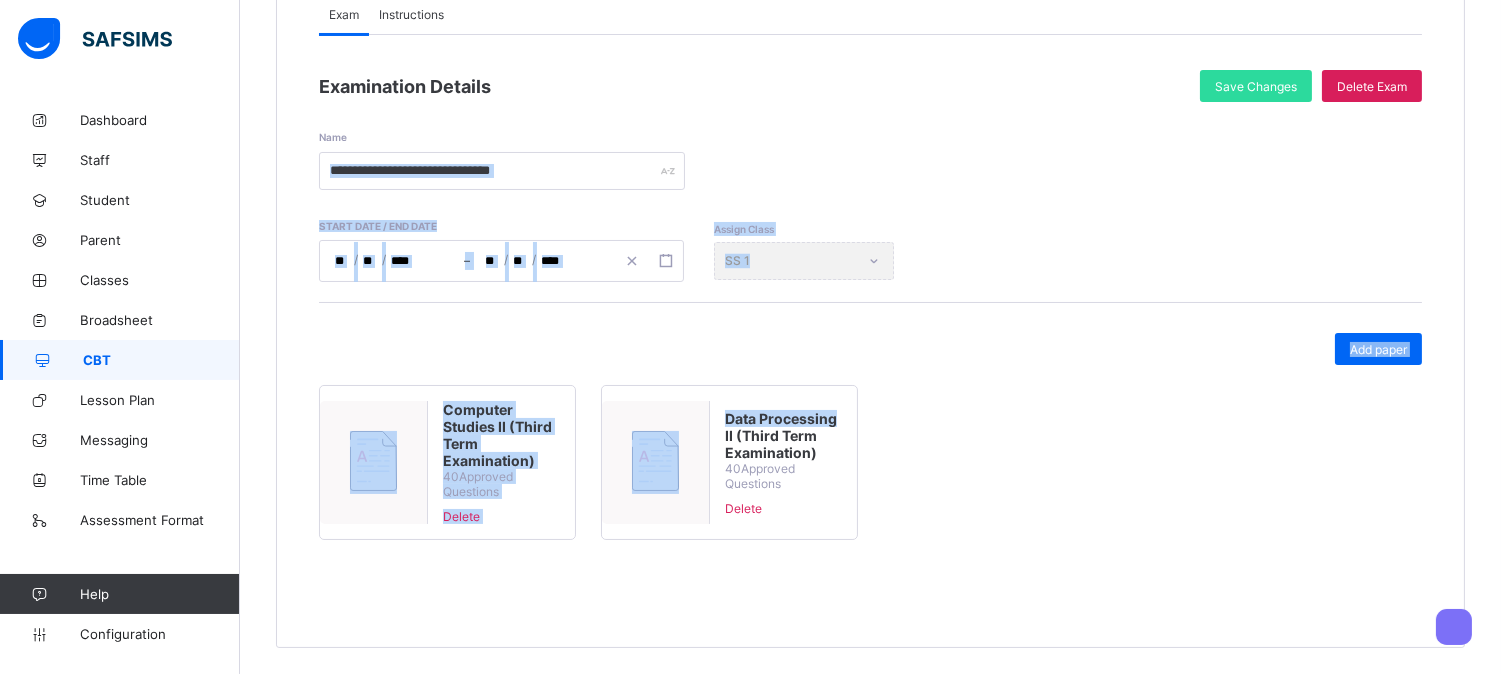 drag, startPoint x: 1498, startPoint y: 368, endPoint x: 1513, endPoint y: 144, distance: 224.50166 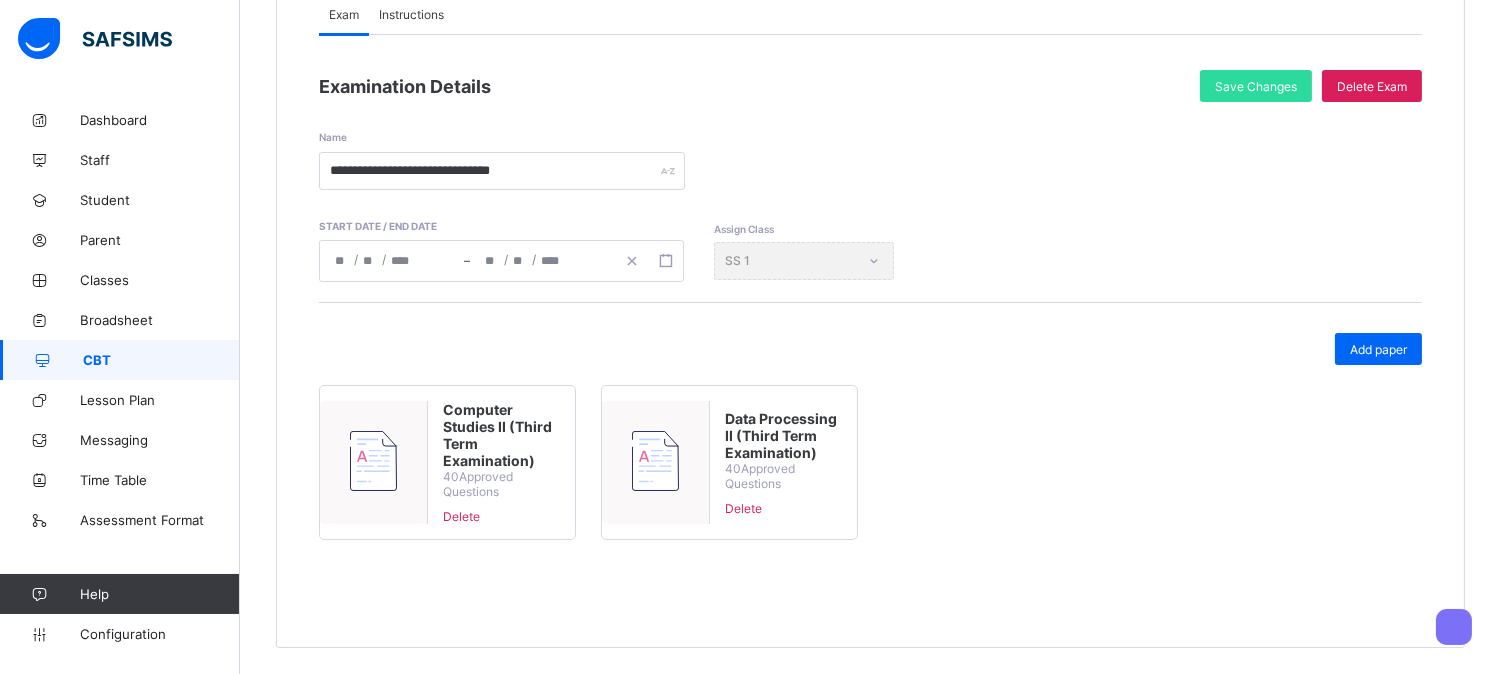 click on "Computer Studies II (Third Term Examination) 40  Approved Questions Delete Data Processing II (Third Term Examination) 40  Approved Questions Delete" at bounding box center (870, 470) 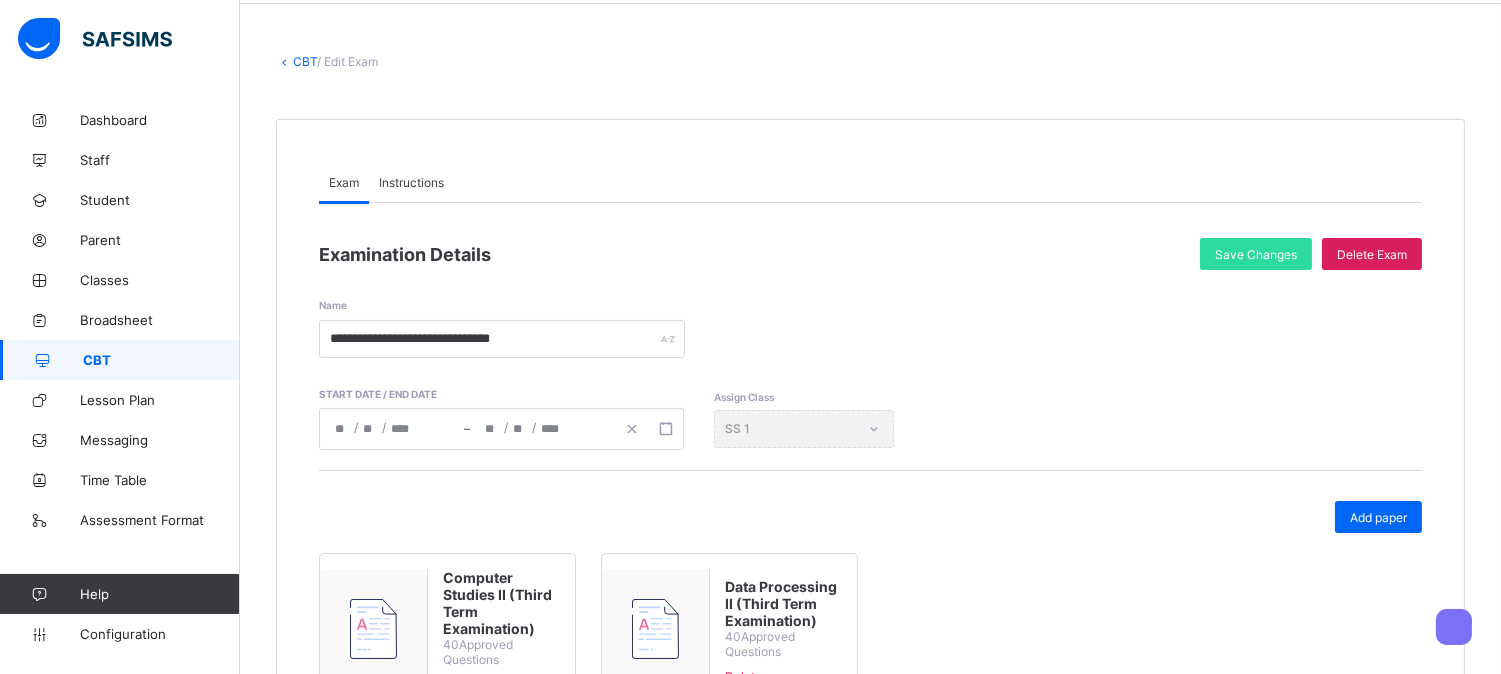 scroll, scrollTop: 244, scrollLeft: 0, axis: vertical 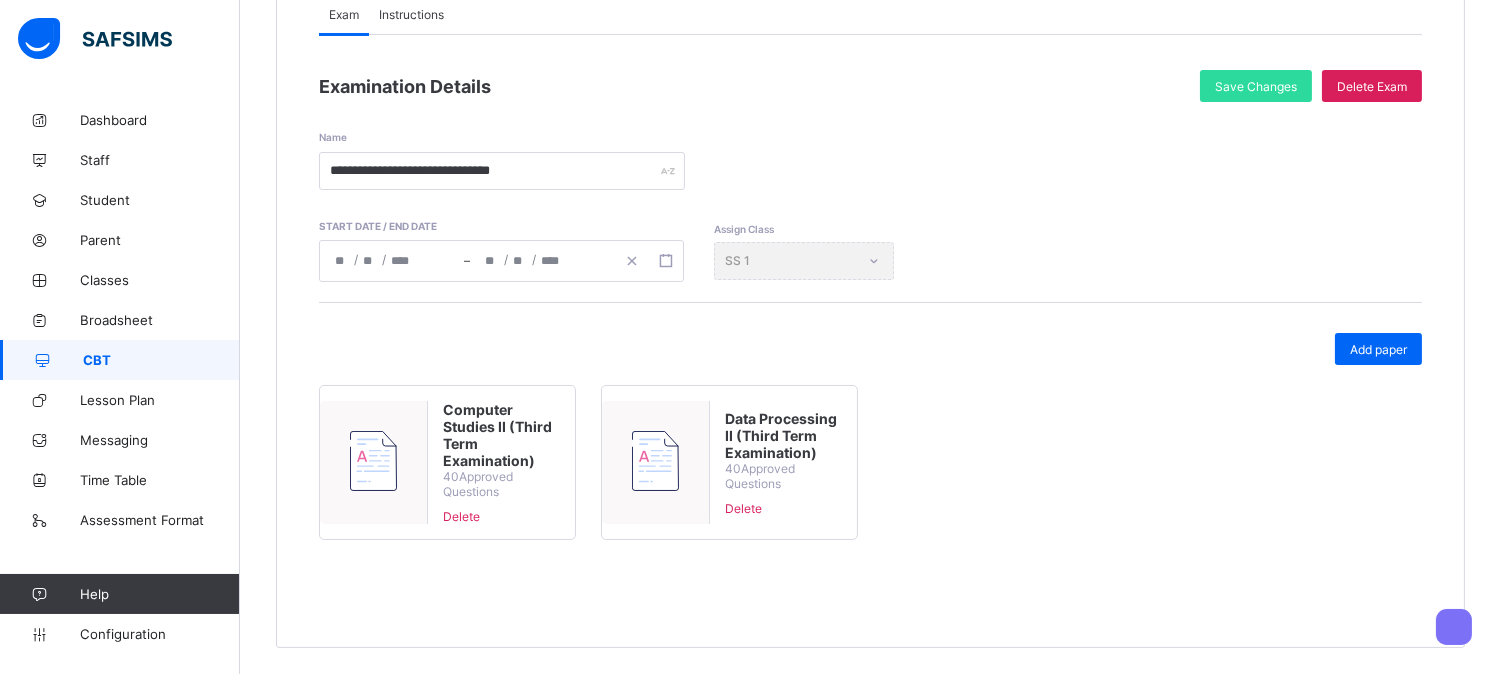 click on "Computer Studies II (Third Term Examination) 40  Approved Questions Delete Data Processing II (Third Term Examination) 40  Approved Questions Delete" at bounding box center [870, 470] 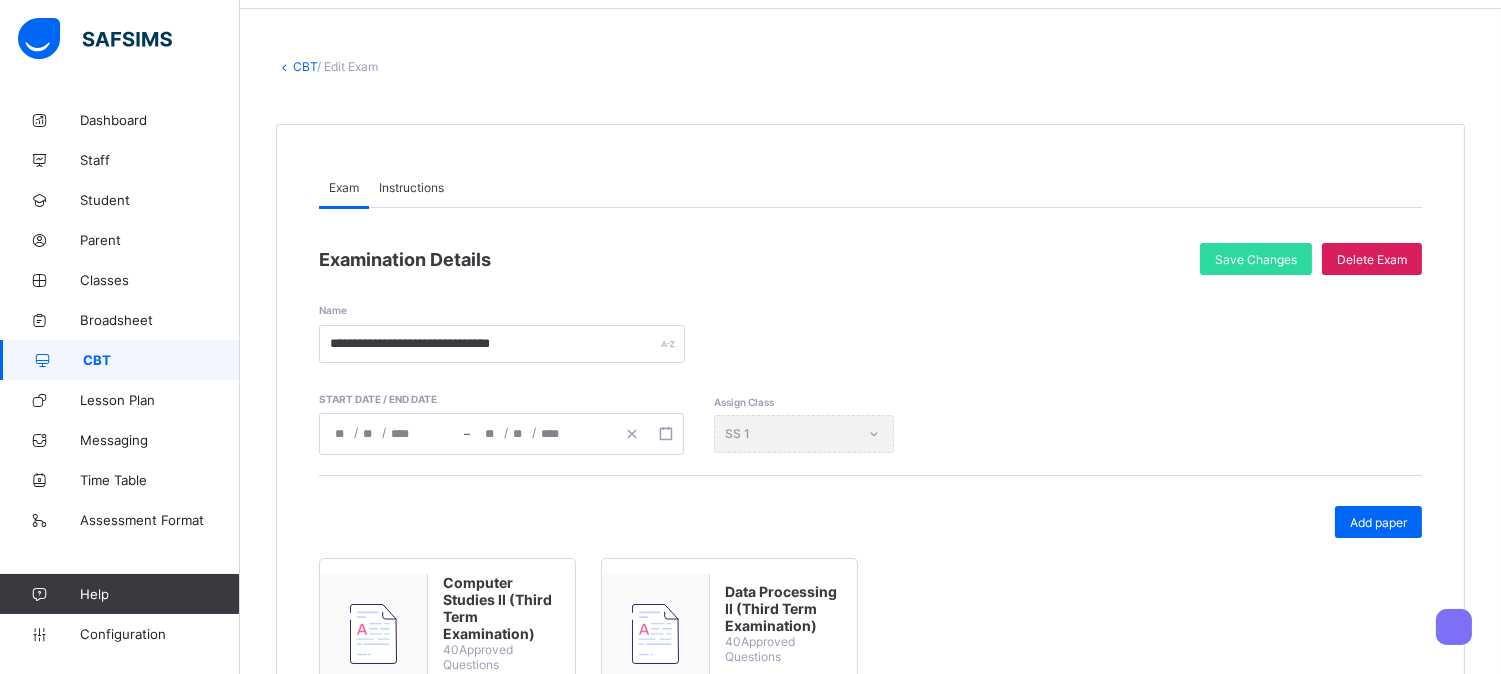 scroll, scrollTop: 244, scrollLeft: 0, axis: vertical 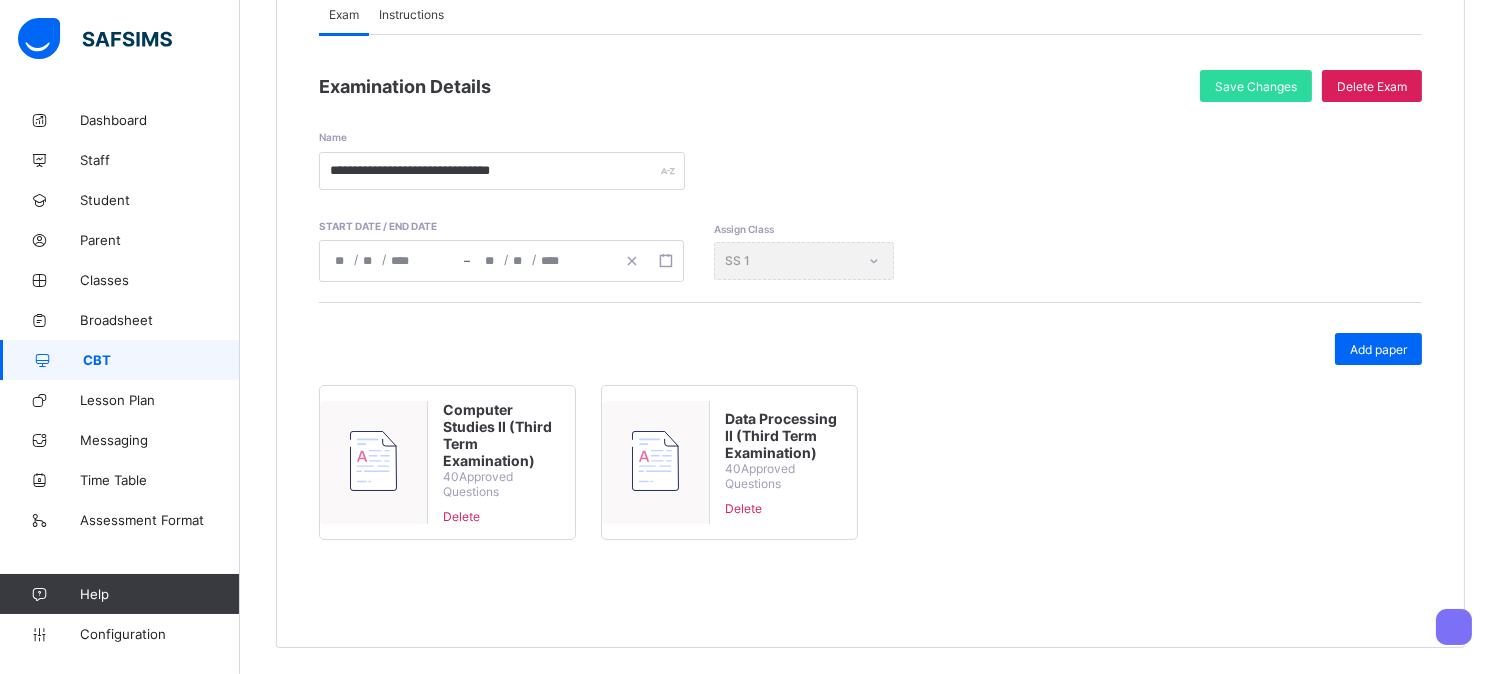 click on "Computer Studies II (Third Term Examination) 40  Approved Questions Delete Data Processing II (Third Term Examination) 40  Approved Questions Delete" at bounding box center (870, 470) 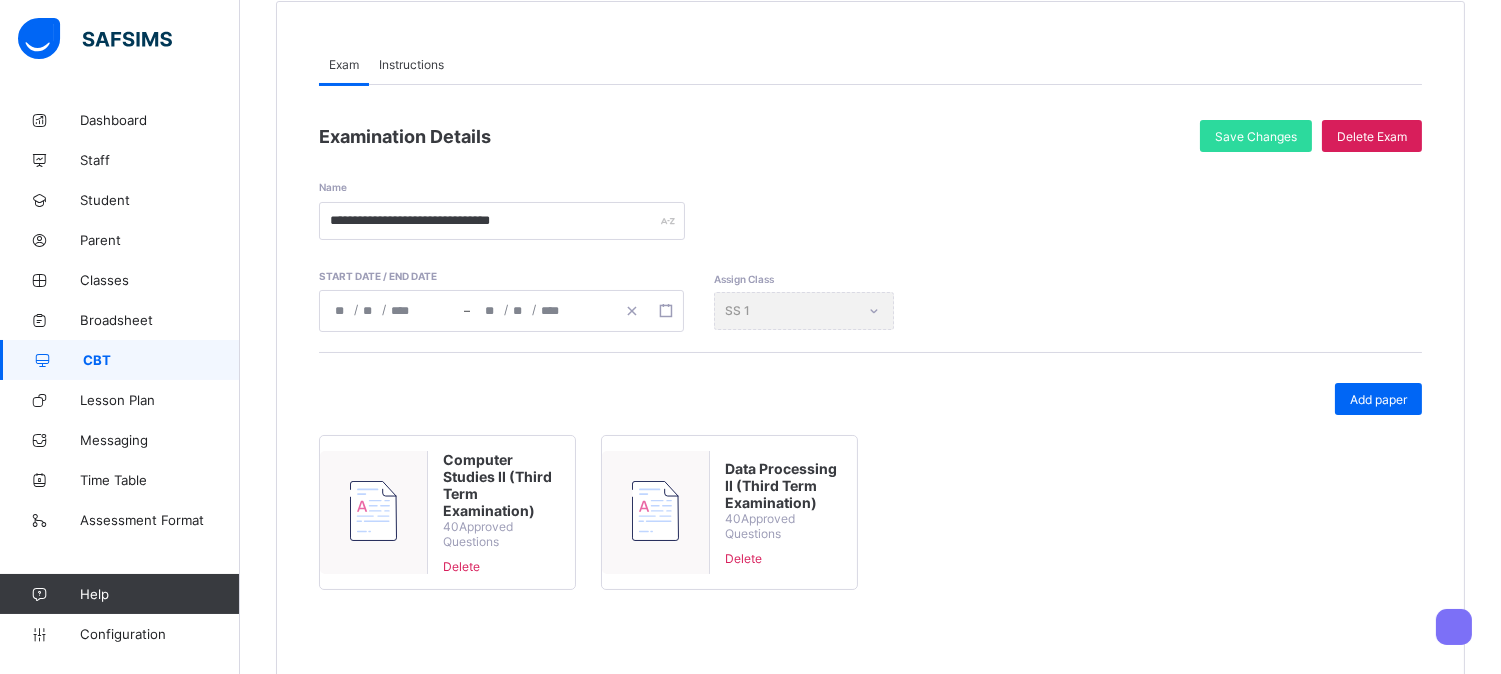 scroll, scrollTop: 244, scrollLeft: 0, axis: vertical 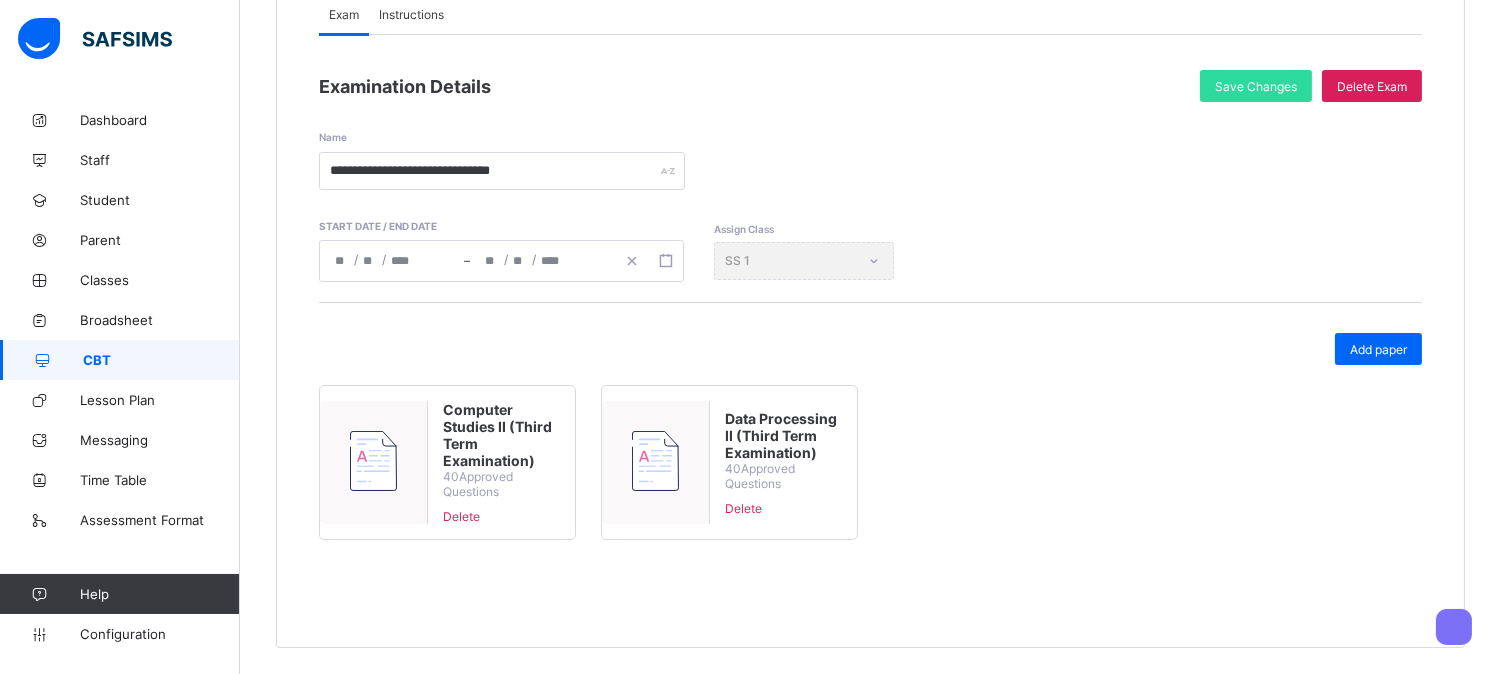 click on "Computer Studies II (Third Term Examination) 40  Approved Questions Delete Data Processing II (Third Term Examination) 40  Approved Questions Delete" at bounding box center [870, 470] 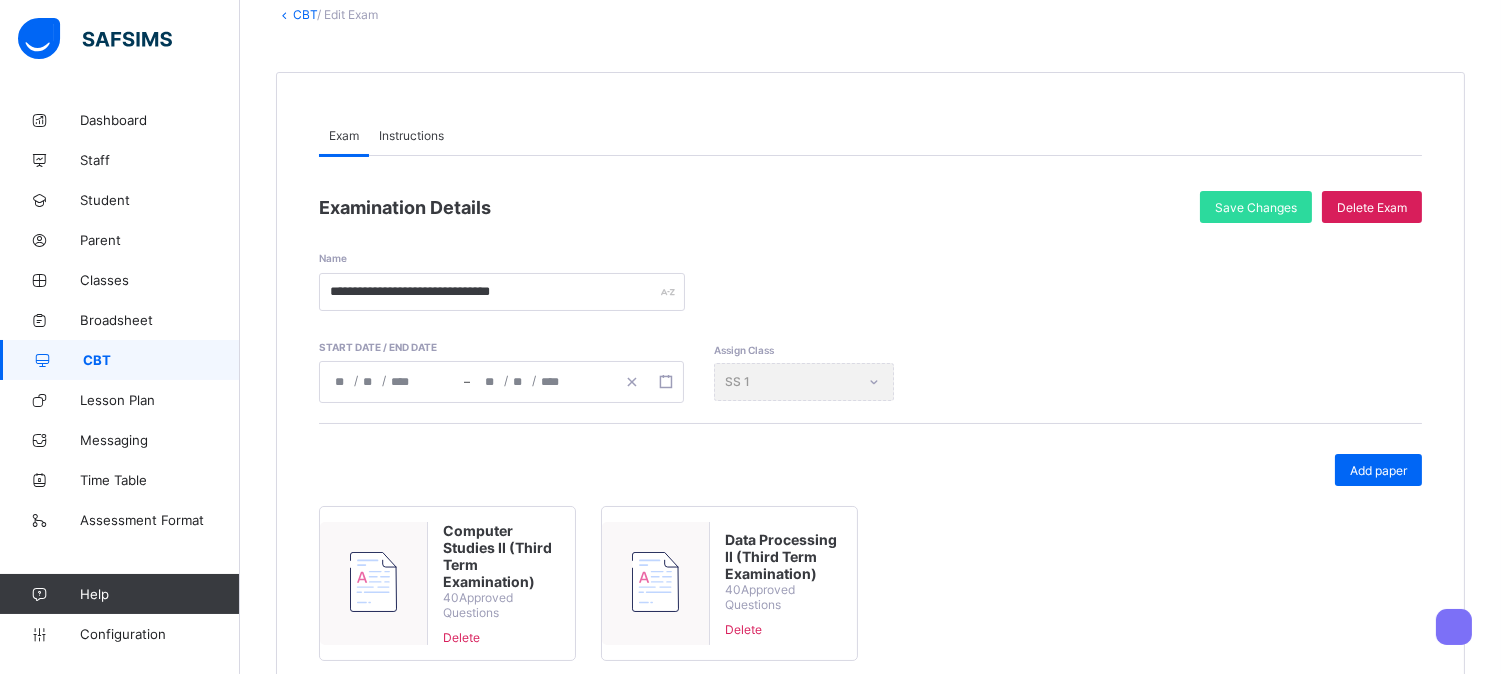 scroll, scrollTop: 244, scrollLeft: 0, axis: vertical 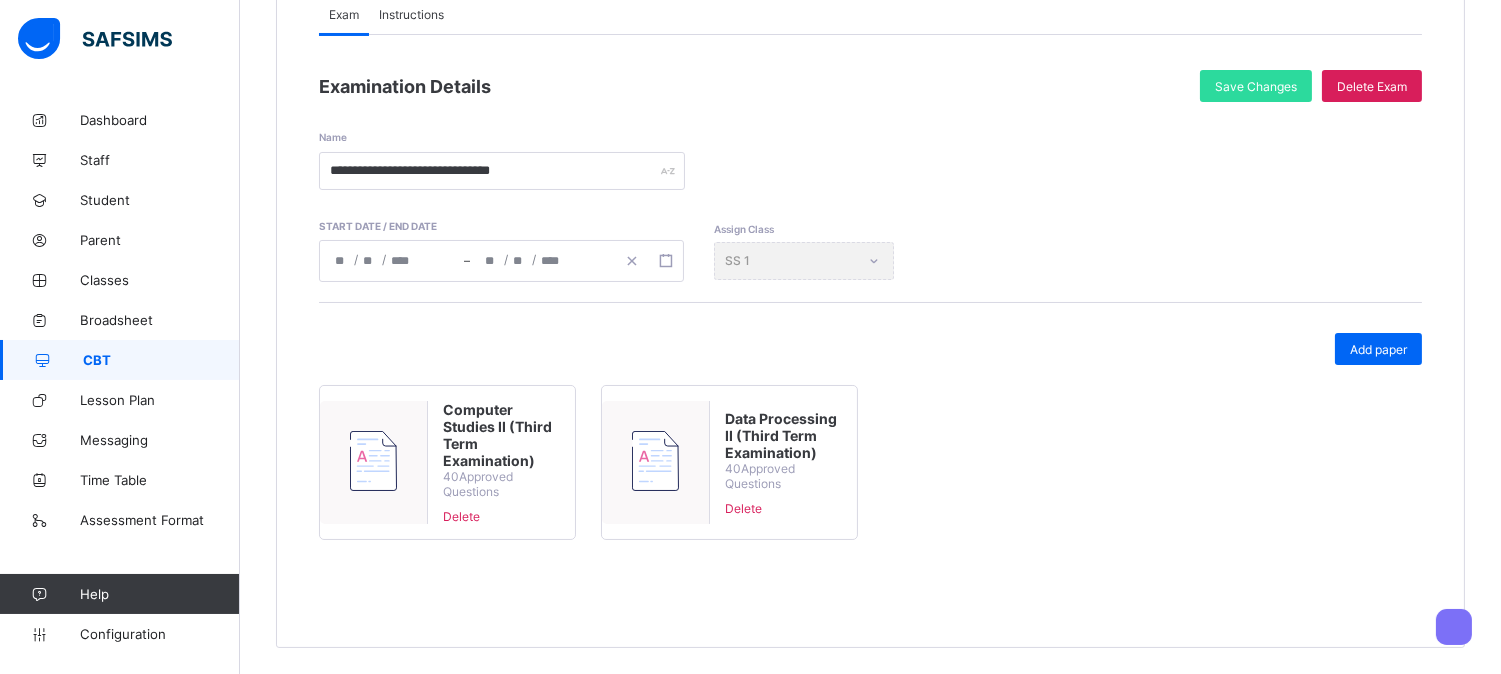 click on "Computer Studies II (Third Term Examination) 40  Approved Questions Delete Data Processing II (Third Term Examination) 40  Approved Questions Delete" at bounding box center [870, 470] 